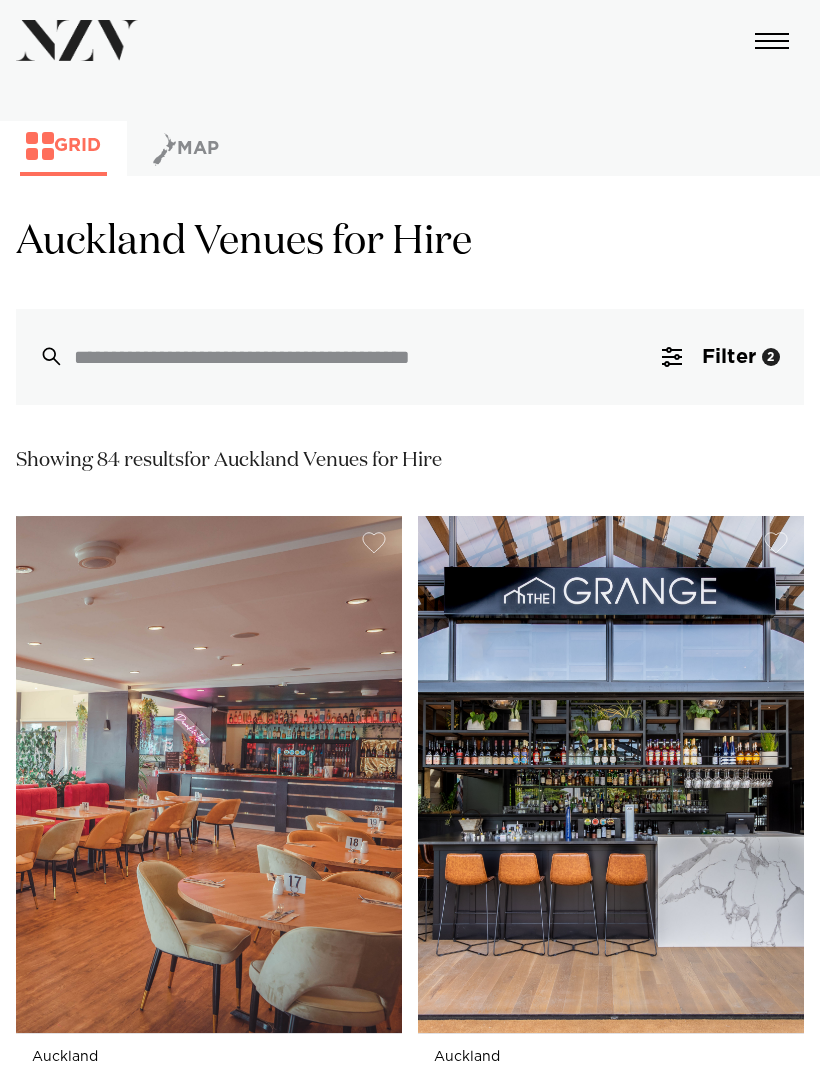 scroll, scrollTop: 0, scrollLeft: 0, axis: both 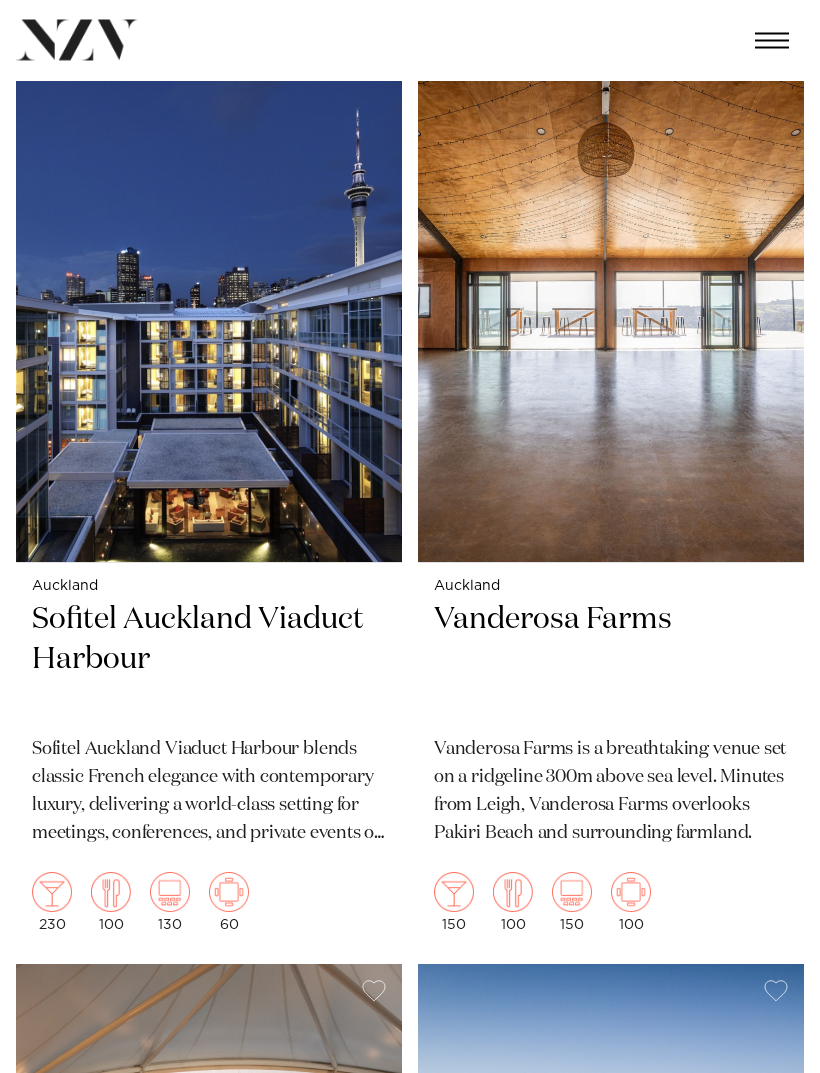 click at bounding box center [611, 304] 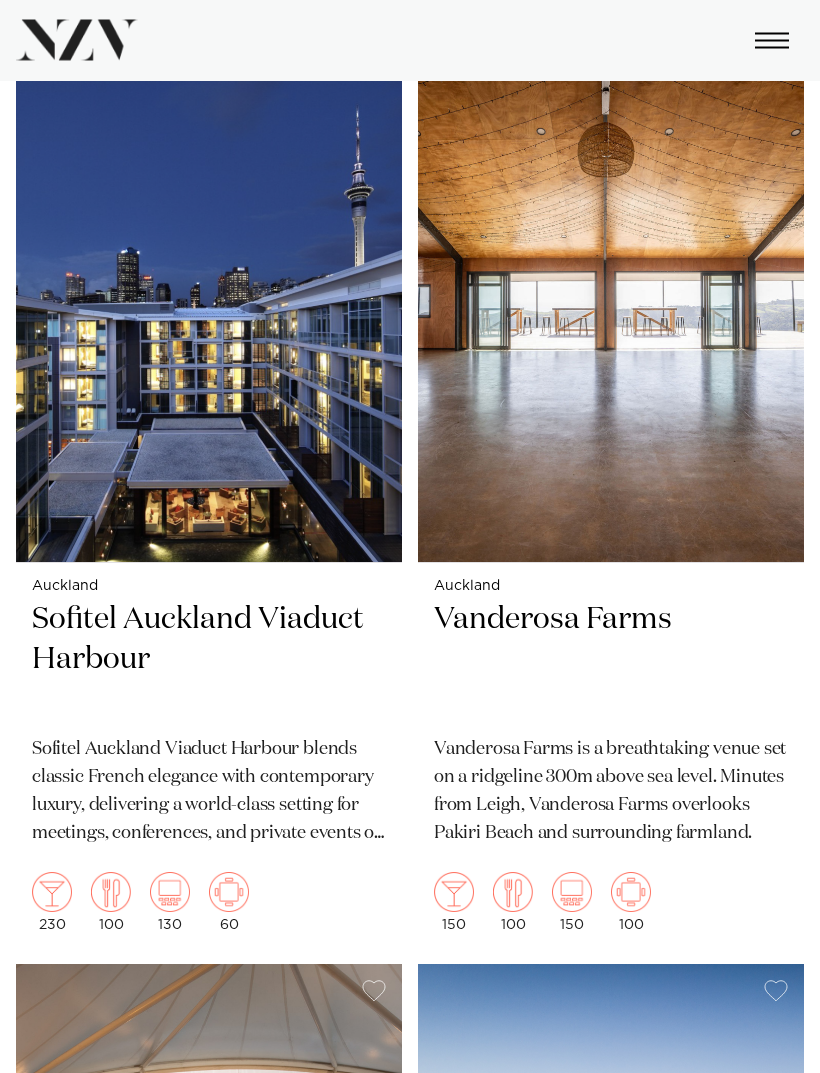 scroll, scrollTop: 2374, scrollLeft: 0, axis: vertical 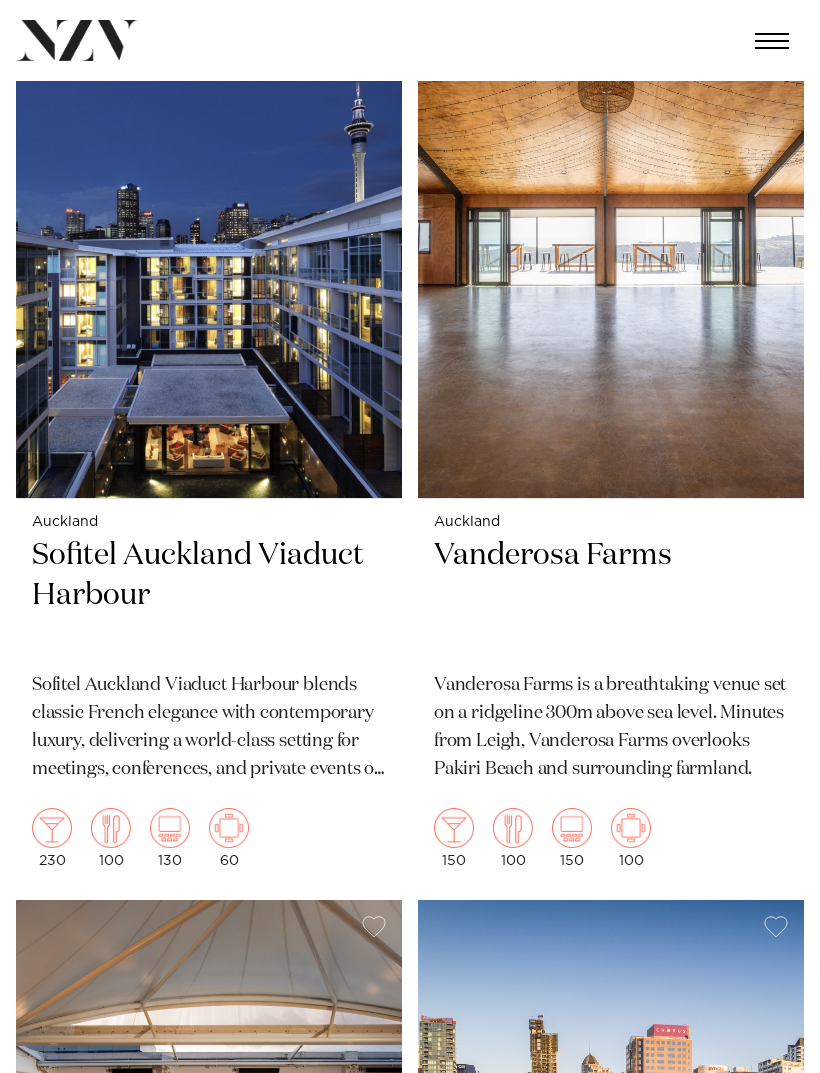 click at bounding box center (209, 239) 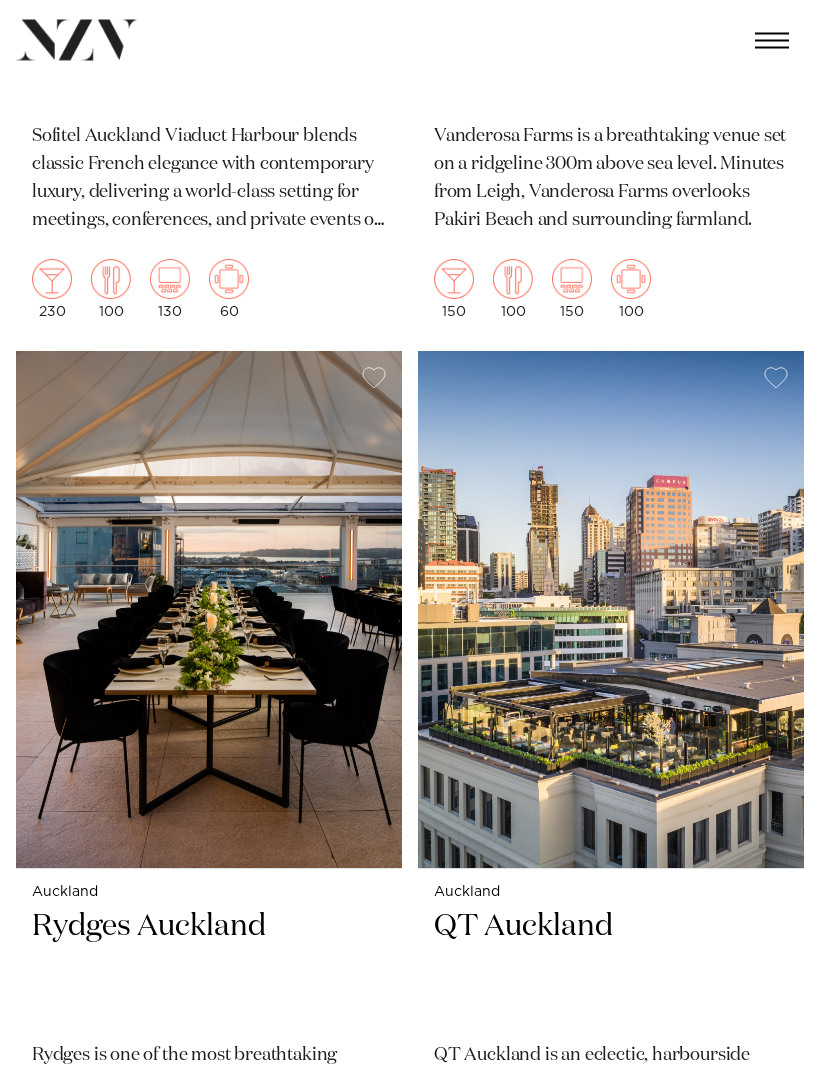 scroll, scrollTop: 2923, scrollLeft: 0, axis: vertical 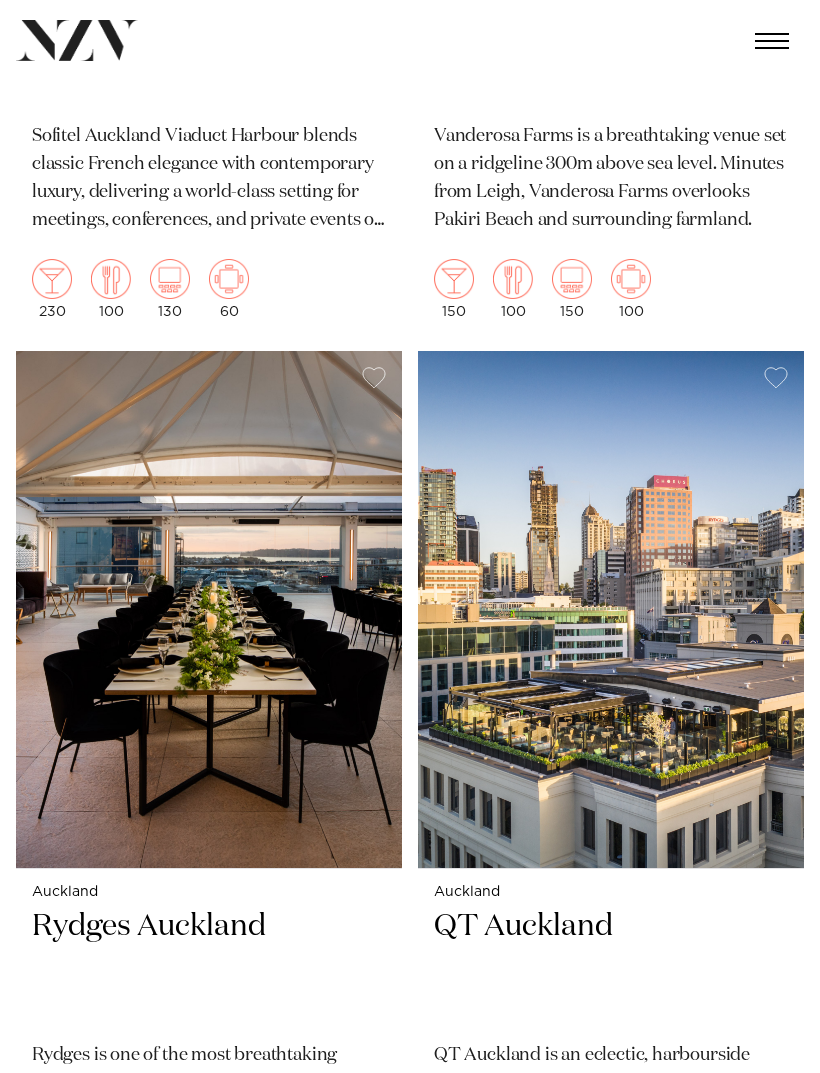 click at bounding box center (611, 610) 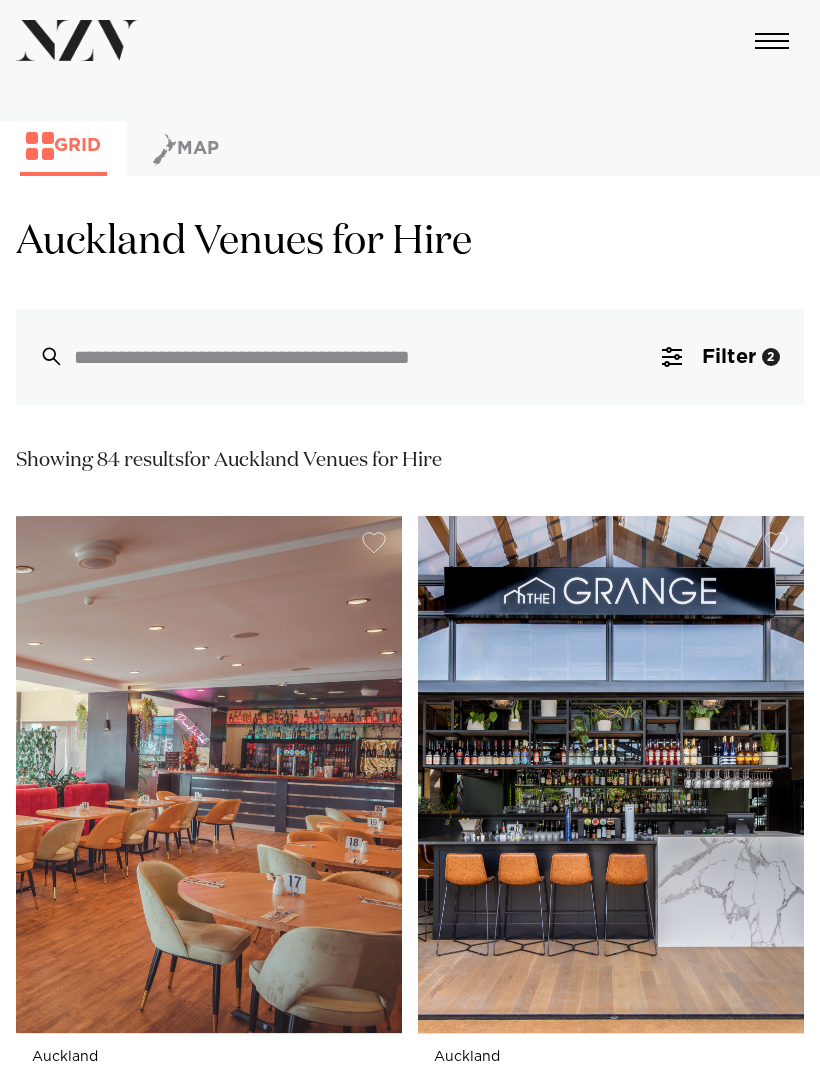 scroll, scrollTop: 2987, scrollLeft: 0, axis: vertical 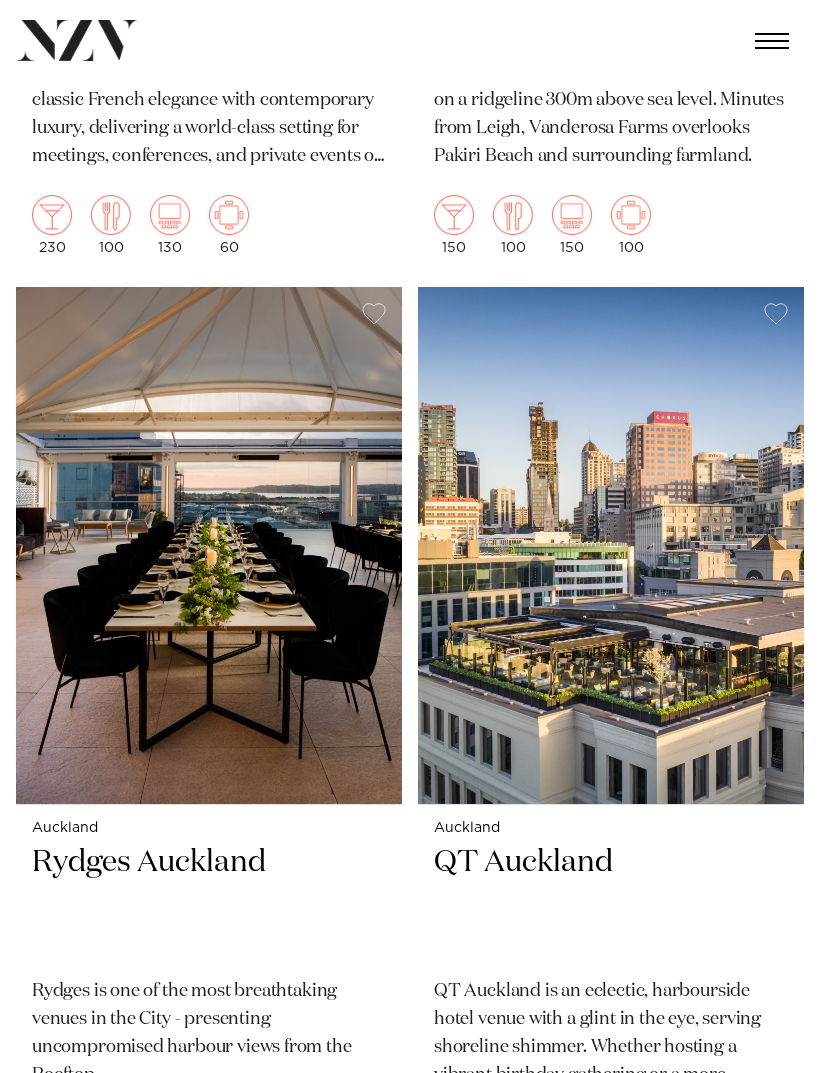 click at bounding box center [209, 546] 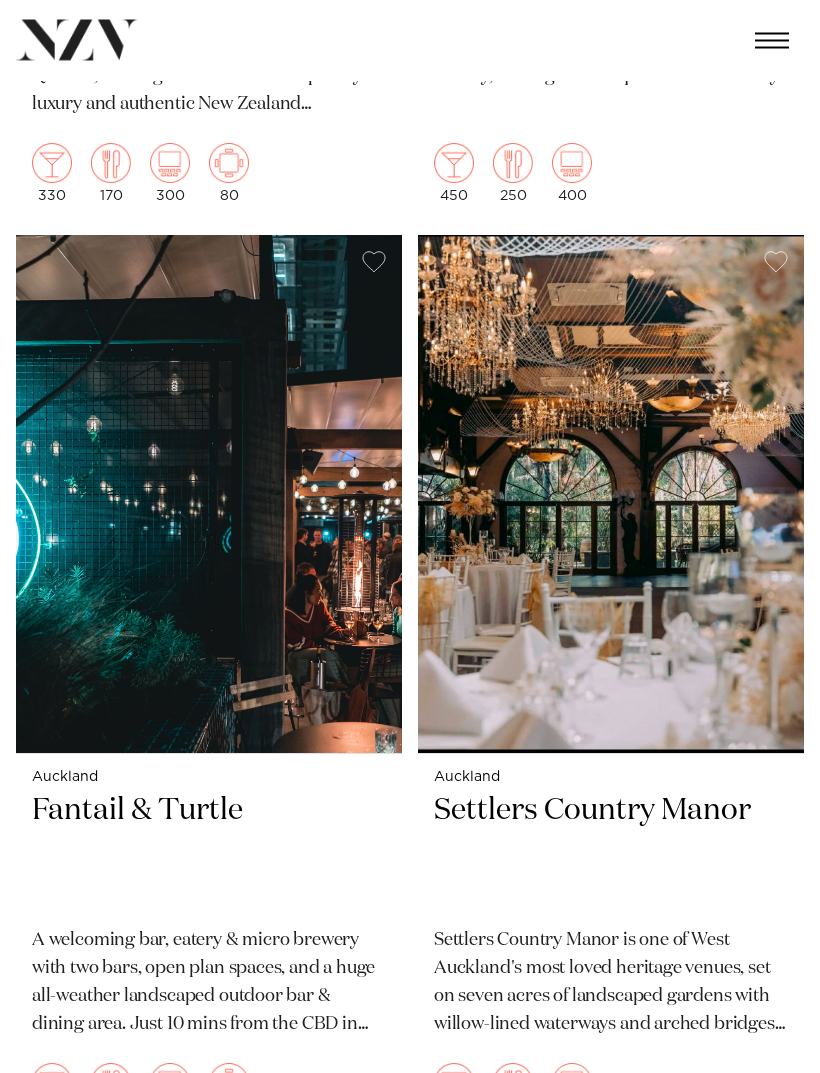 scroll, scrollTop: 4907, scrollLeft: 0, axis: vertical 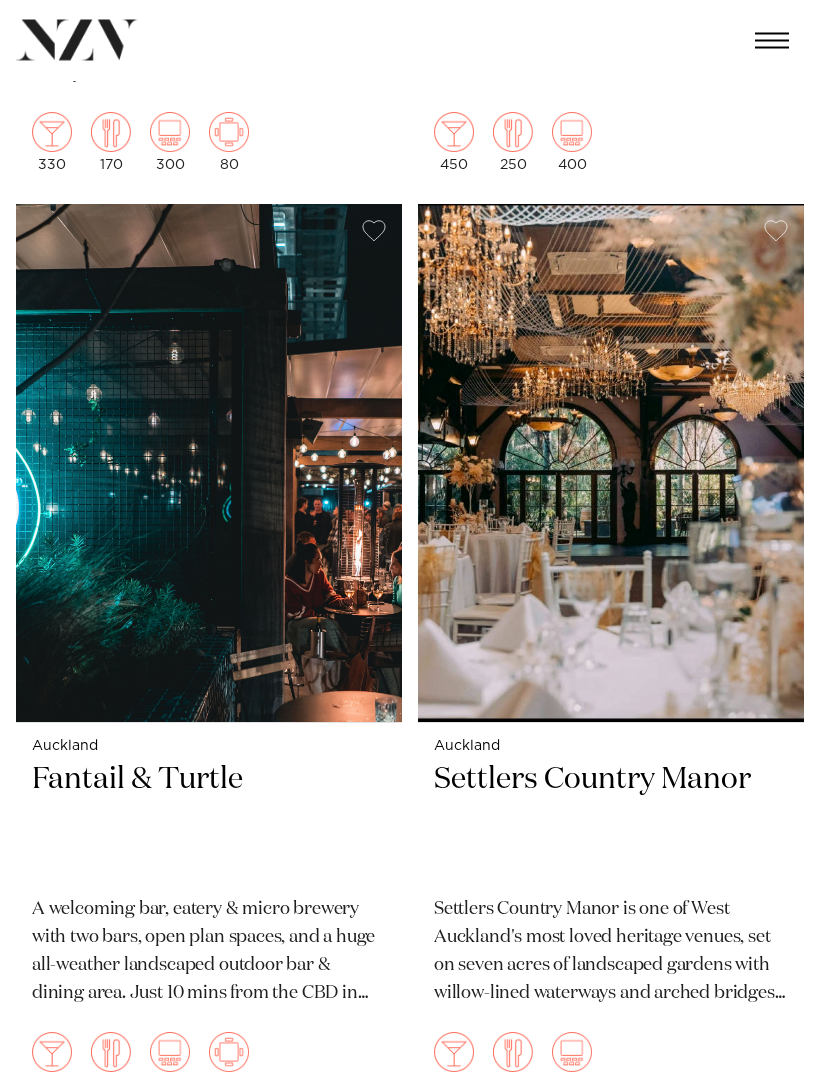 click at bounding box center [611, 464] 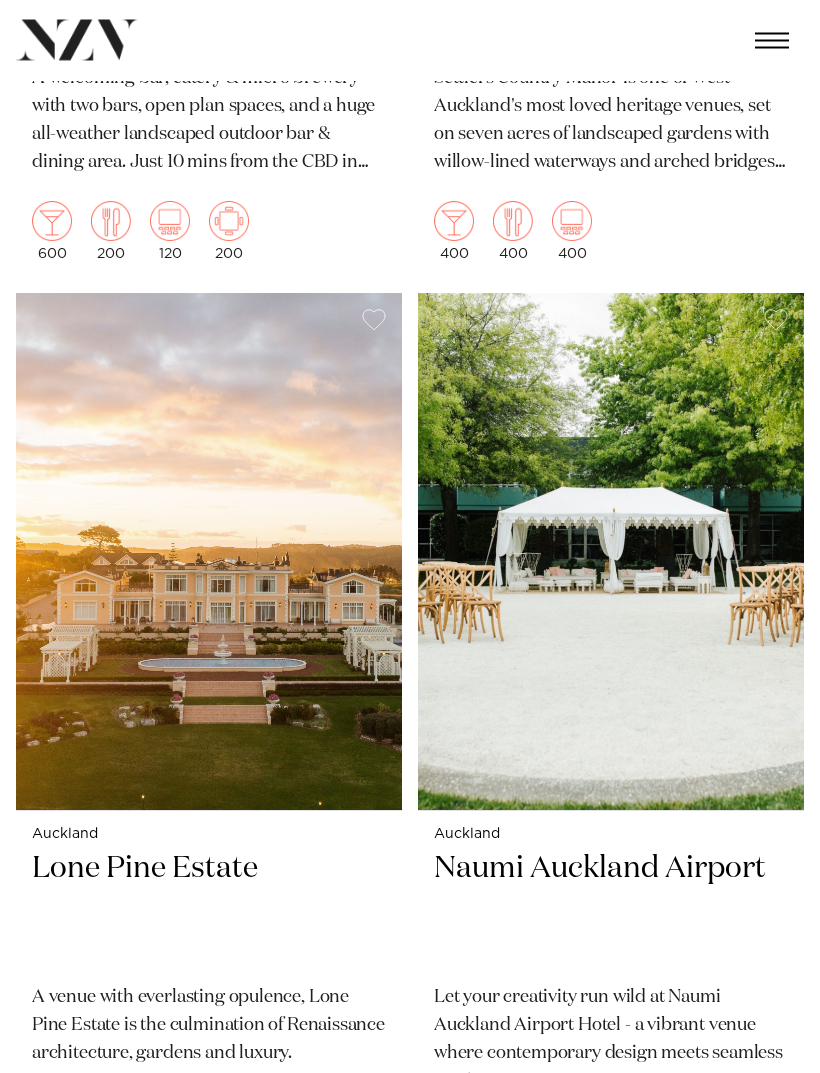scroll, scrollTop: 5738, scrollLeft: 0, axis: vertical 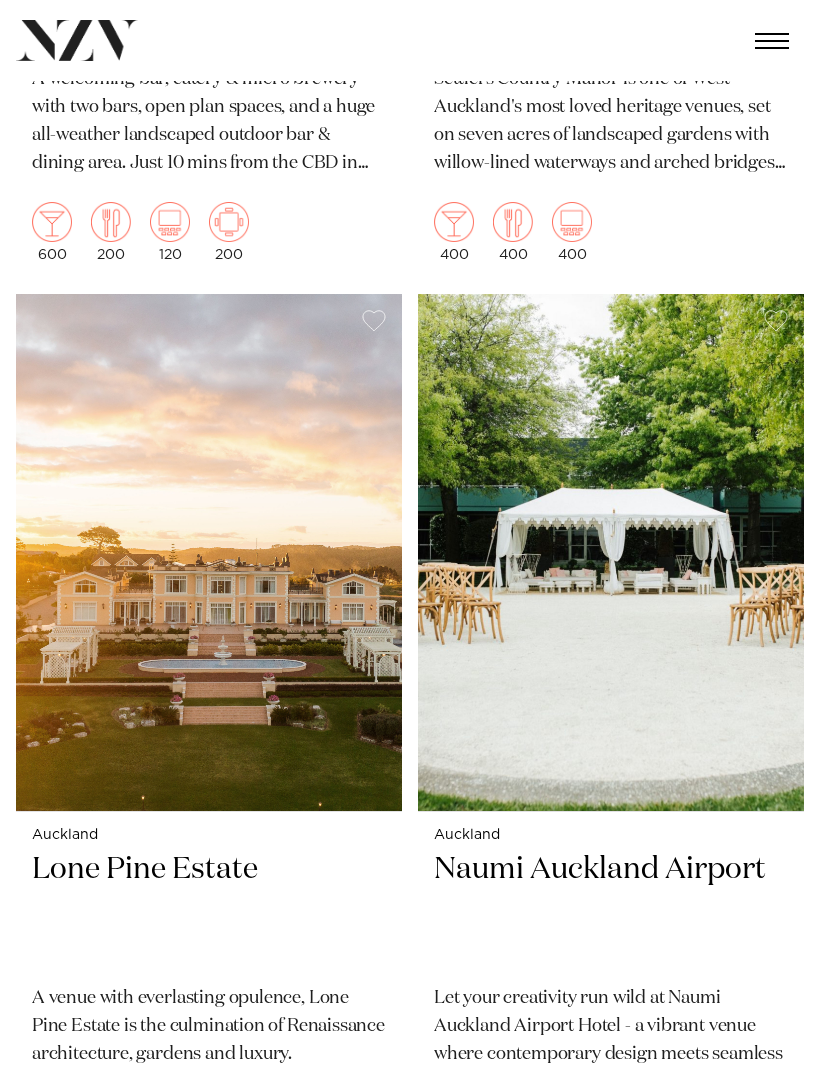 click at bounding box center (209, 553) 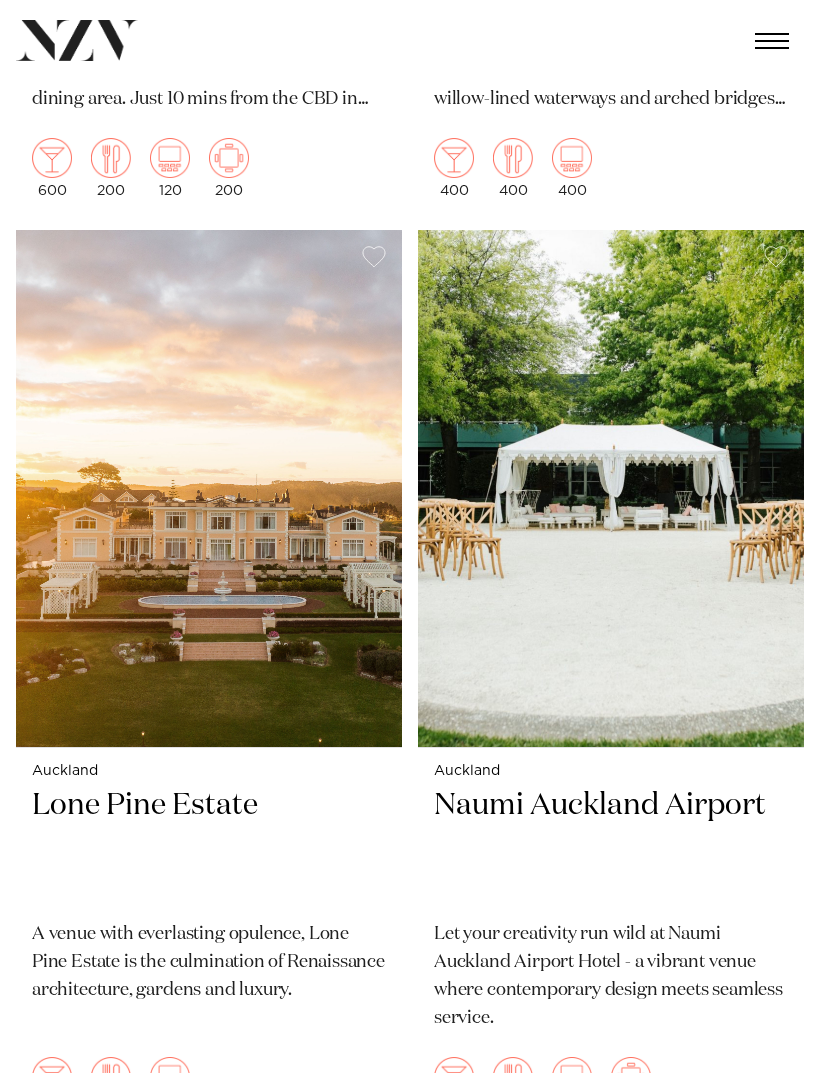 click at bounding box center [611, 489] 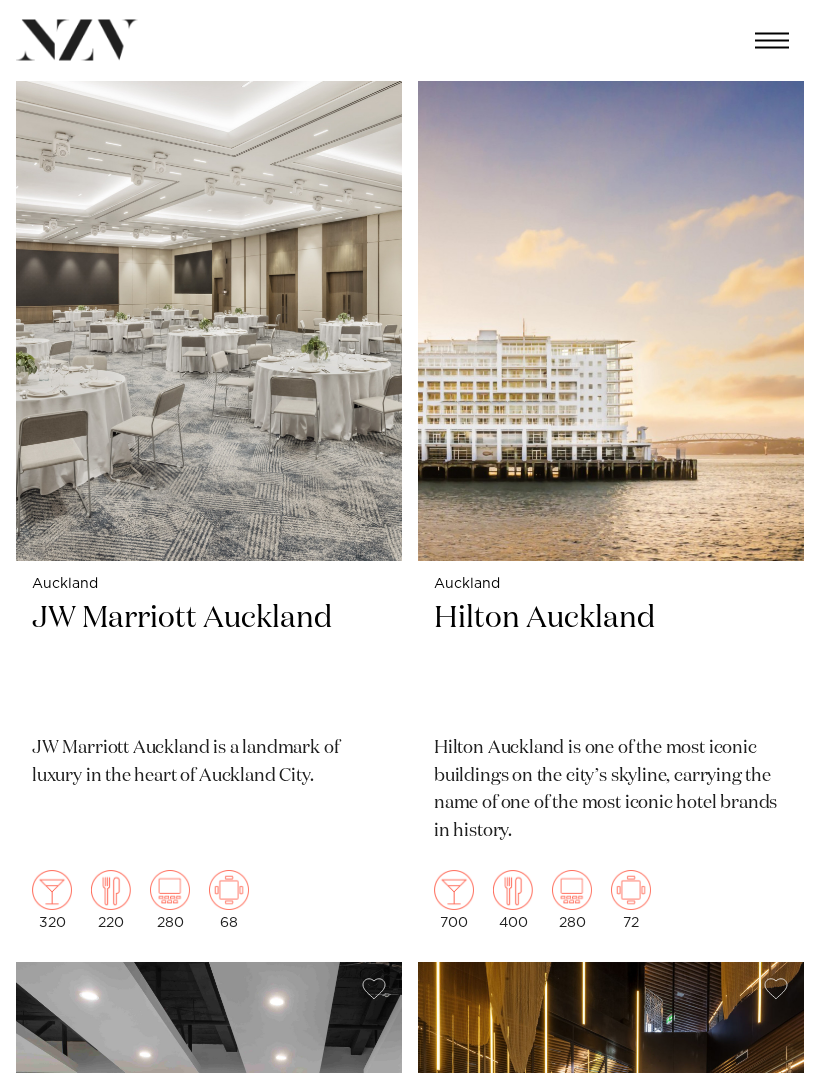 scroll, scrollTop: 6908, scrollLeft: 0, axis: vertical 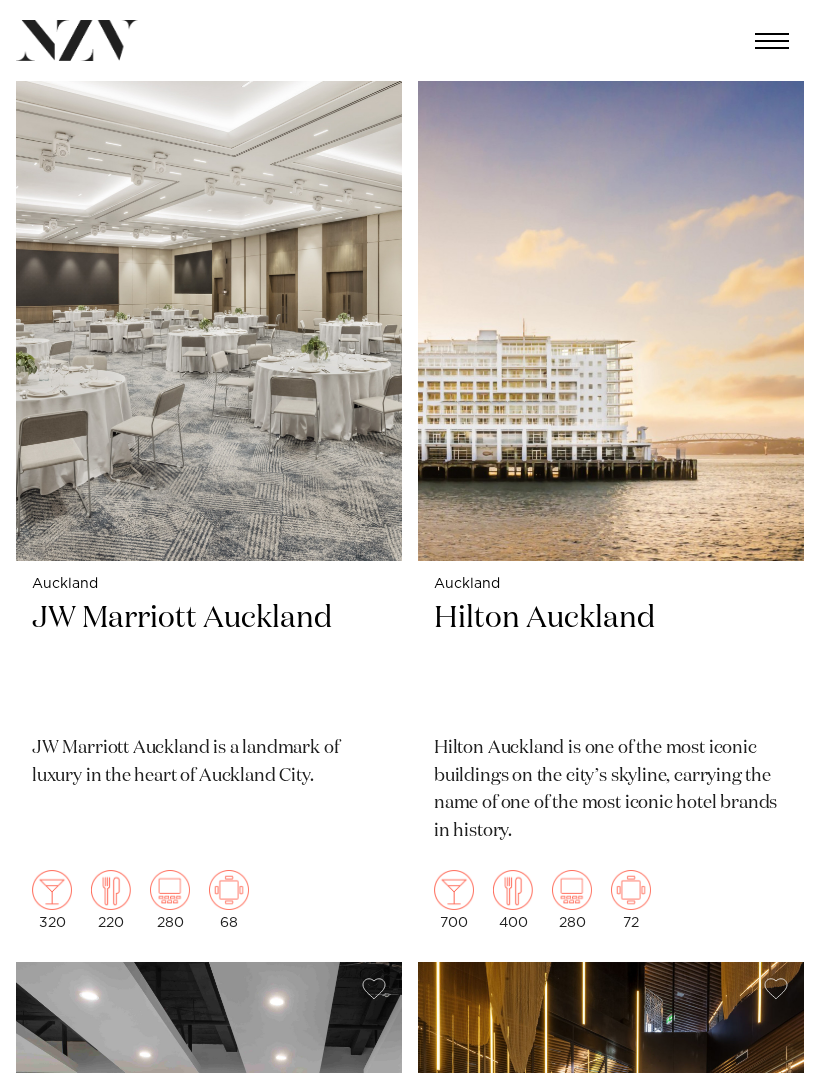 click at bounding box center (611, 302) 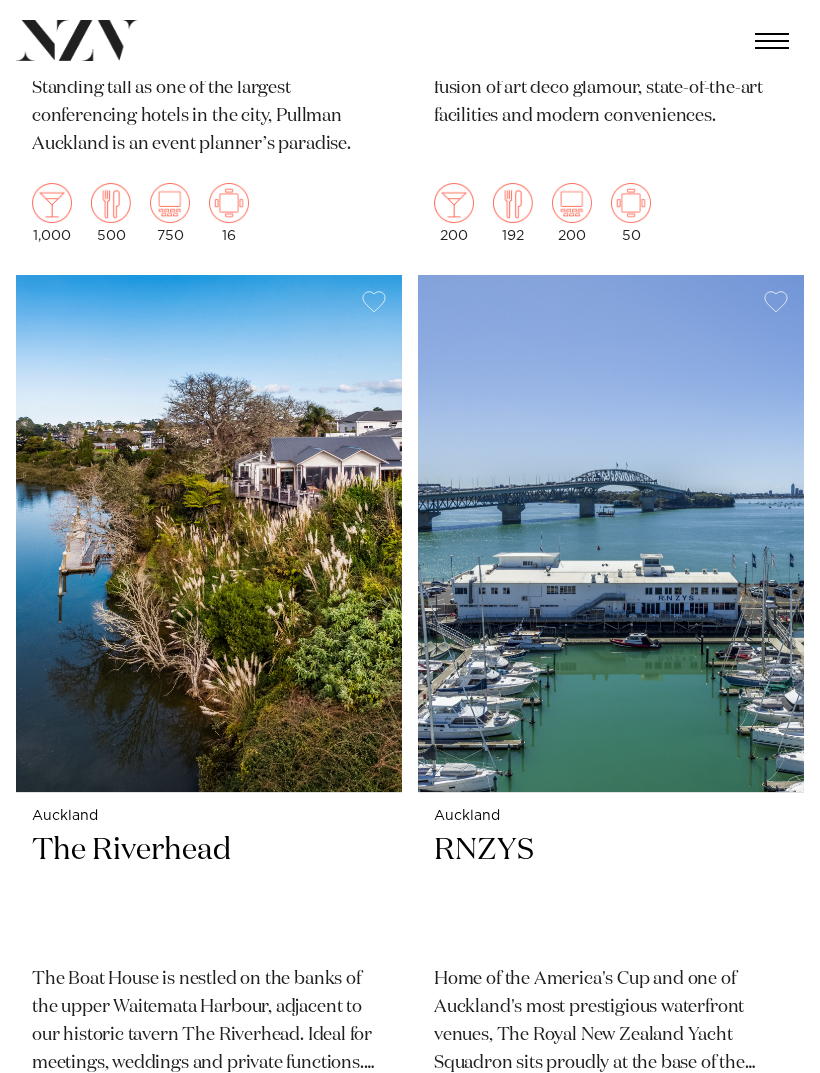 scroll, scrollTop: 8556, scrollLeft: 0, axis: vertical 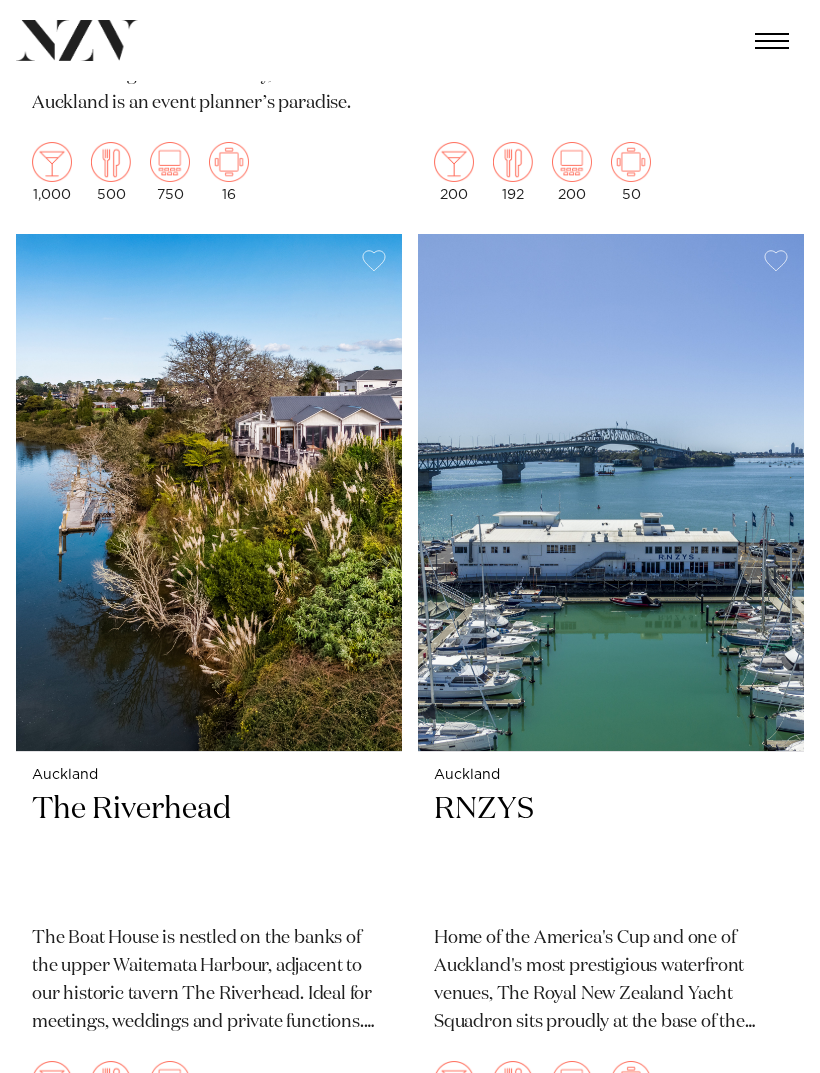click at bounding box center (209, 493) 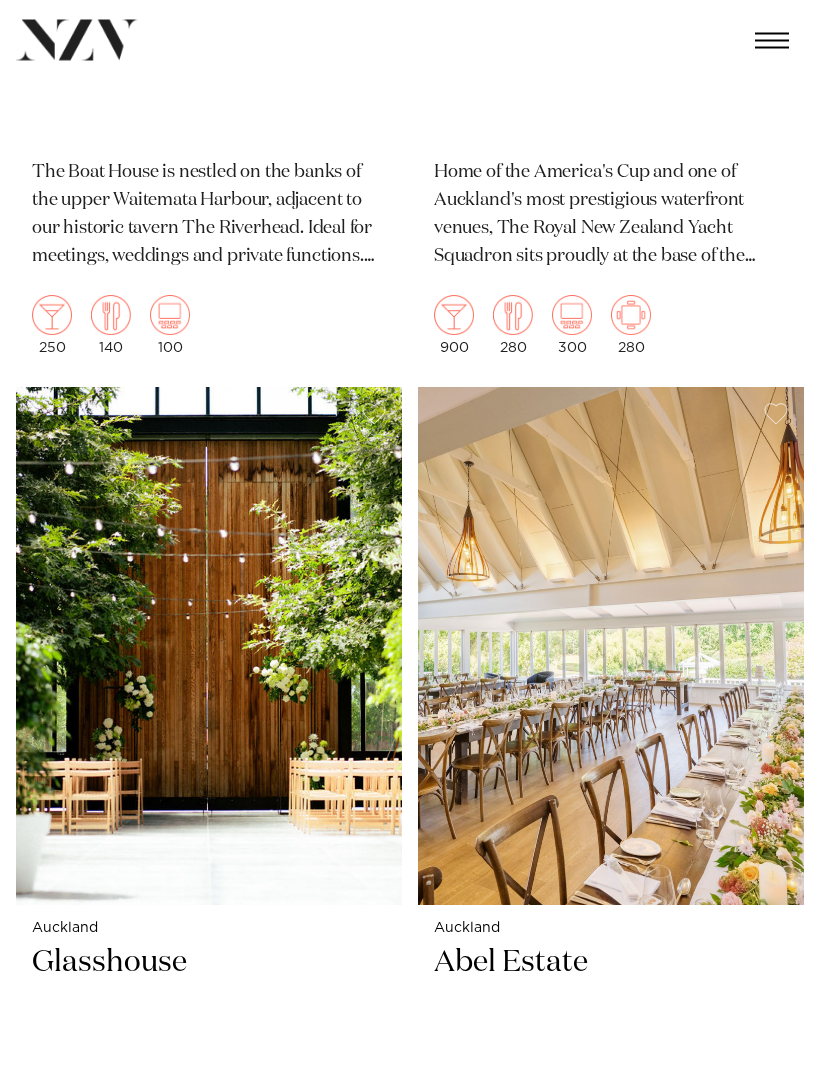 scroll, scrollTop: 9322, scrollLeft: 0, axis: vertical 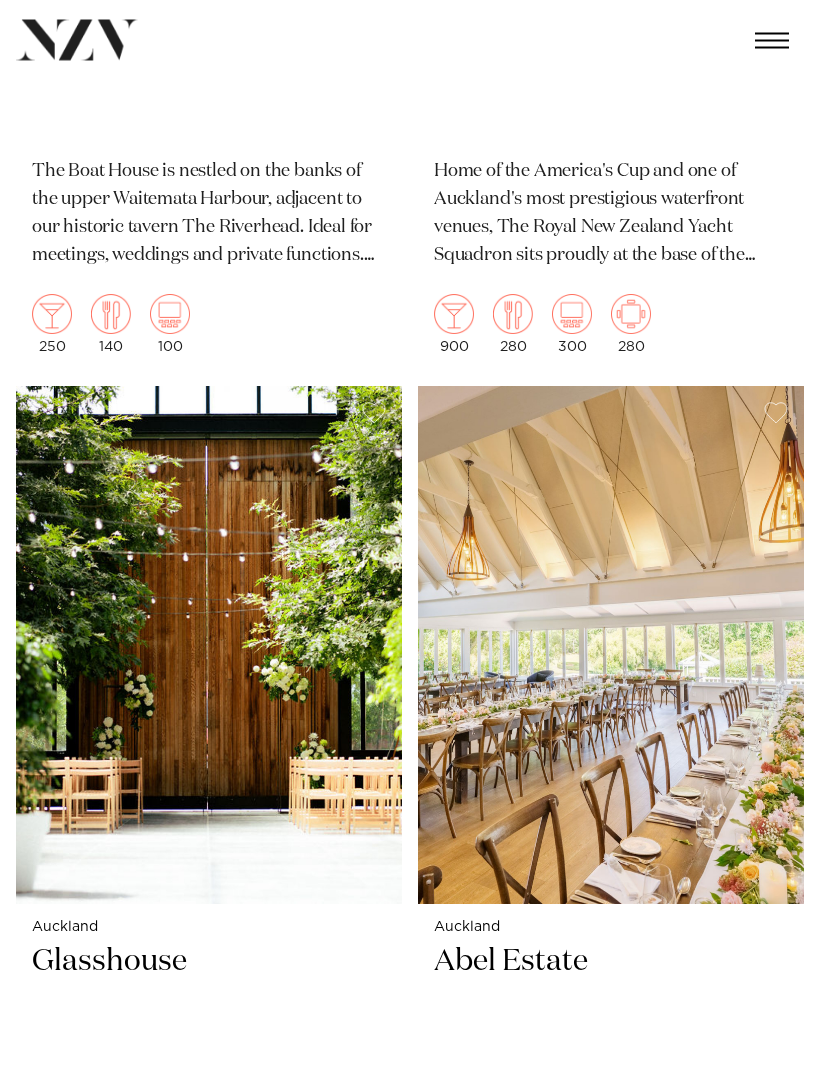 click at bounding box center (611, 646) 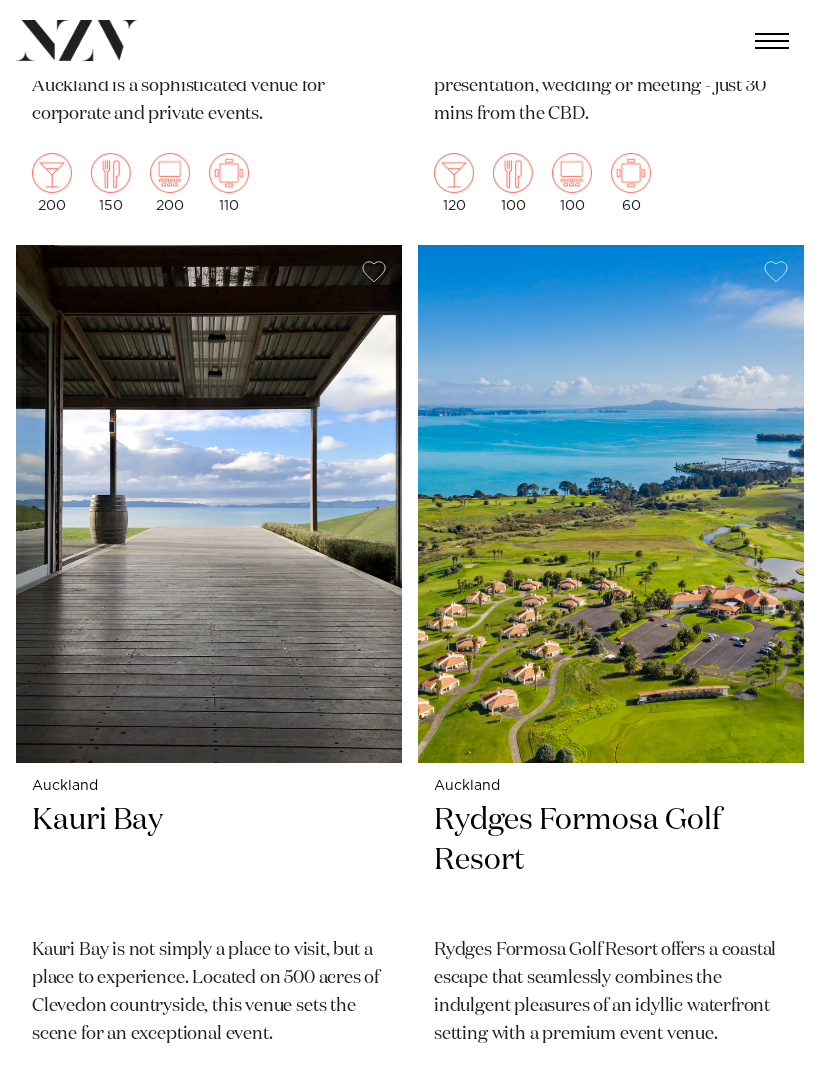 scroll, scrollTop: 13142, scrollLeft: 0, axis: vertical 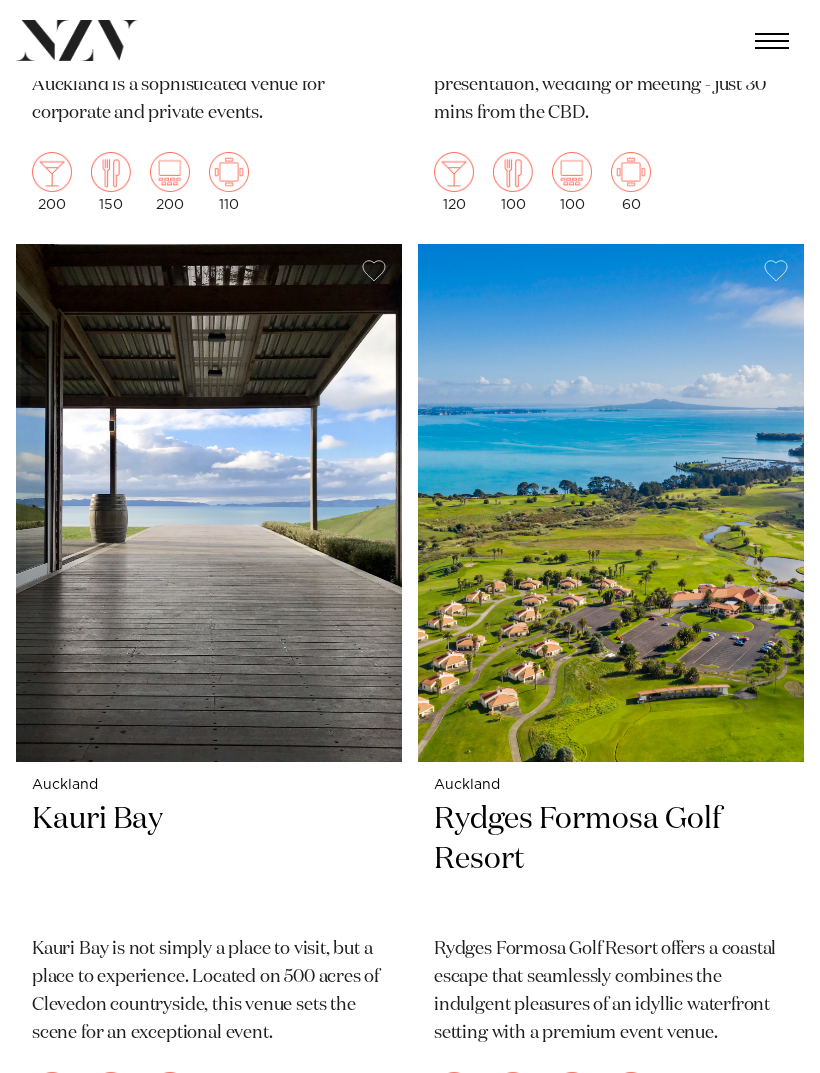 click at bounding box center (611, 503) 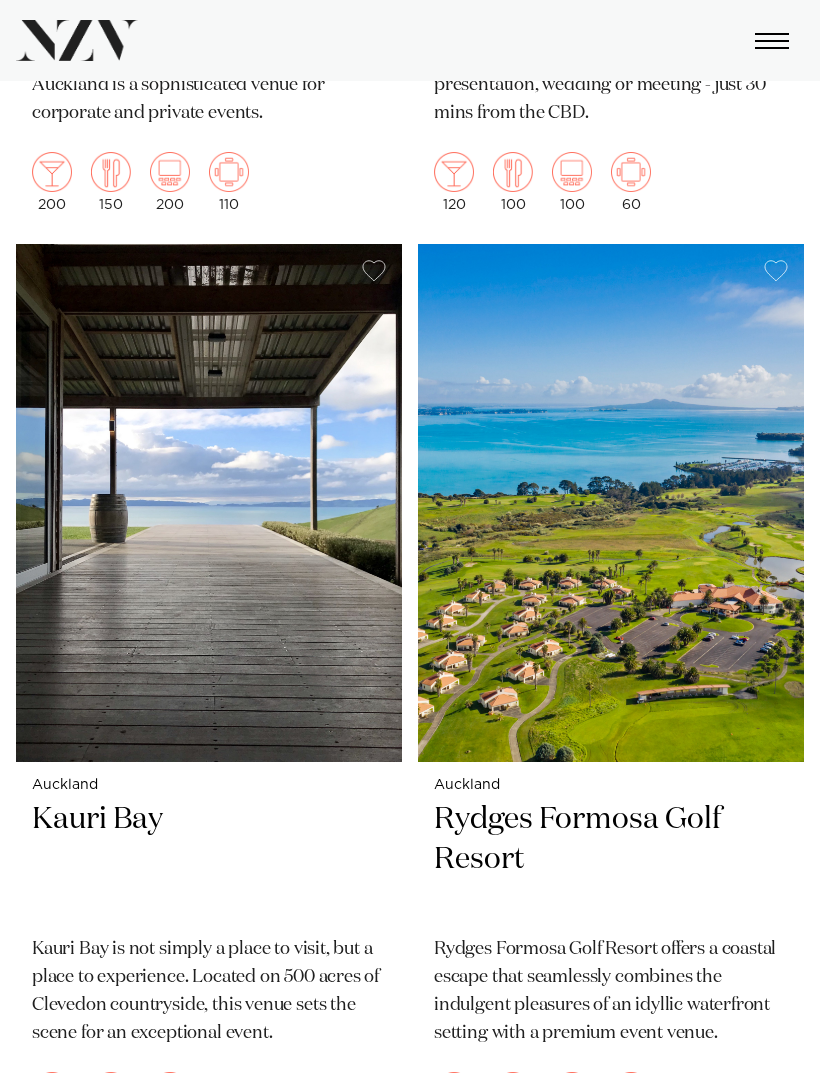 scroll, scrollTop: 13206, scrollLeft: 0, axis: vertical 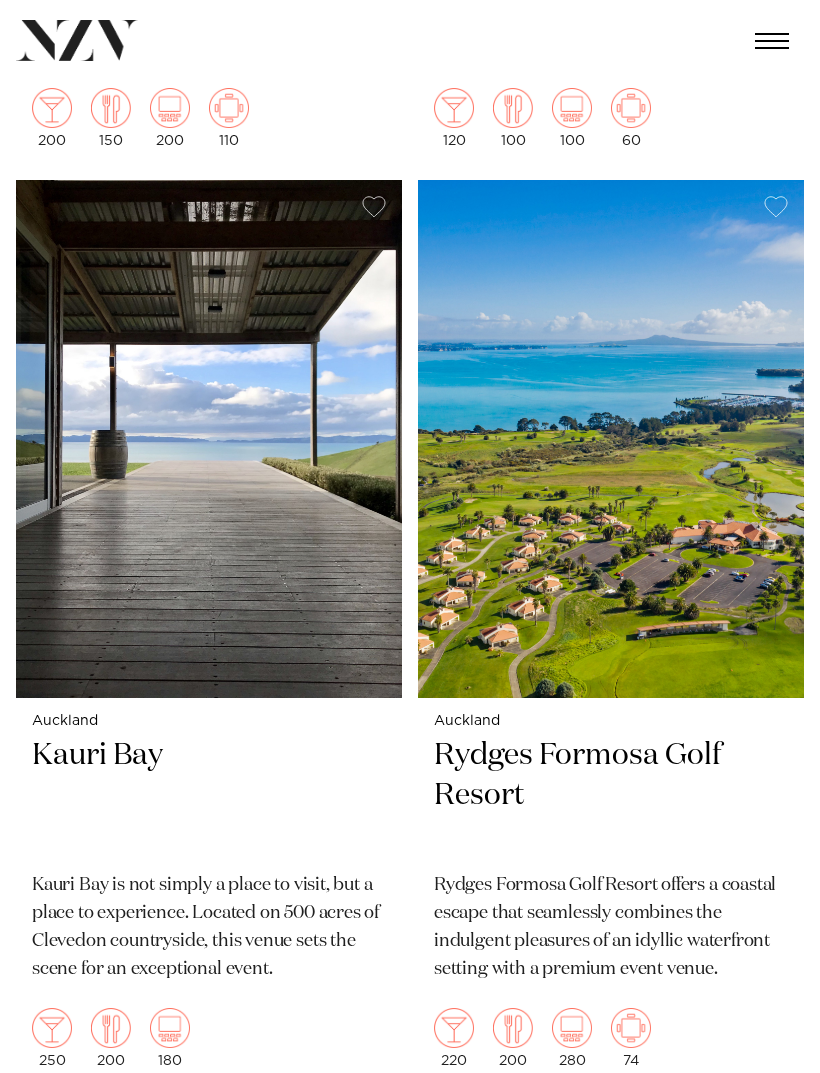 click at bounding box center [209, 439] 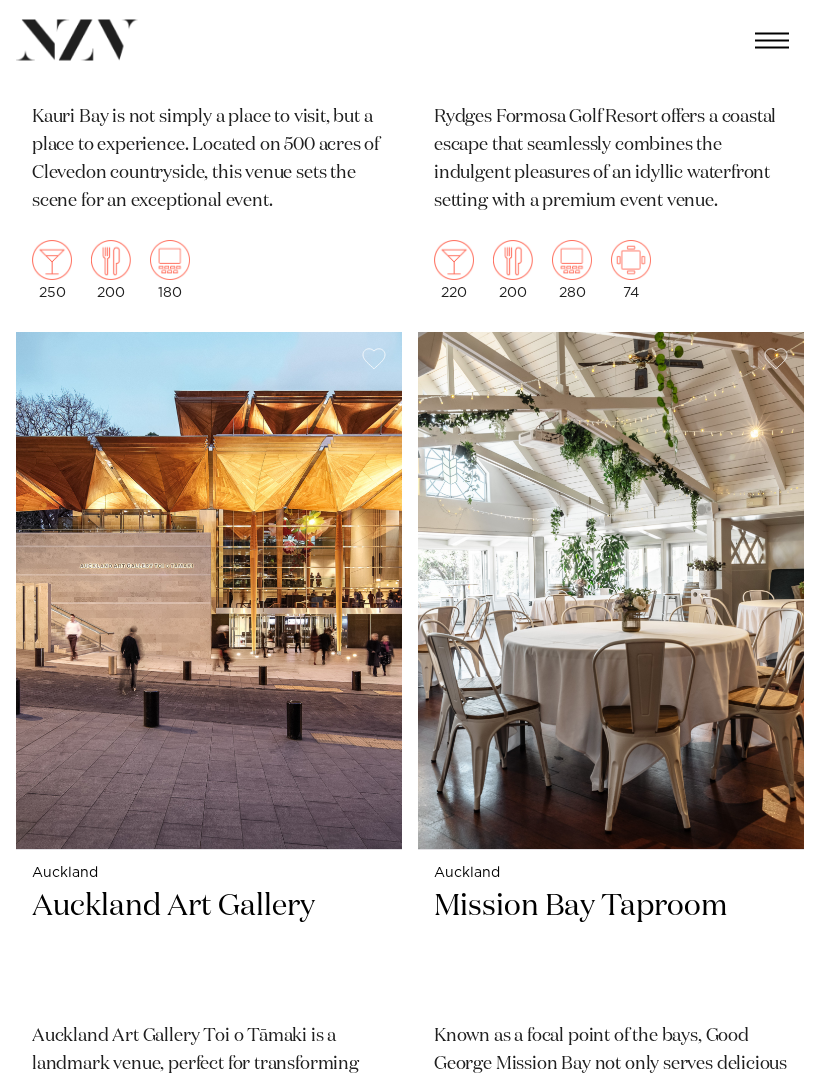 scroll, scrollTop: 13973, scrollLeft: 0, axis: vertical 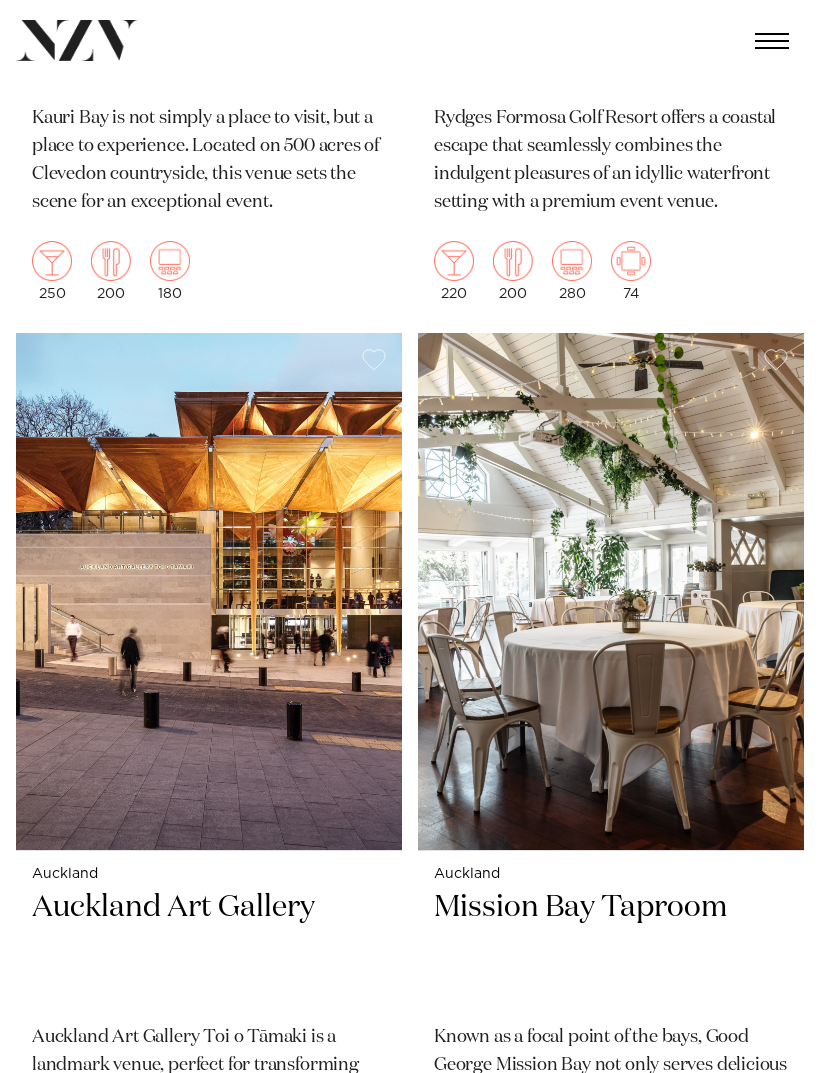 click at bounding box center [611, 592] 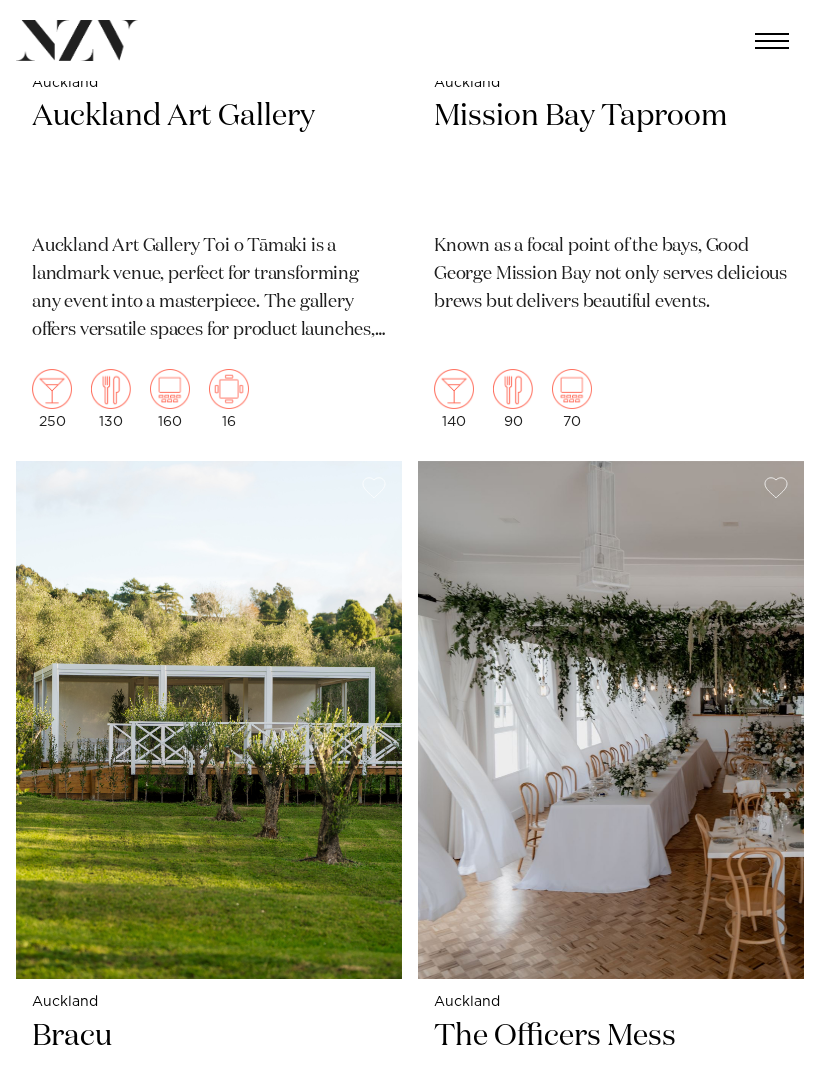 scroll, scrollTop: 14766, scrollLeft: 0, axis: vertical 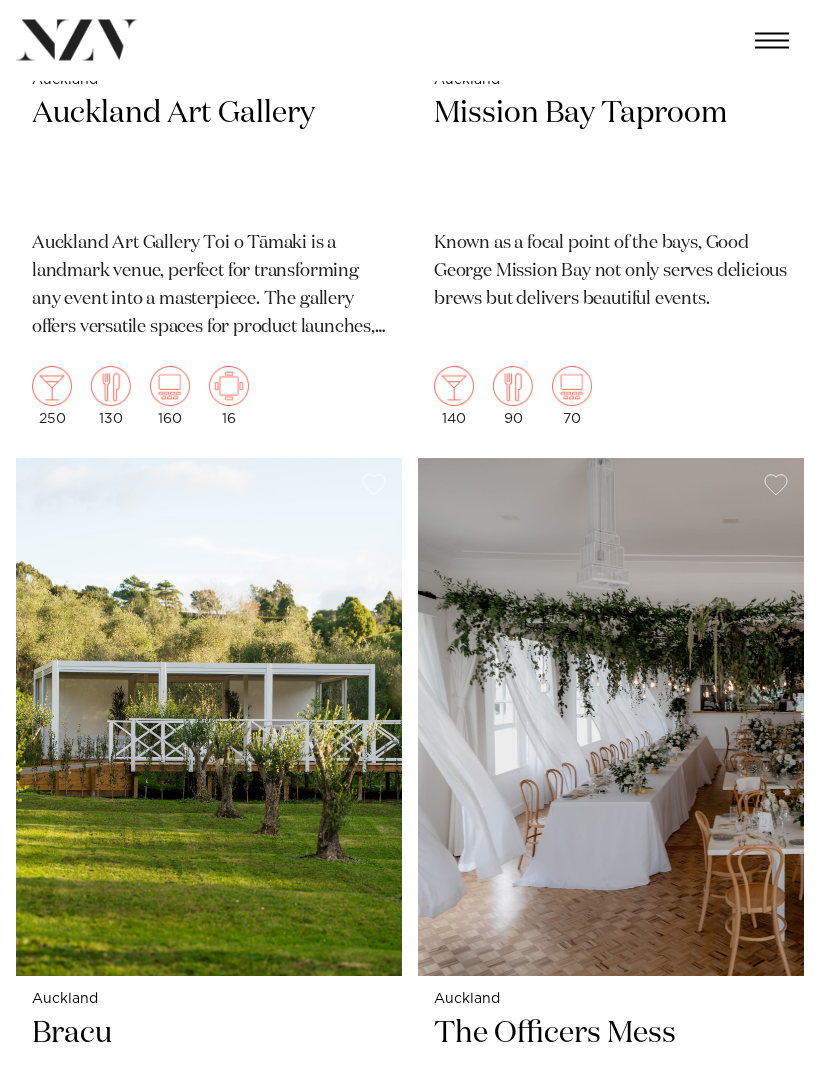 click at bounding box center [209, 718] 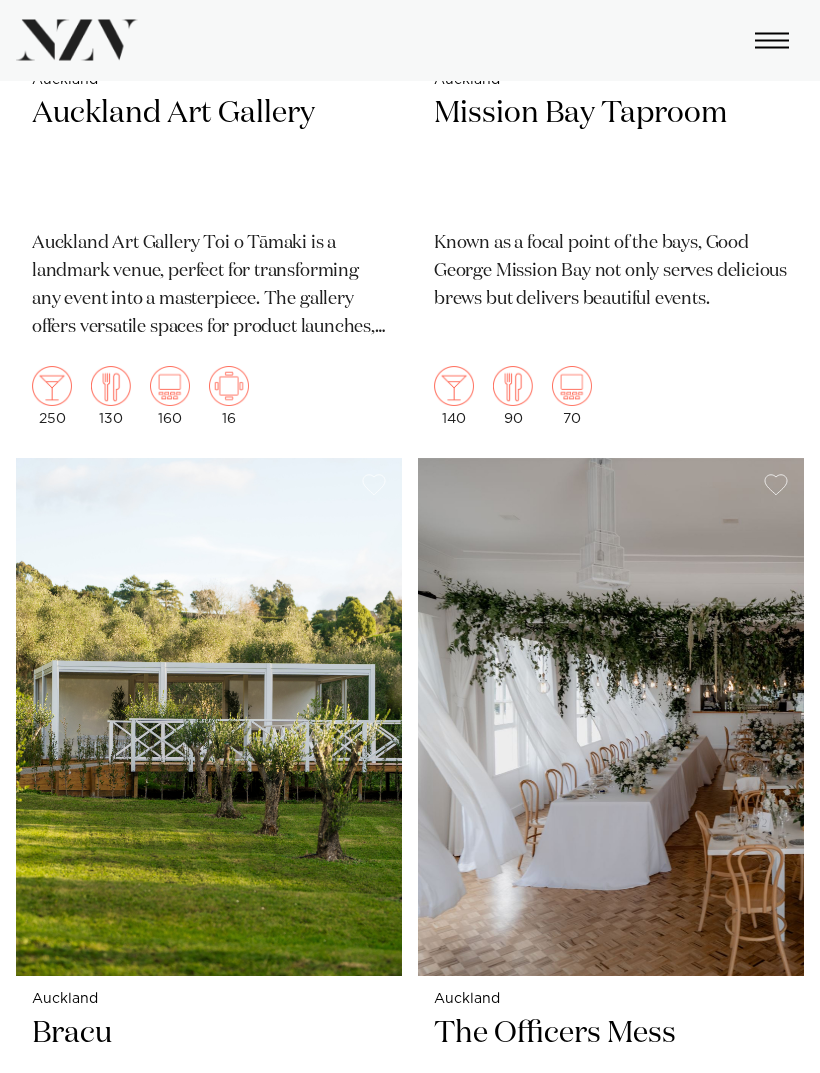 scroll, scrollTop: 14831, scrollLeft: 0, axis: vertical 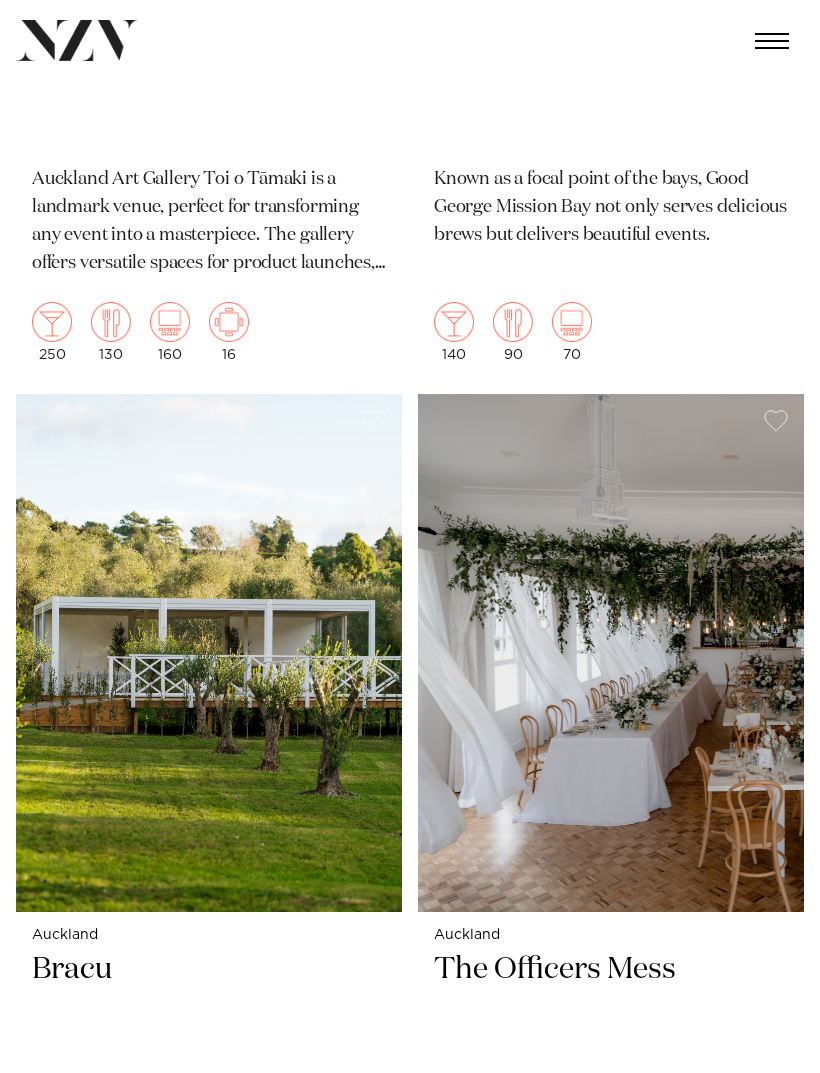 click at bounding box center [611, 653] 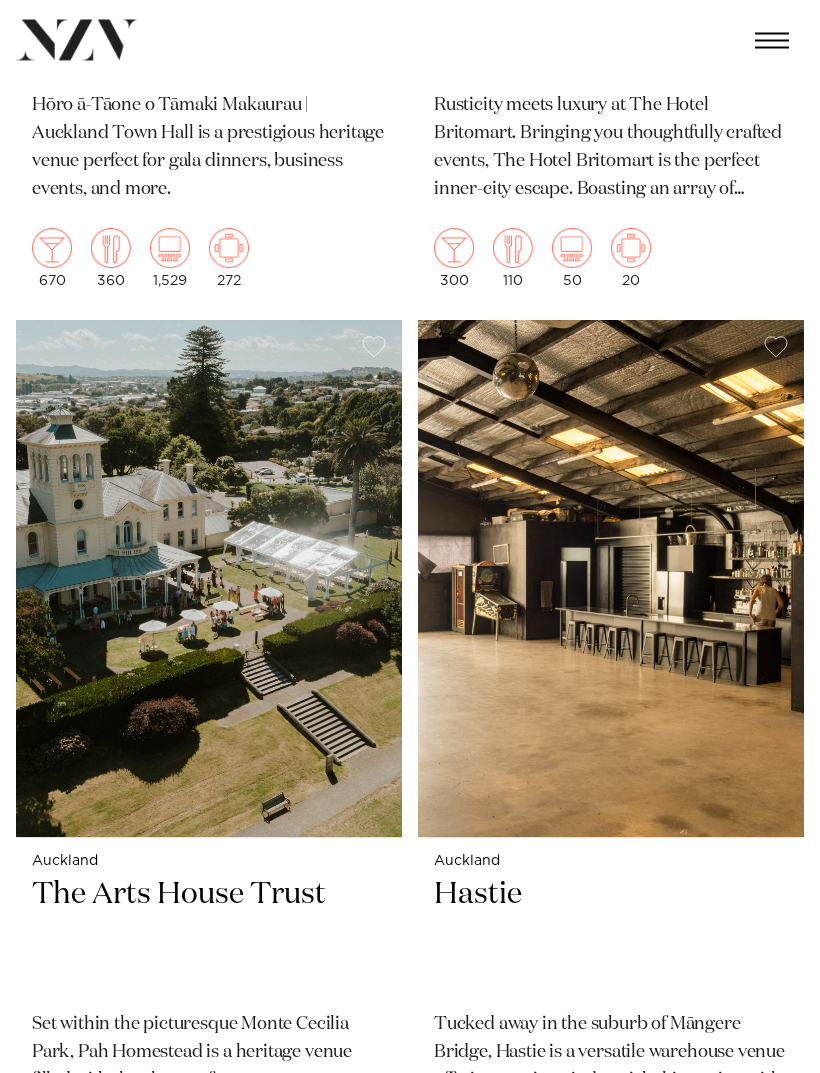 scroll, scrollTop: 16744, scrollLeft: 0, axis: vertical 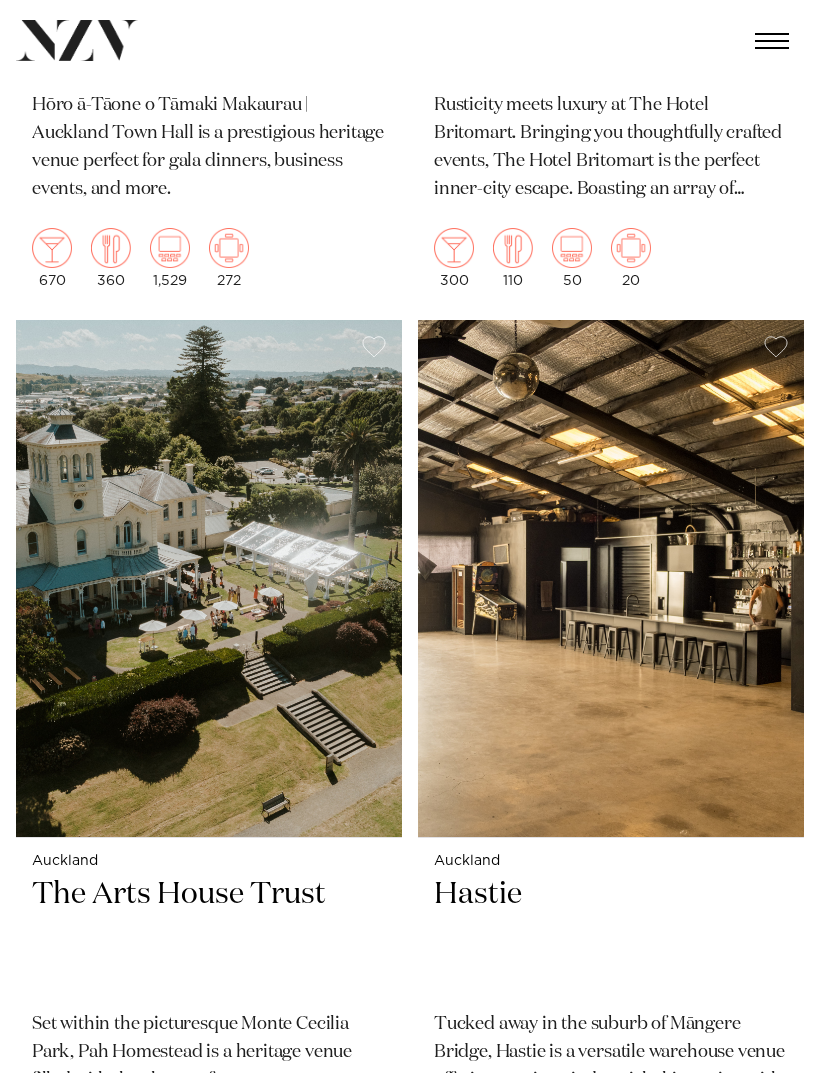 click at bounding box center (209, 579) 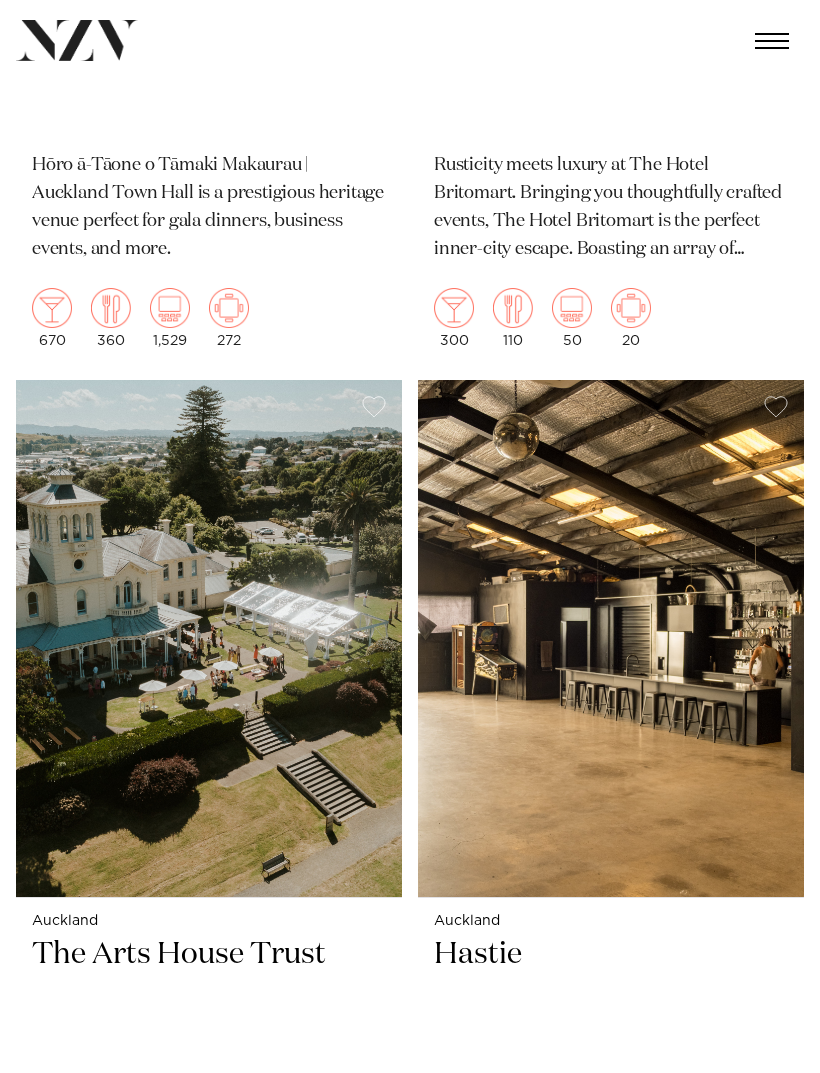 scroll, scrollTop: 16683, scrollLeft: 0, axis: vertical 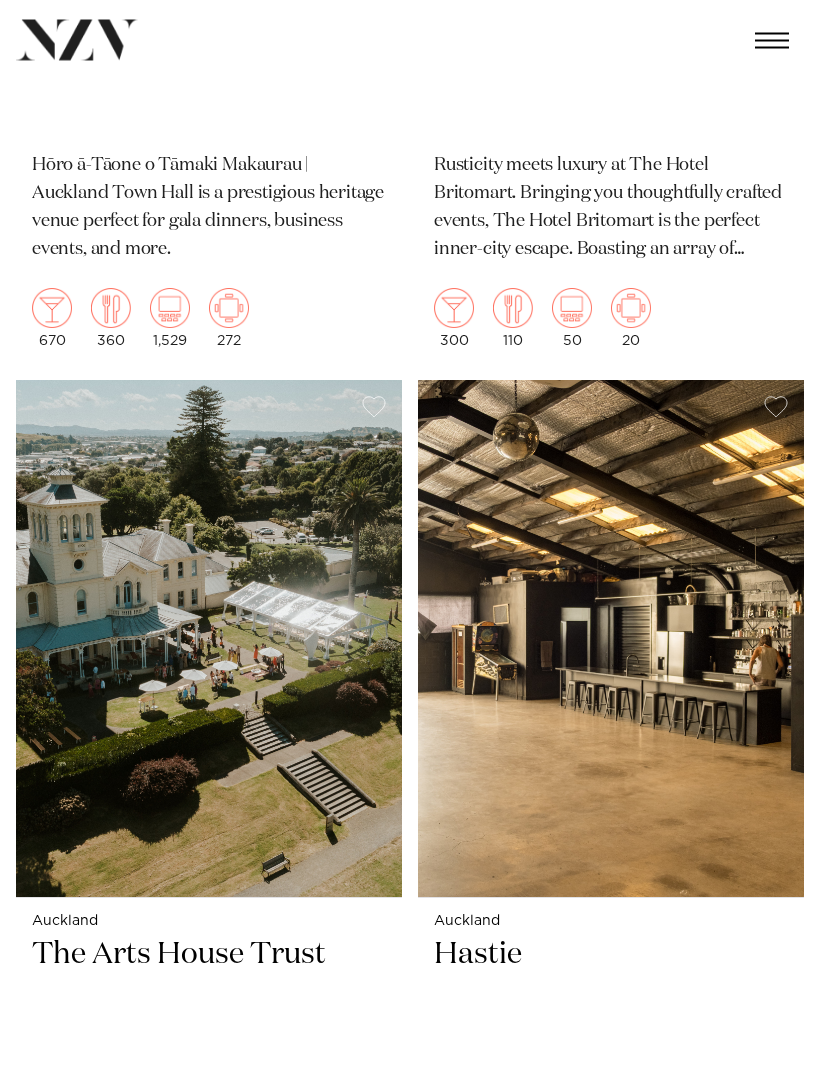 click at bounding box center [611, 640] 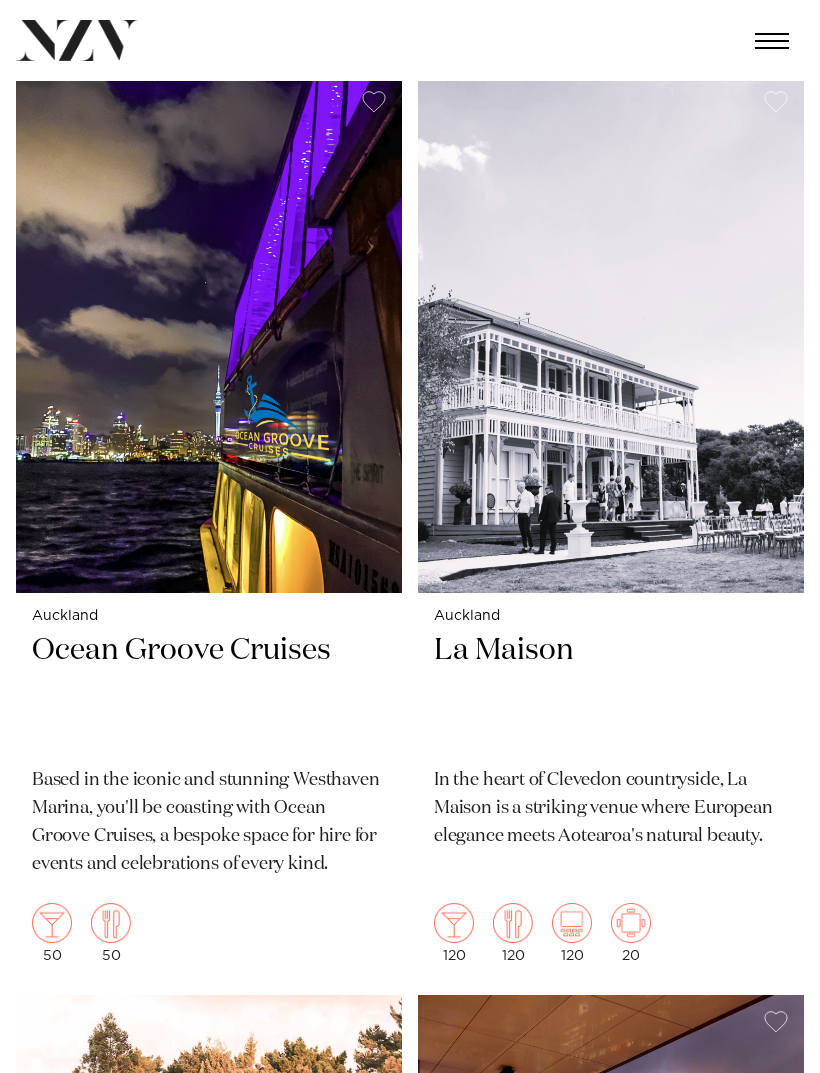 scroll, scrollTop: 18714, scrollLeft: 0, axis: vertical 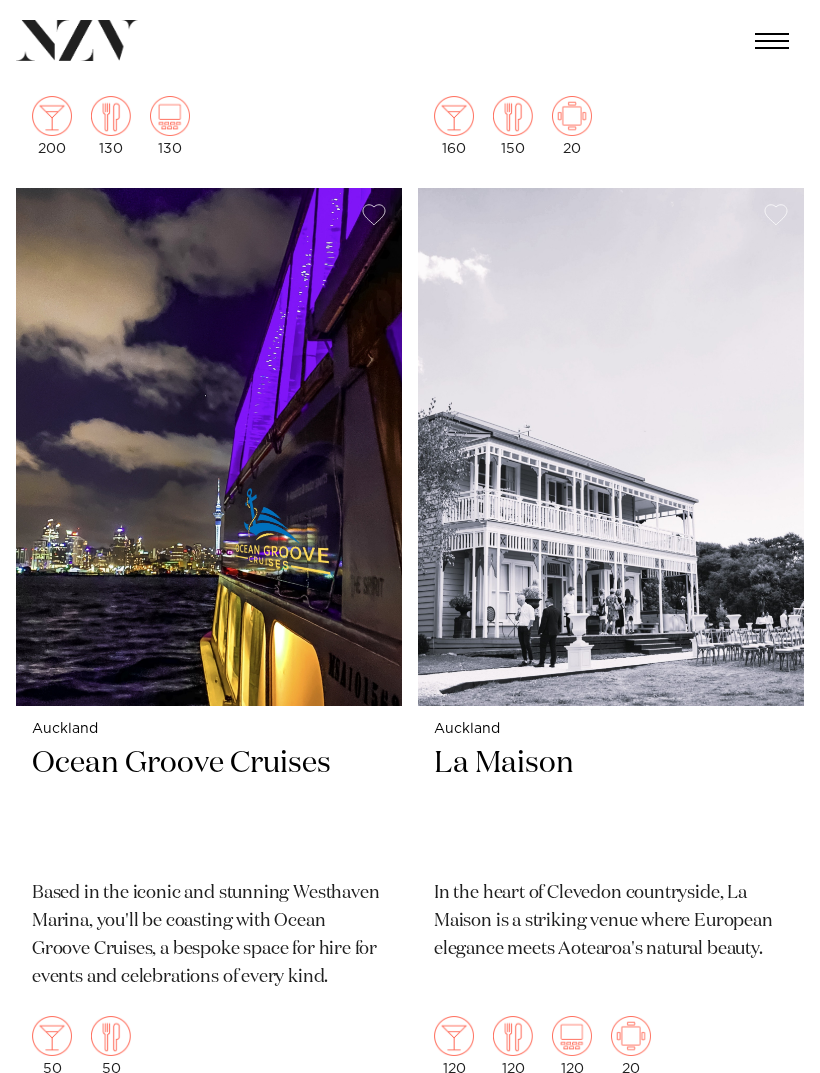 click at bounding box center [611, 447] 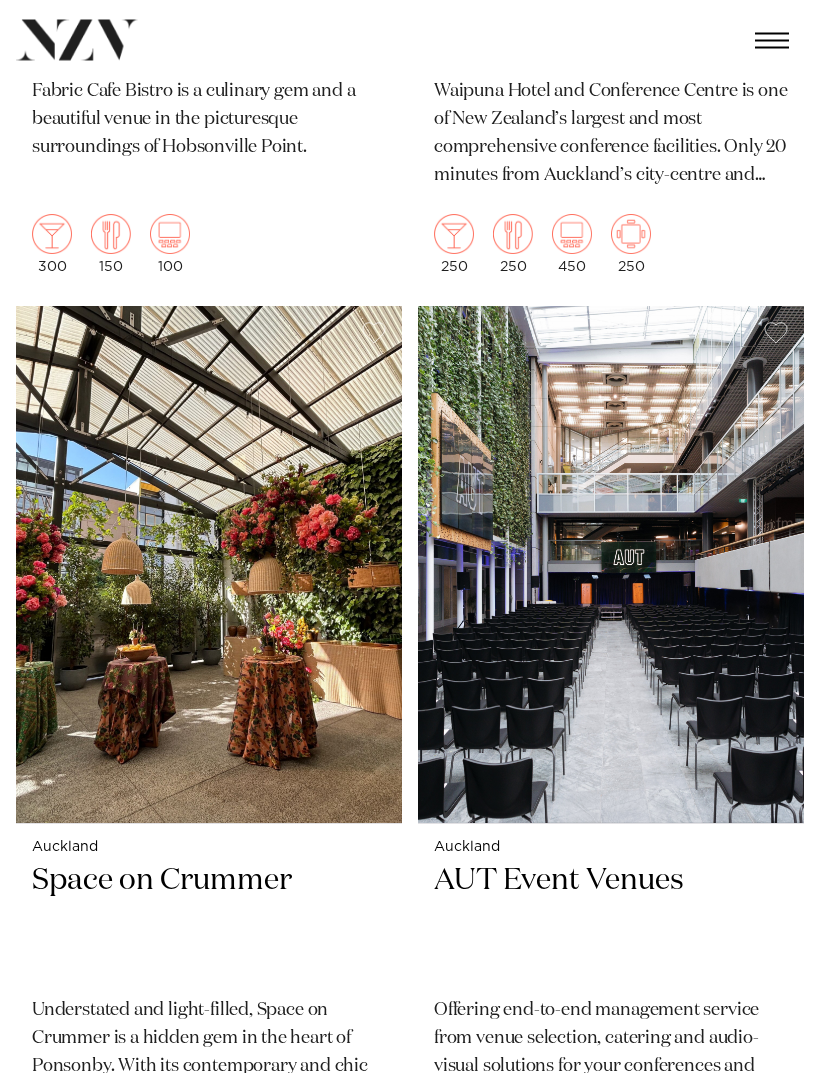 scroll, scrollTop: 22270, scrollLeft: 0, axis: vertical 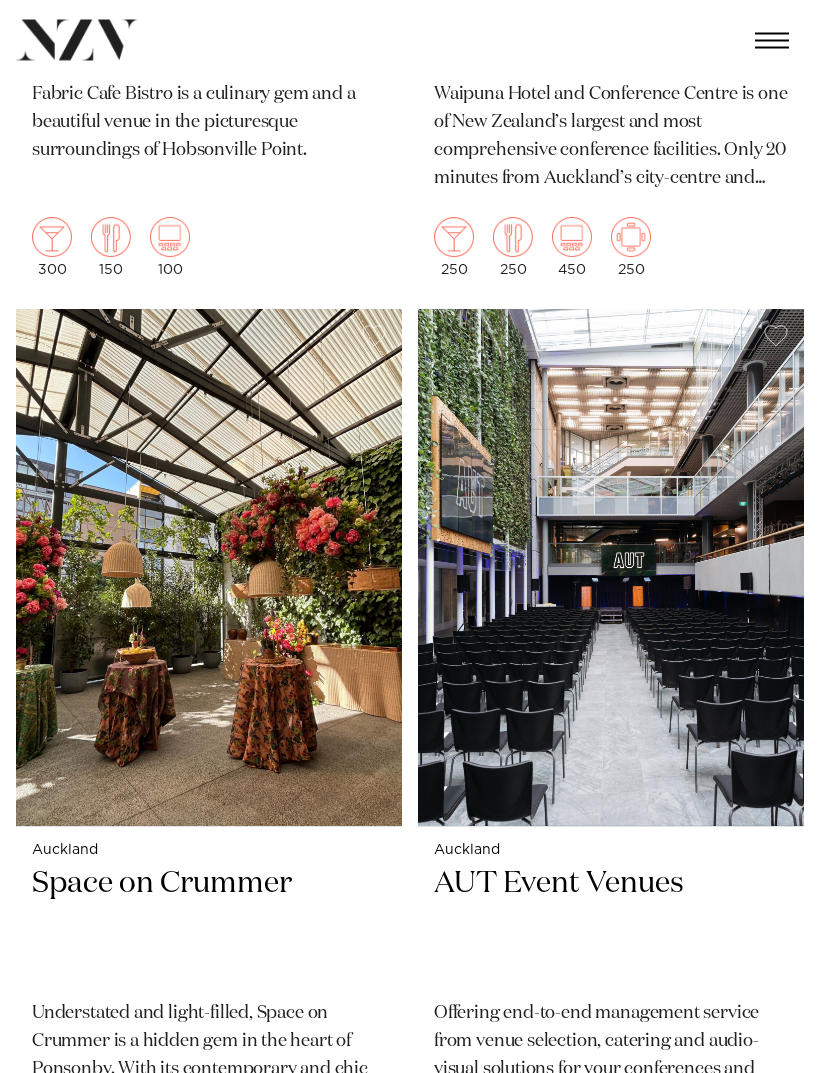 click at bounding box center (209, 569) 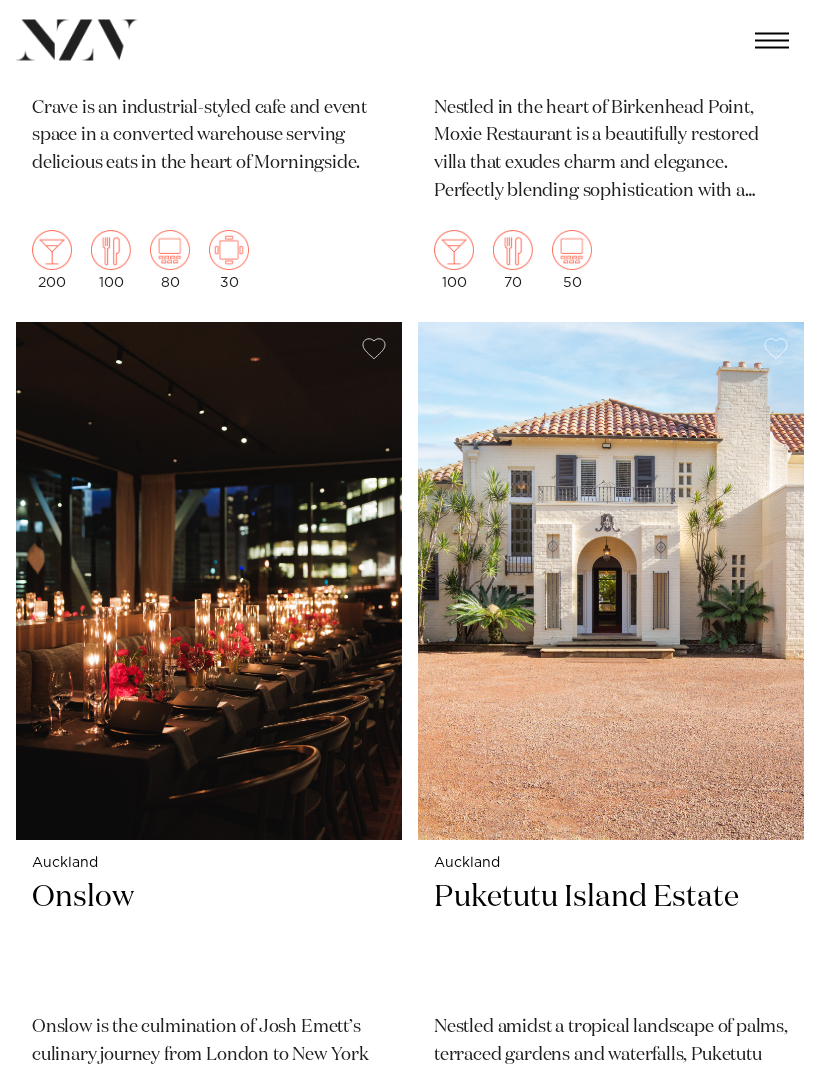 scroll, scrollTop: 24294, scrollLeft: 0, axis: vertical 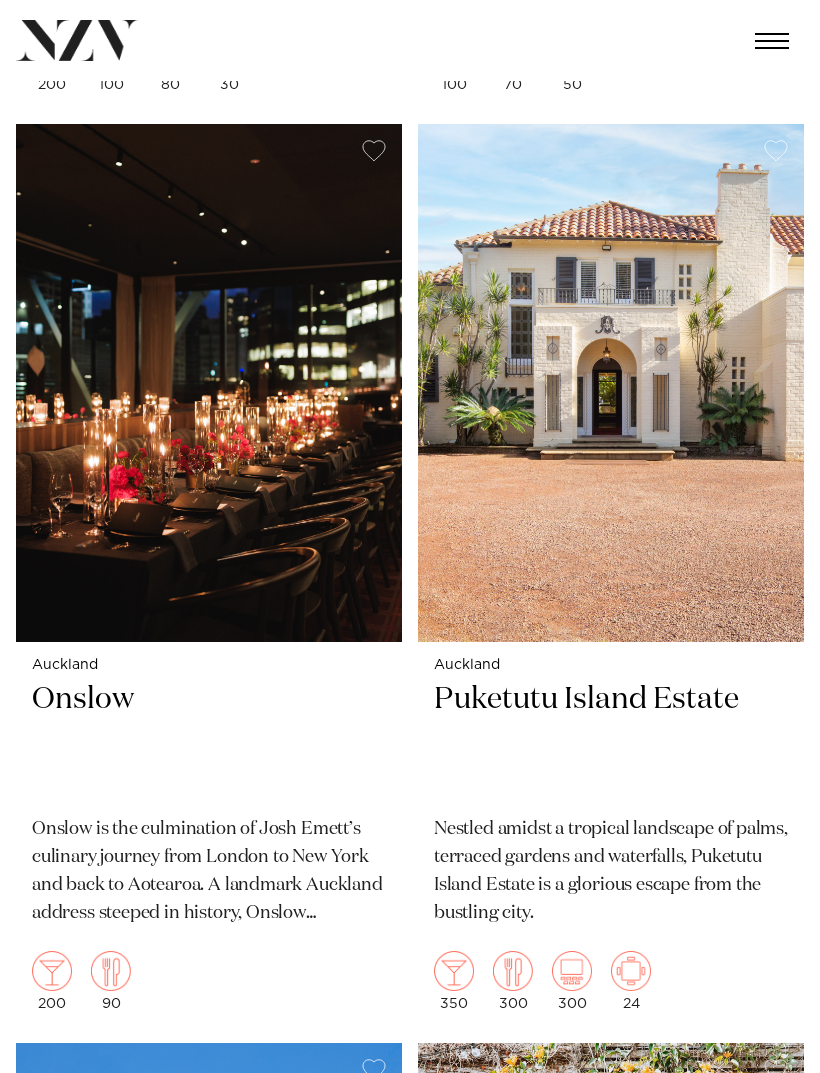 click at bounding box center (611, 383) 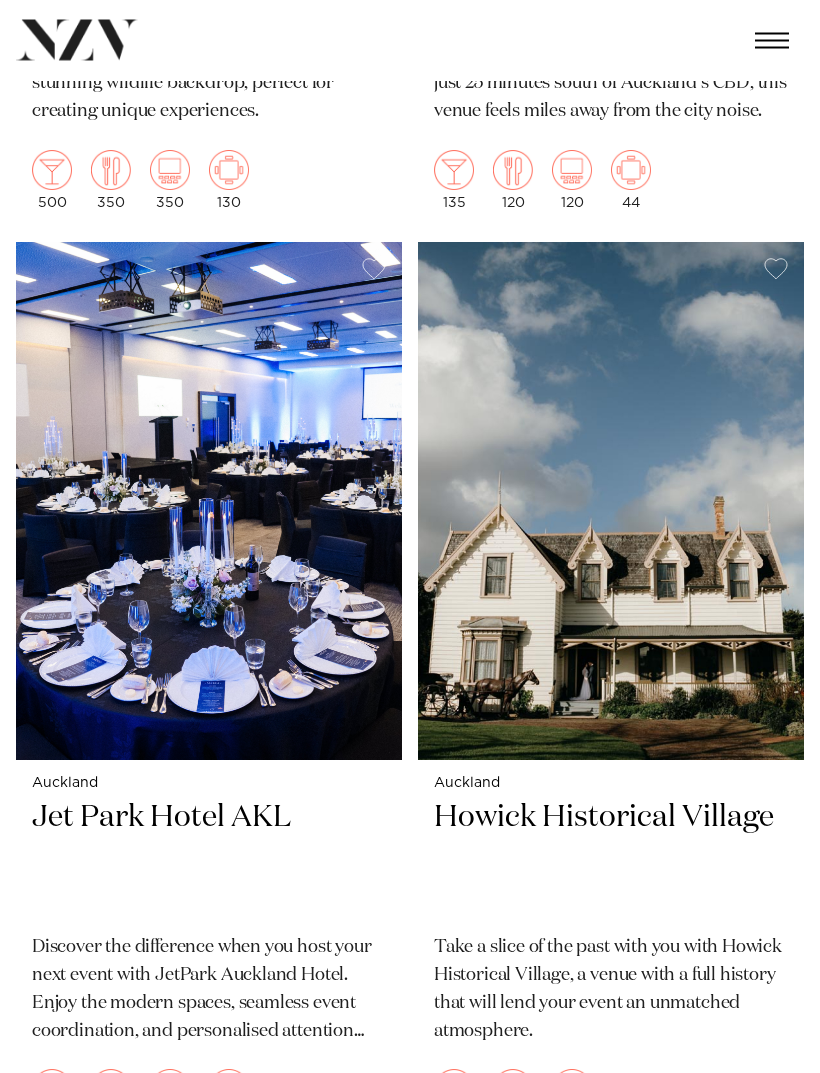 scroll, scrollTop: 26930, scrollLeft: 0, axis: vertical 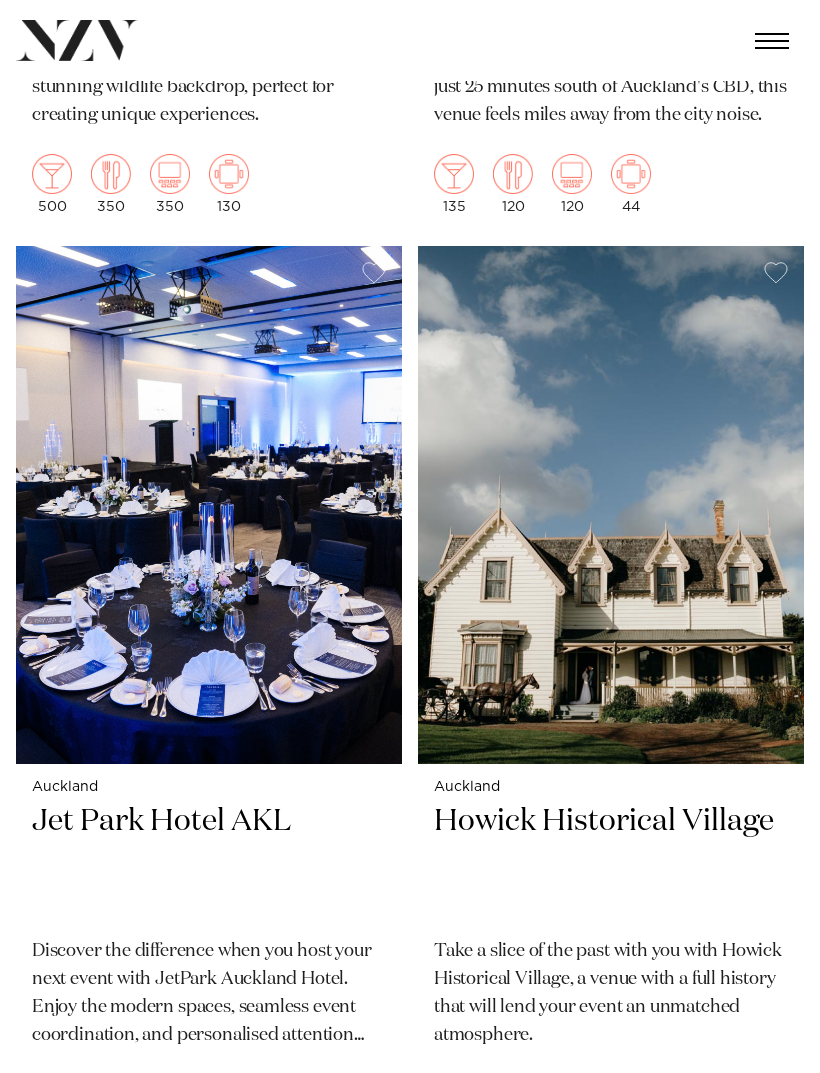 click at bounding box center [611, 505] 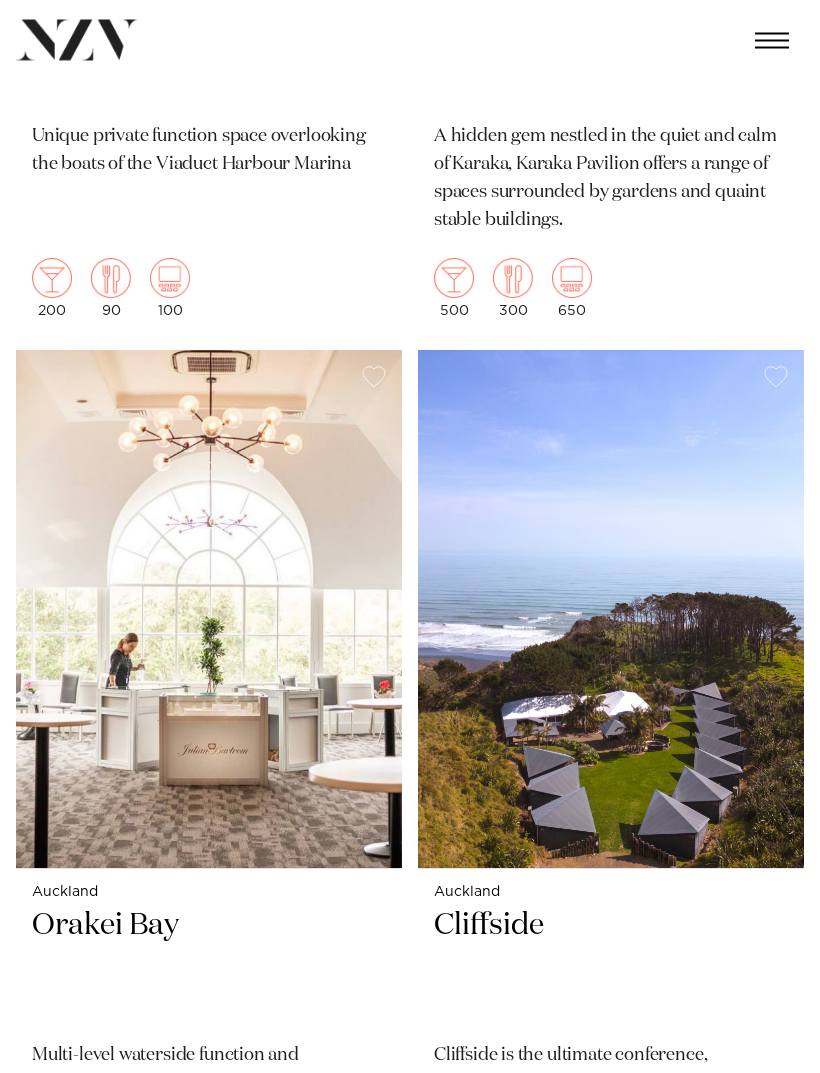 scroll, scrollTop: 30503, scrollLeft: 0, axis: vertical 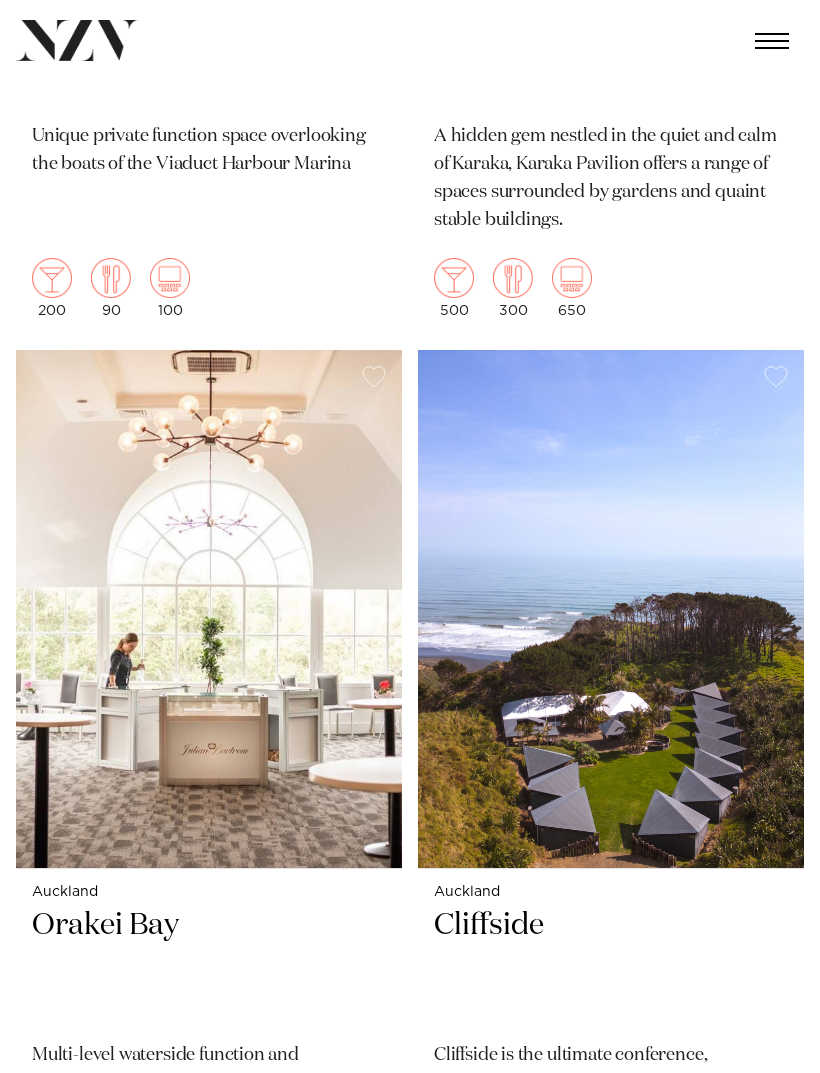 click at bounding box center (611, 609) 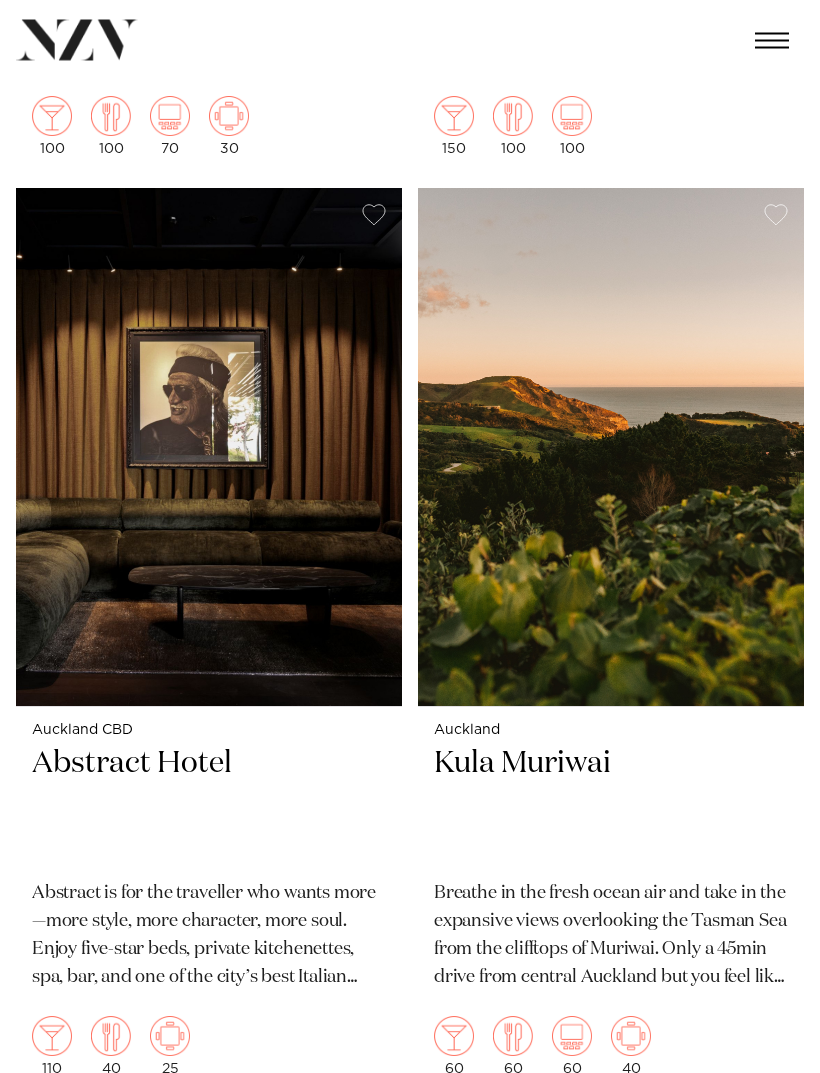 scroll, scrollTop: 33423, scrollLeft: 0, axis: vertical 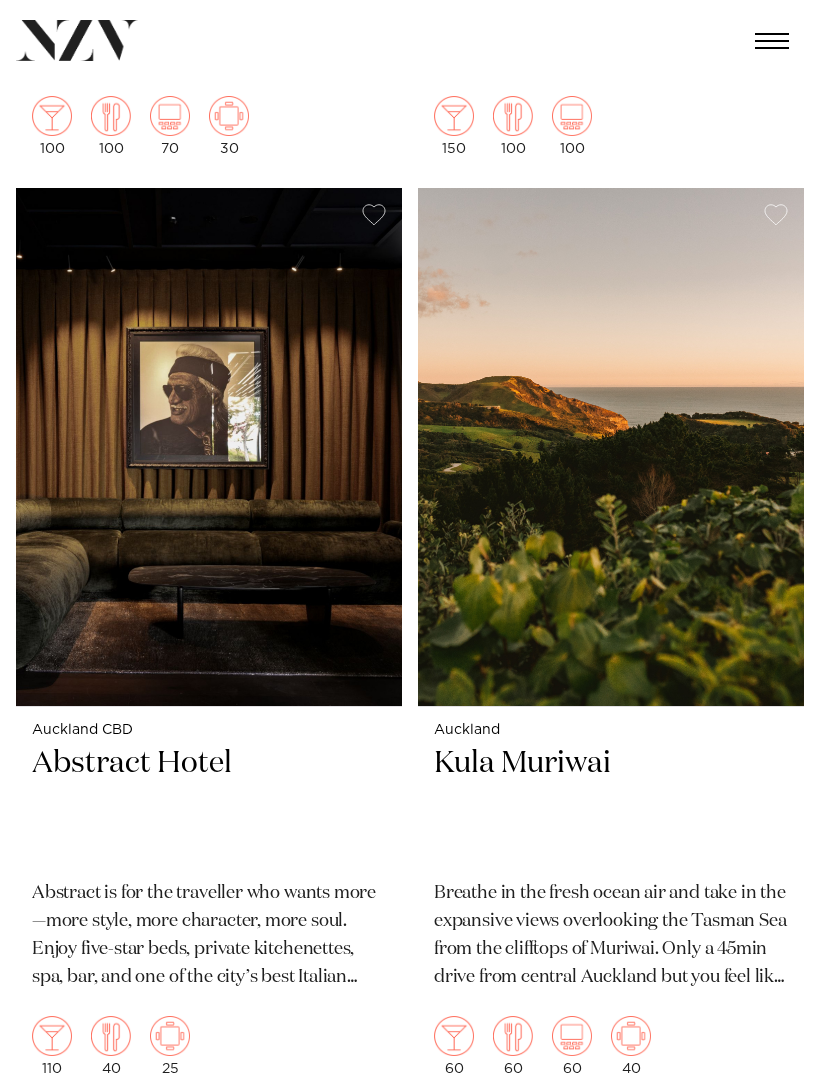click at bounding box center [611, 447] 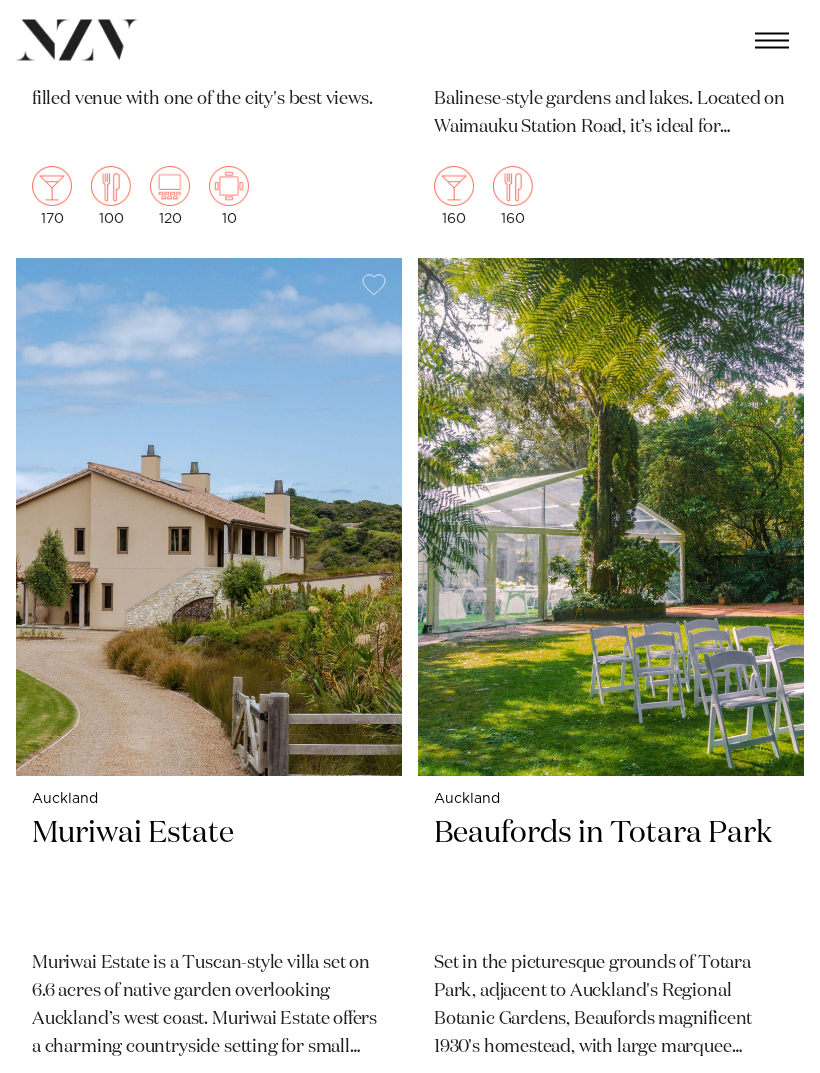 scroll, scrollTop: 37956, scrollLeft: 0, axis: vertical 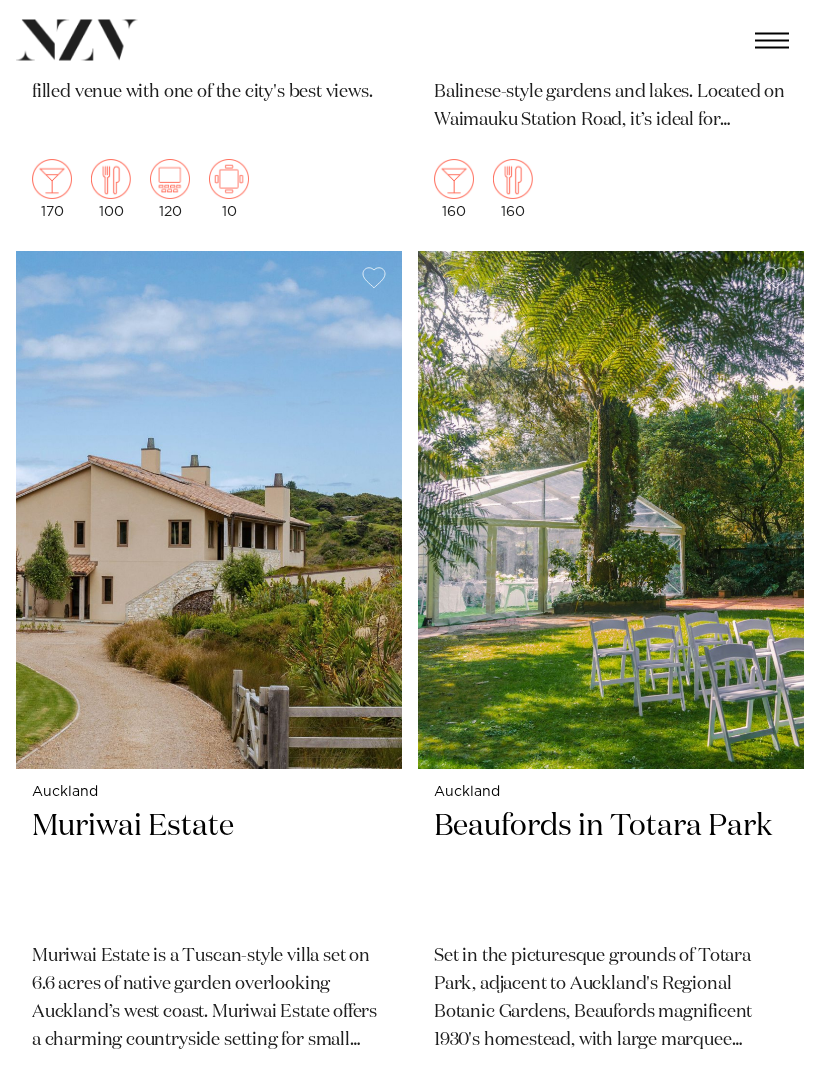 click at bounding box center [611, 511] 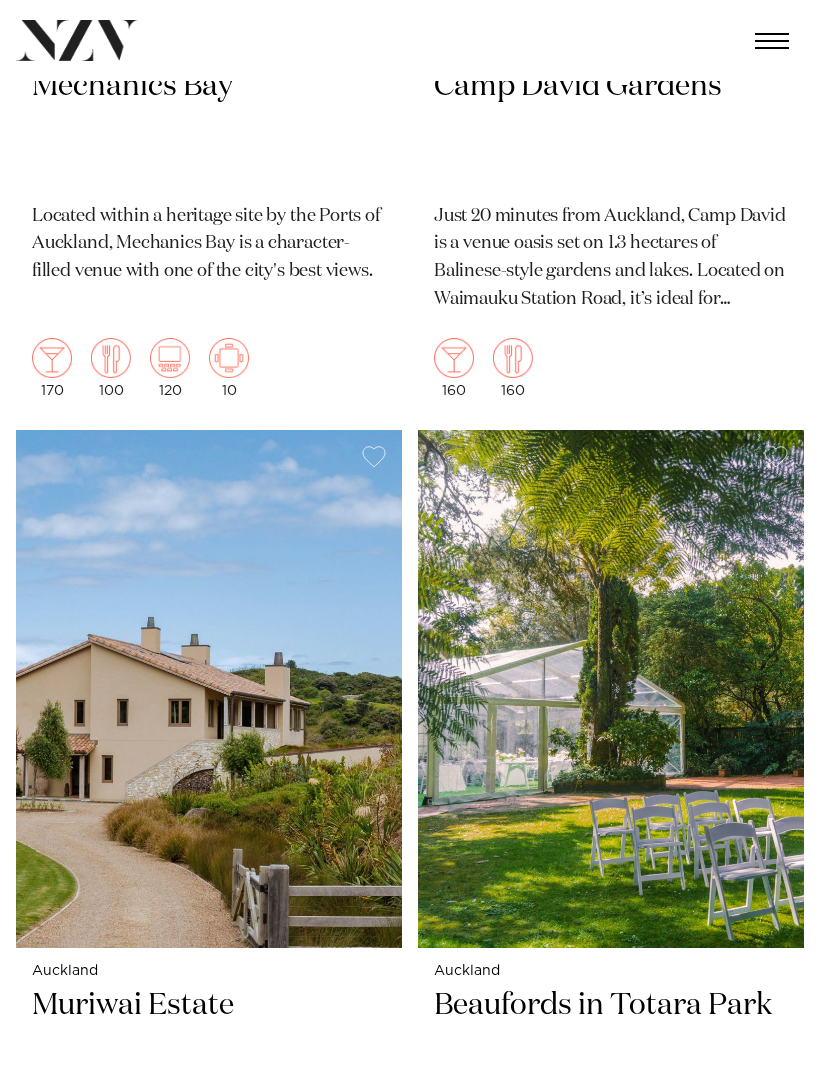 scroll, scrollTop: 37742, scrollLeft: 0, axis: vertical 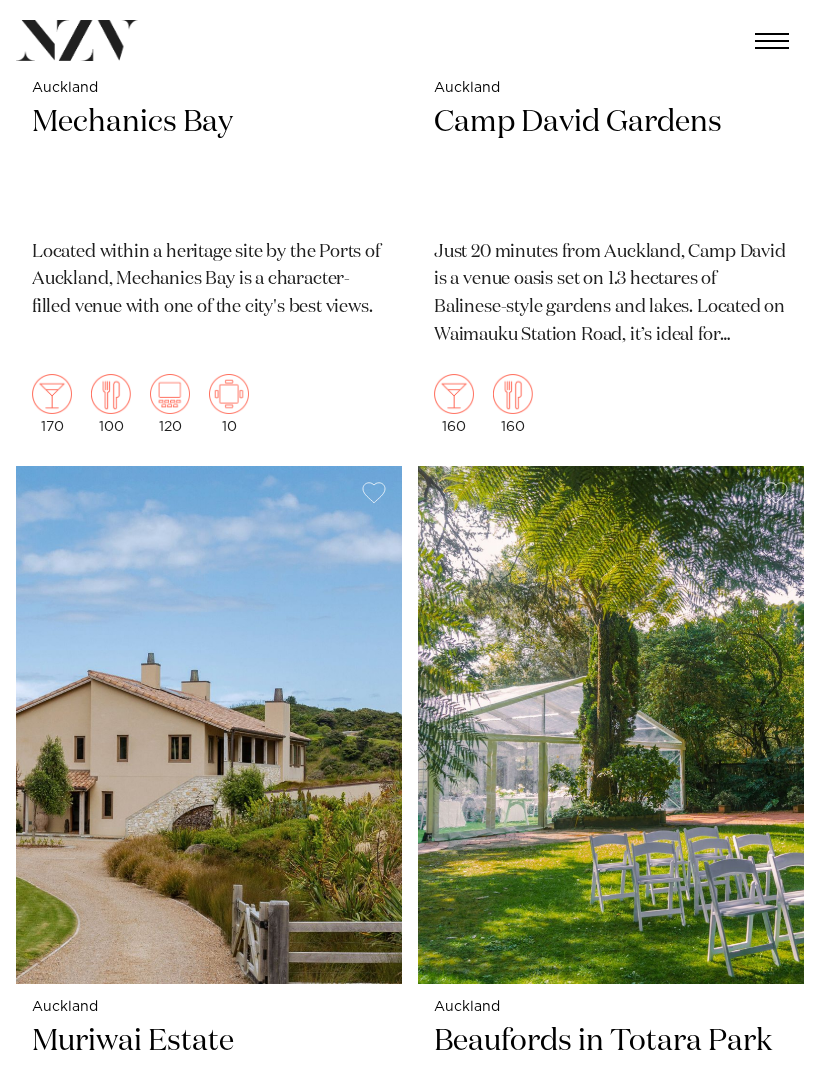 click at bounding box center (209, 725) 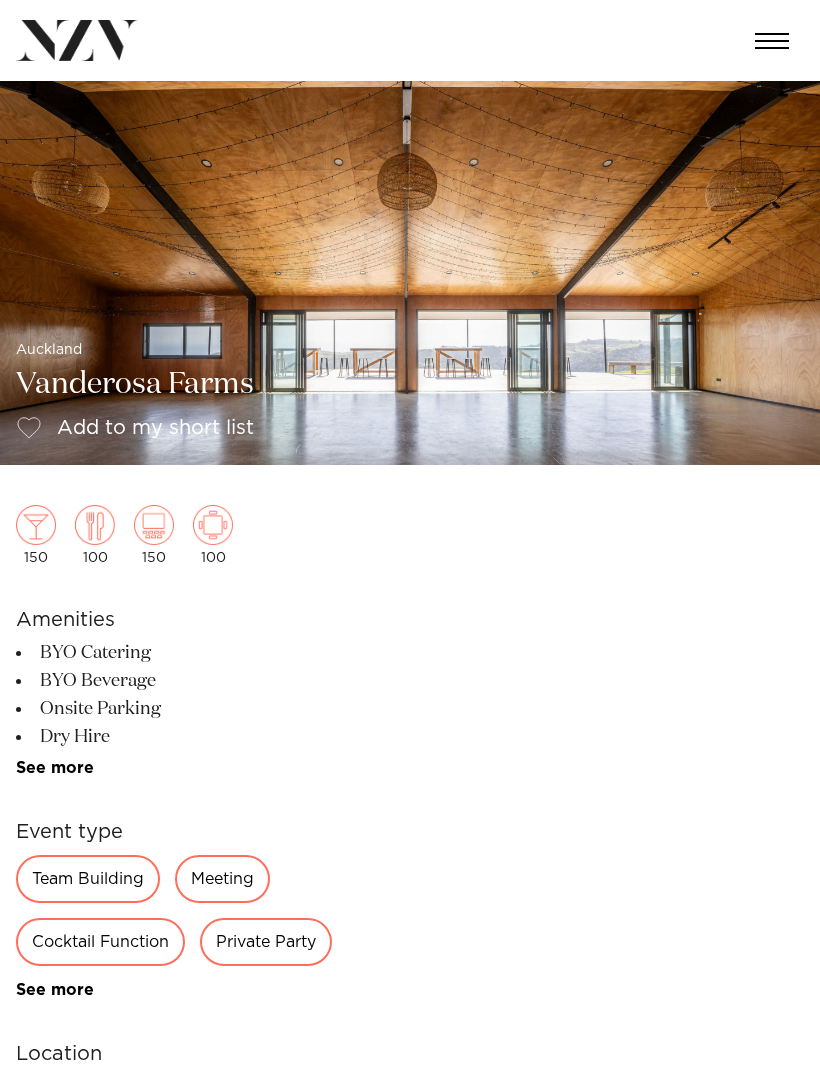 scroll, scrollTop: 0, scrollLeft: 0, axis: both 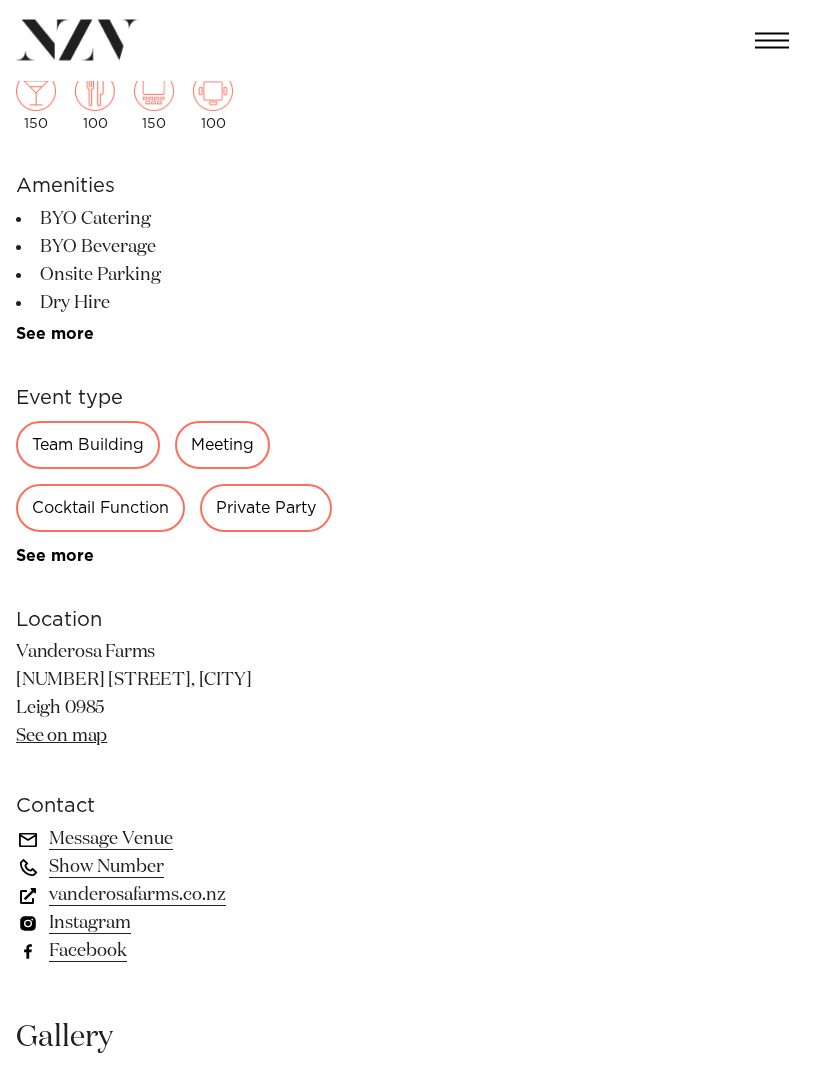 click on "See more" at bounding box center [94, 557] 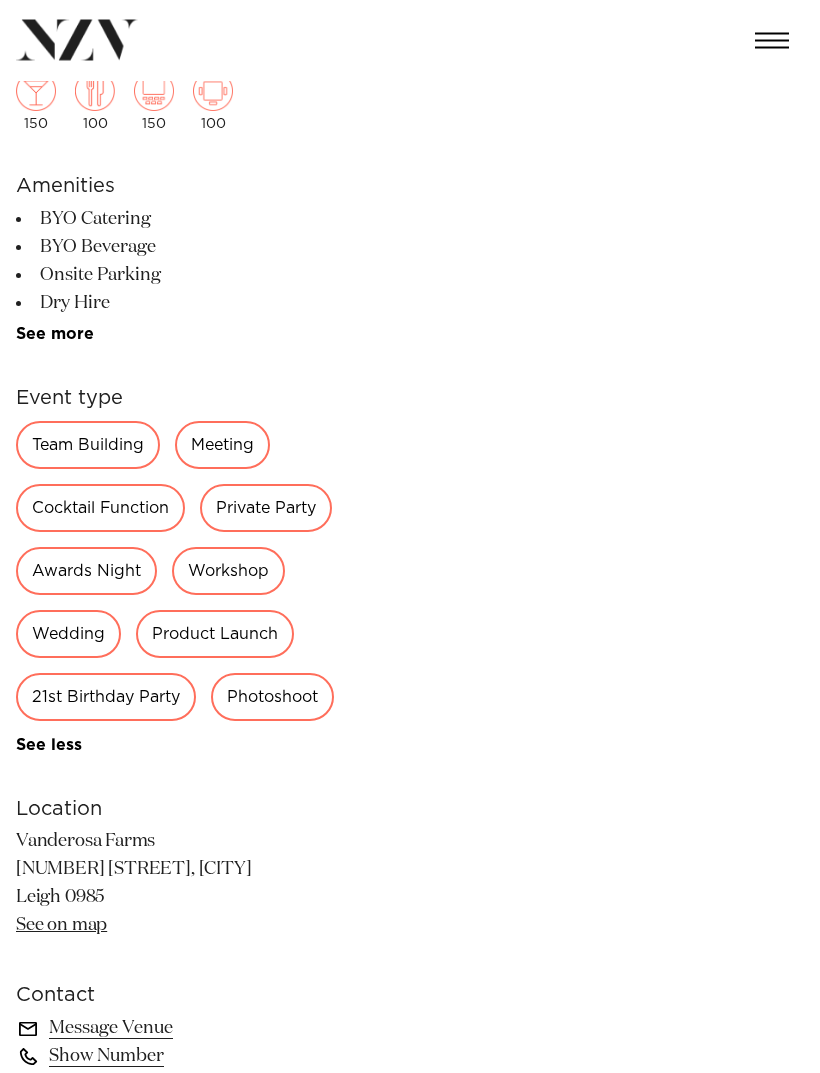 scroll, scrollTop: 474, scrollLeft: 0, axis: vertical 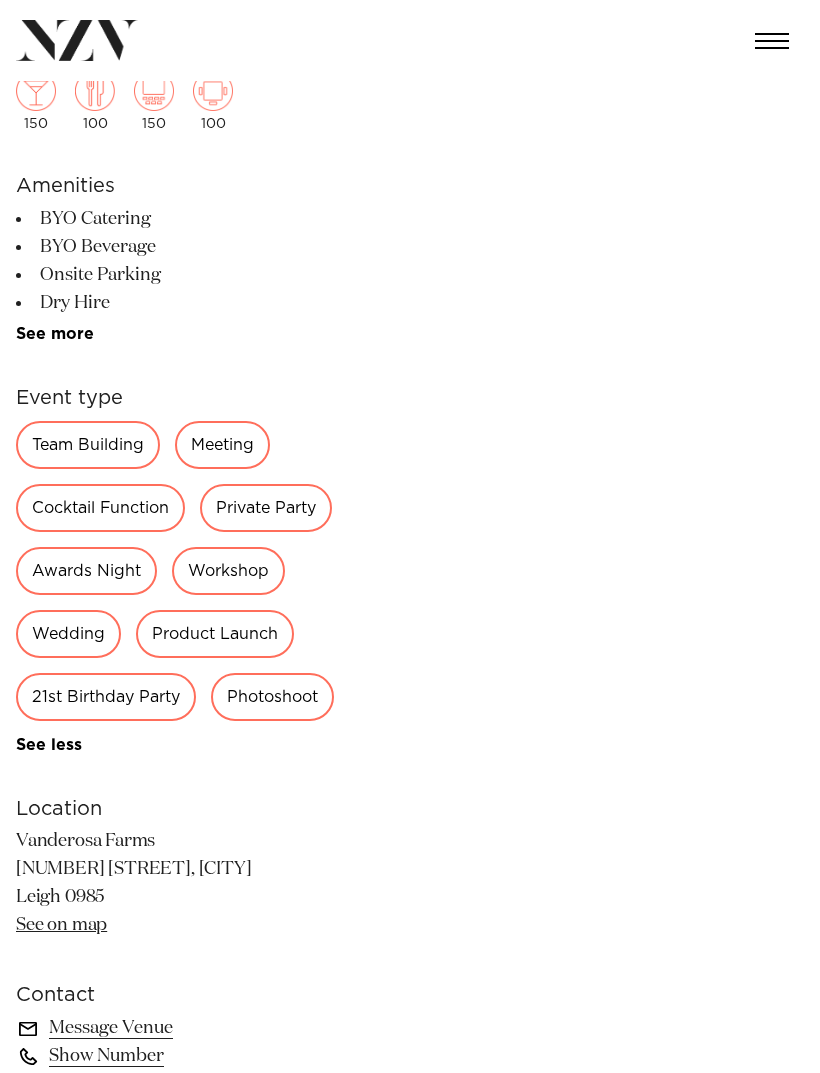 click on "Wedding" at bounding box center [68, 634] 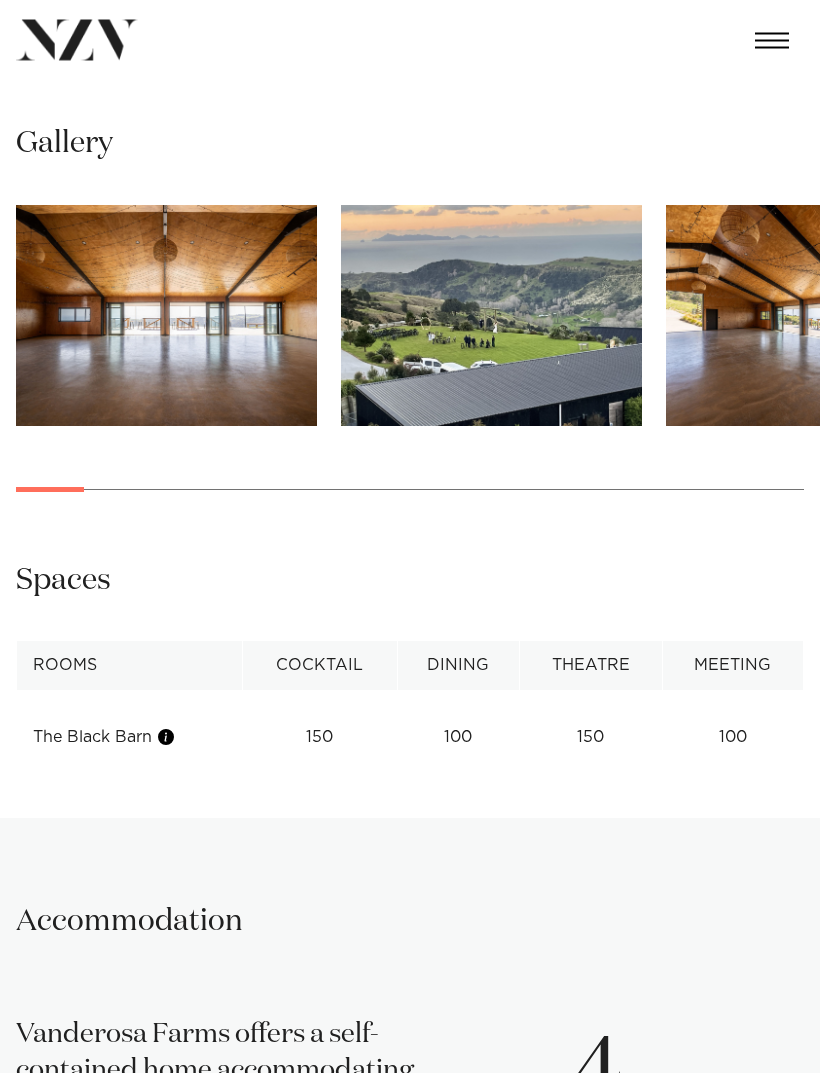 scroll, scrollTop: 1538, scrollLeft: 0, axis: vertical 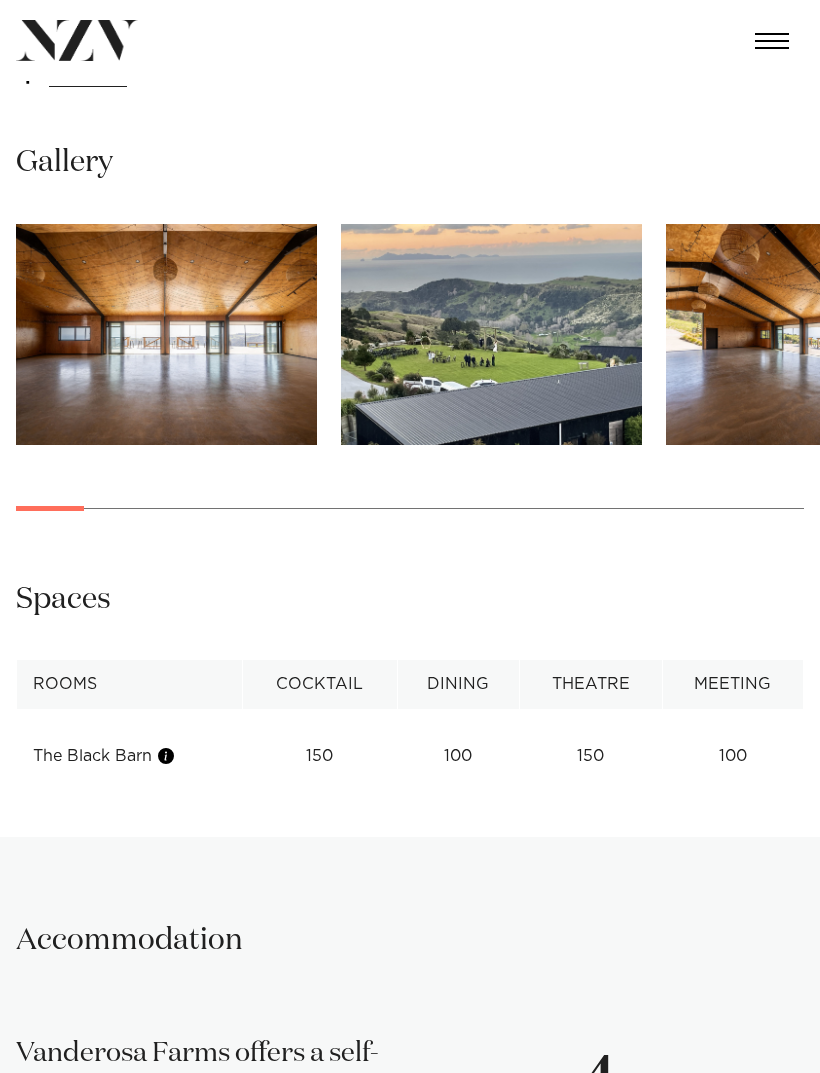 click at bounding box center [491, 334] 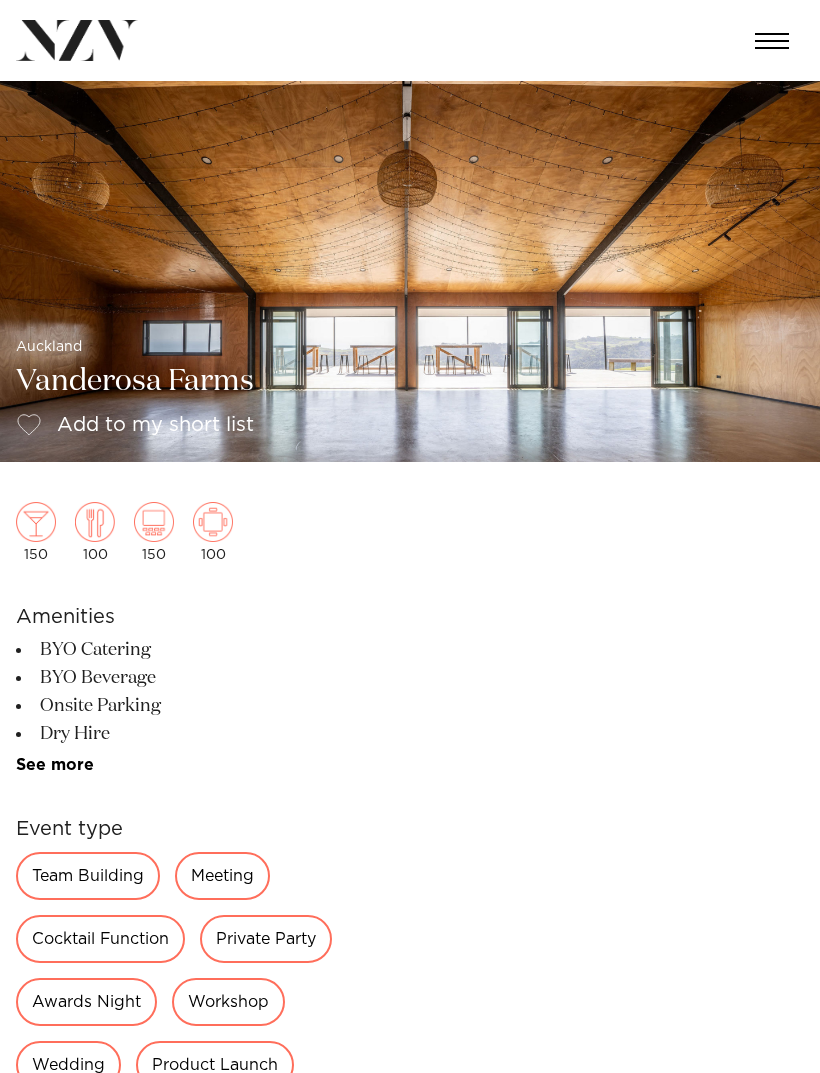 scroll, scrollTop: 0, scrollLeft: 0, axis: both 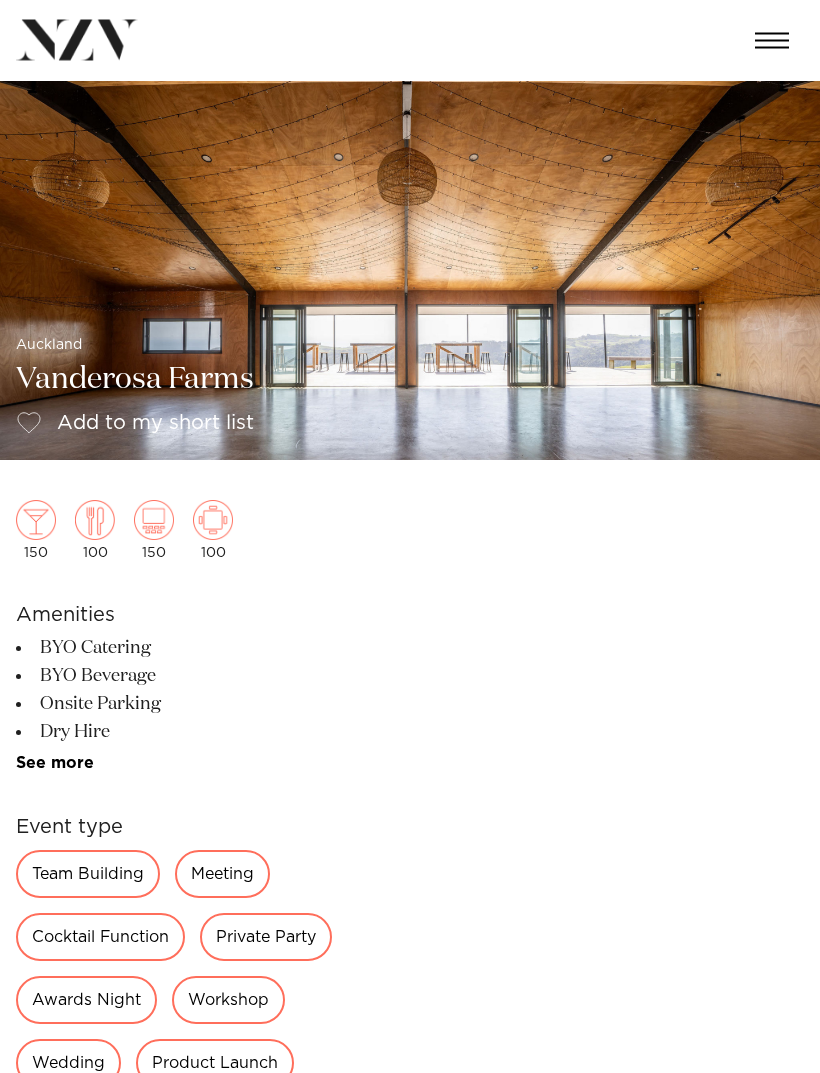 click on "See more" at bounding box center [94, 764] 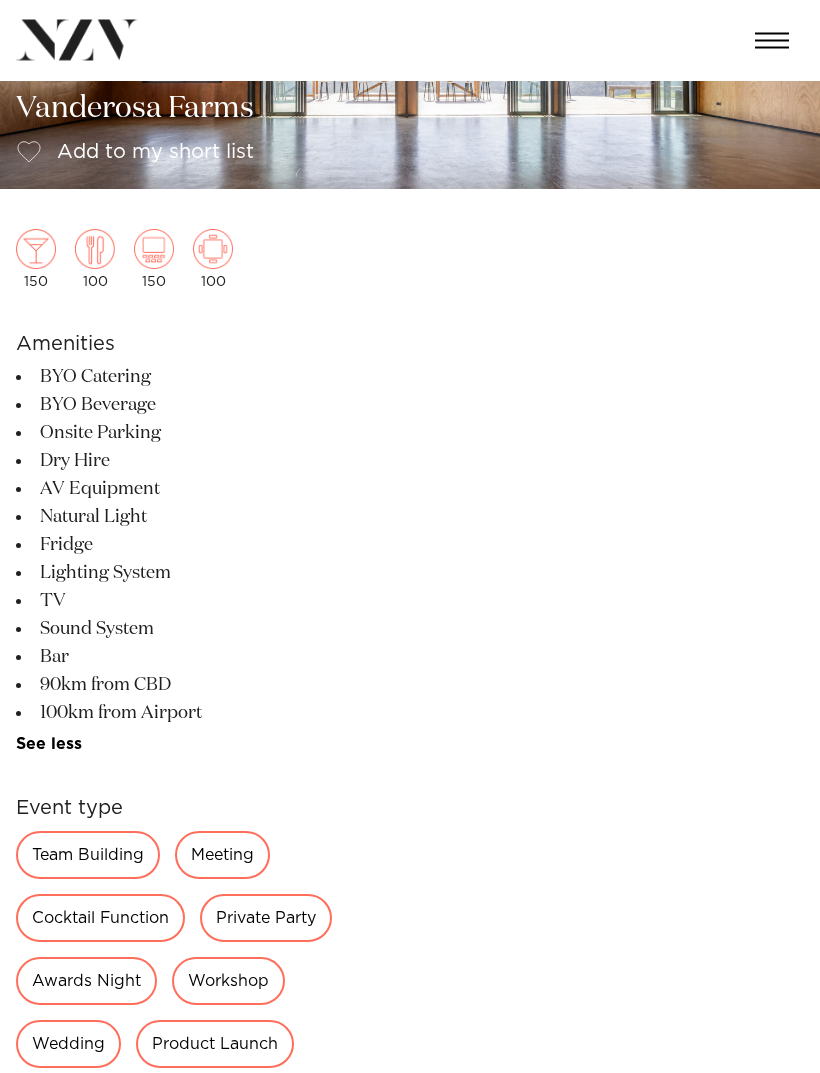 scroll, scrollTop: 0, scrollLeft: 0, axis: both 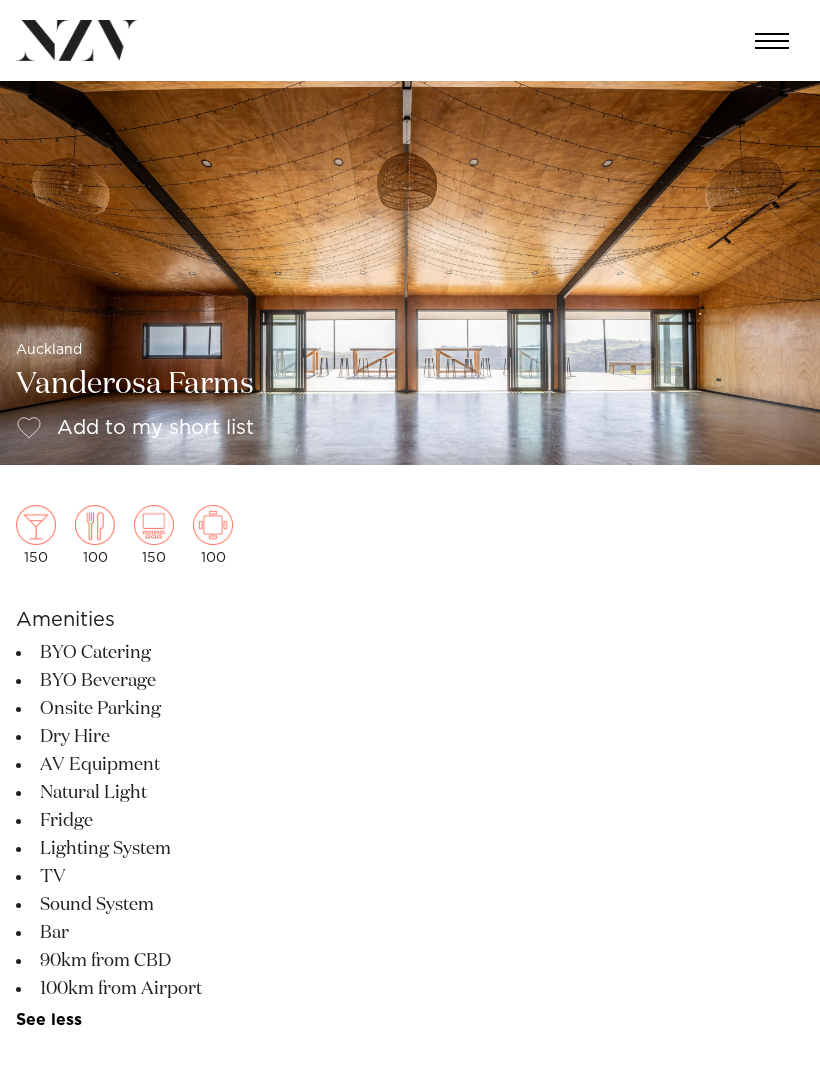 click at bounding box center [135, 428] 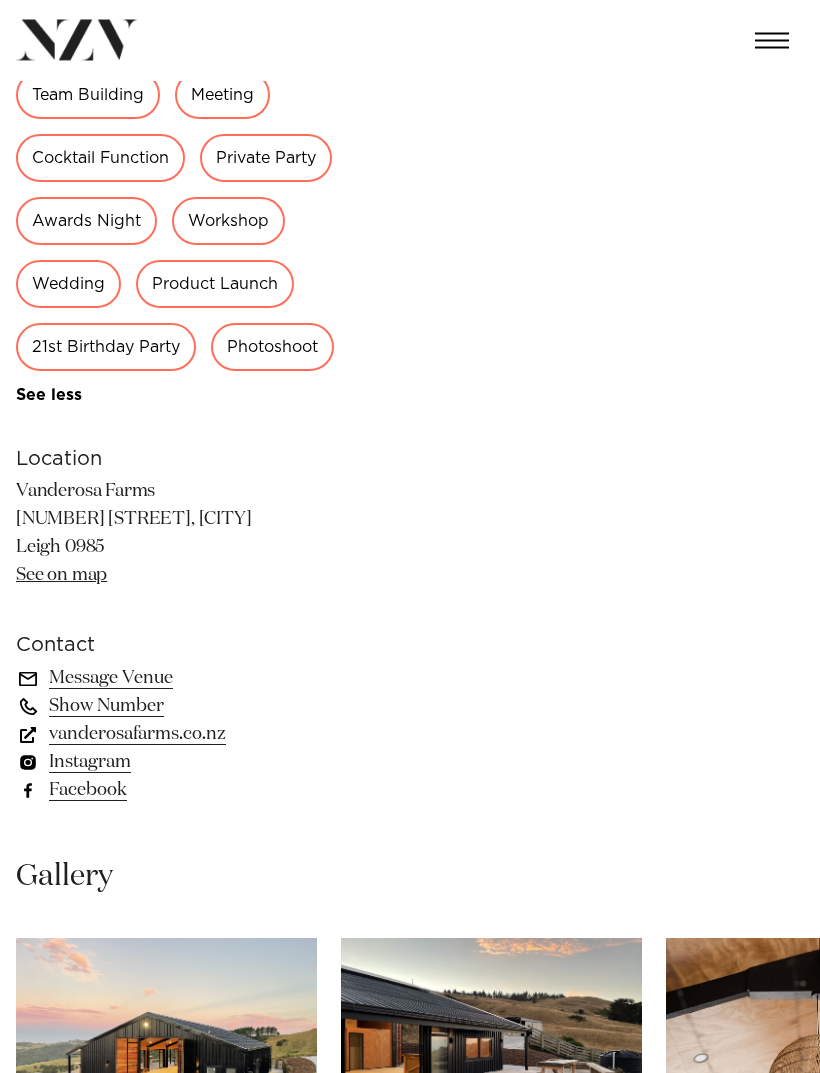scroll, scrollTop: 1076, scrollLeft: 0, axis: vertical 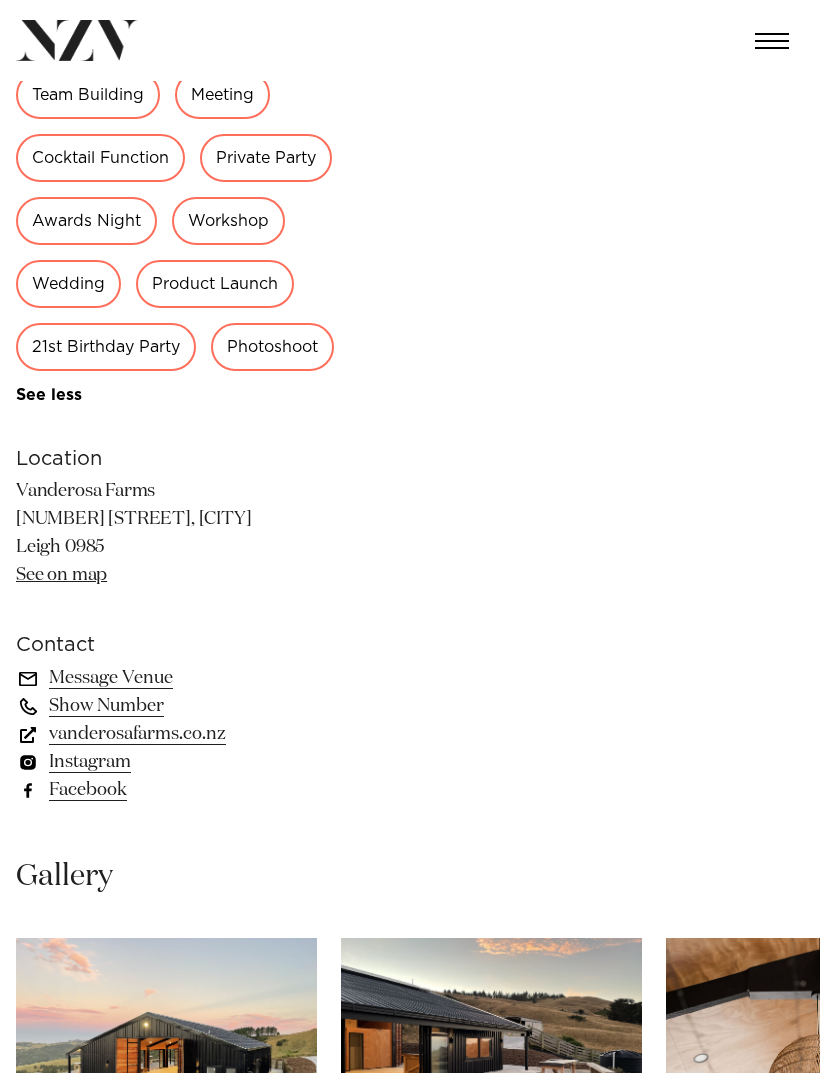 click on "Message Venue" at bounding box center [179, 678] 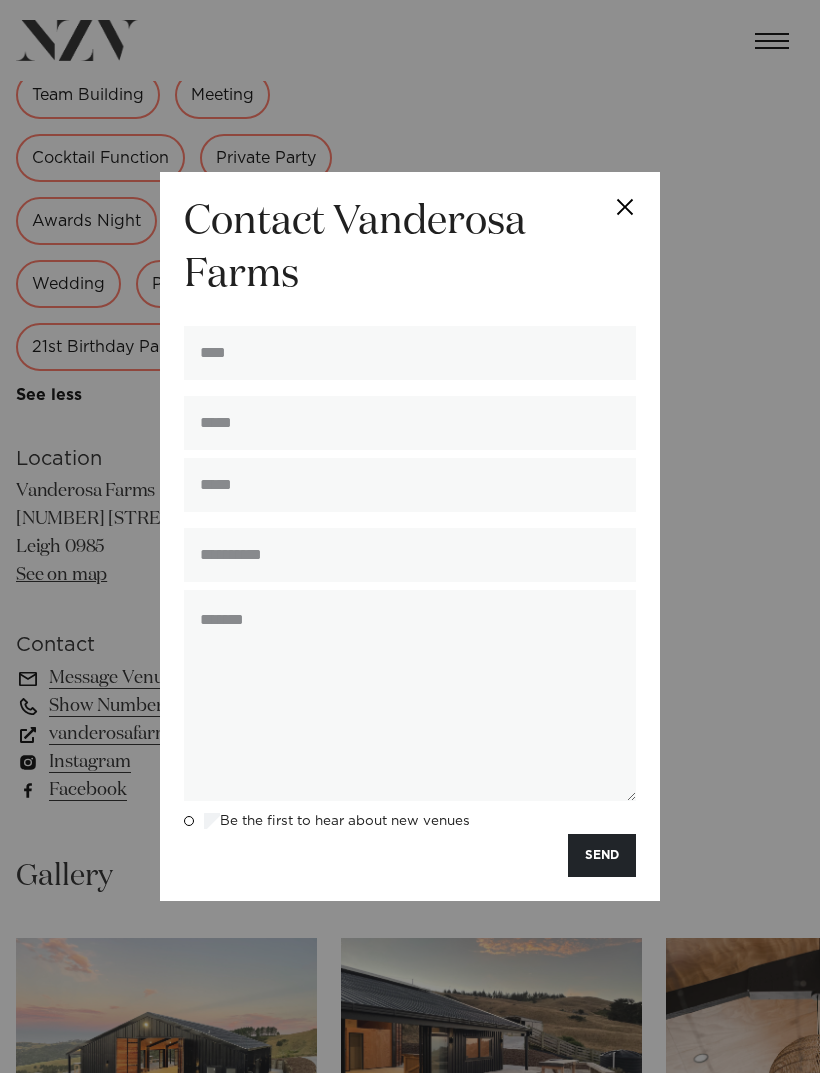 click at bounding box center [410, 353] 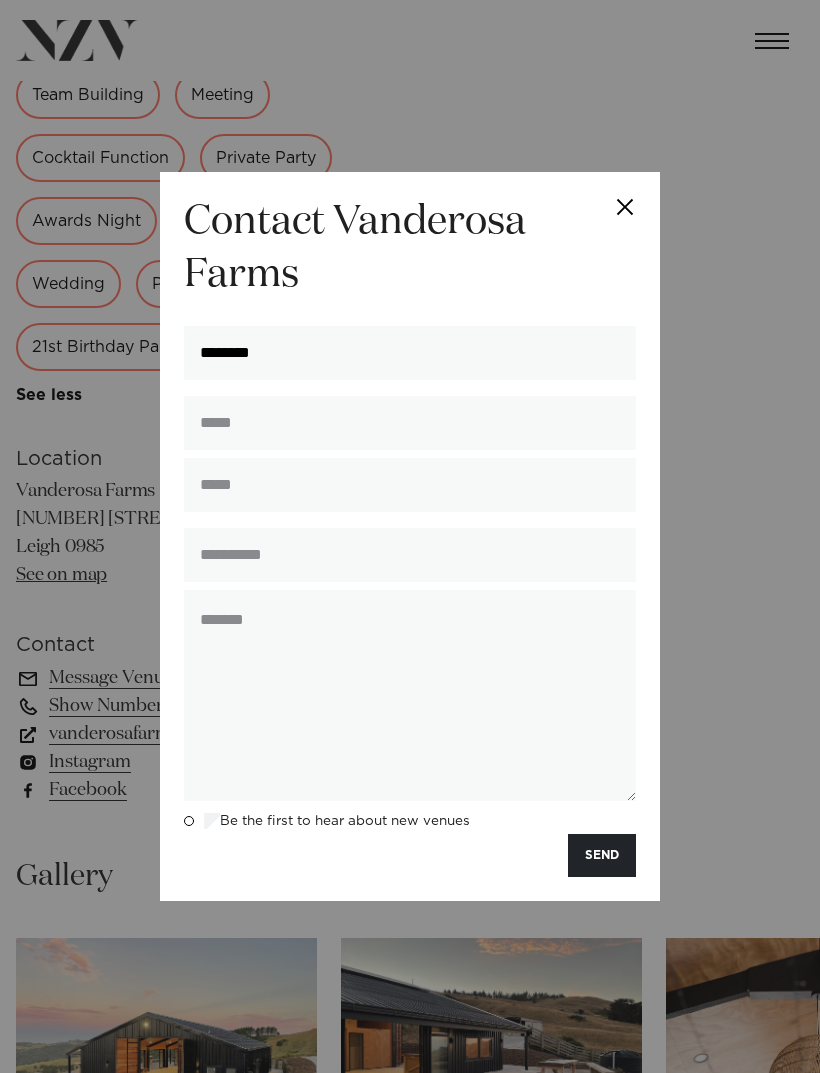type on "********" 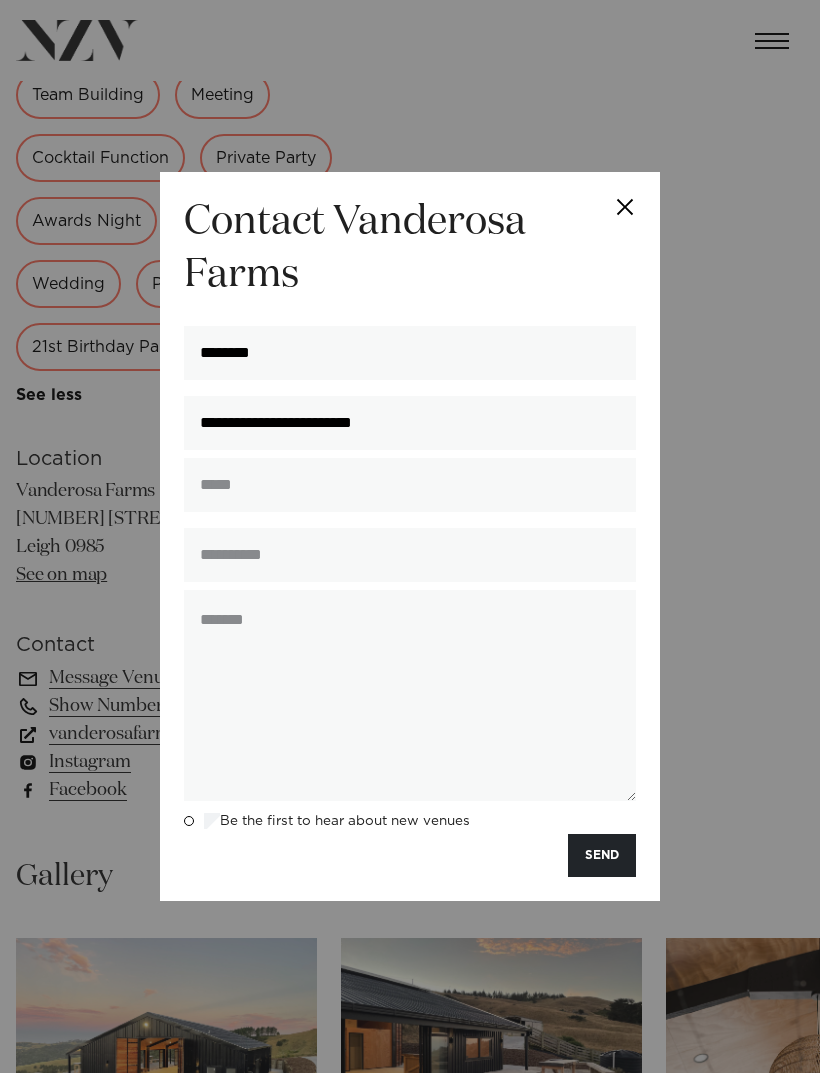 type on "**********" 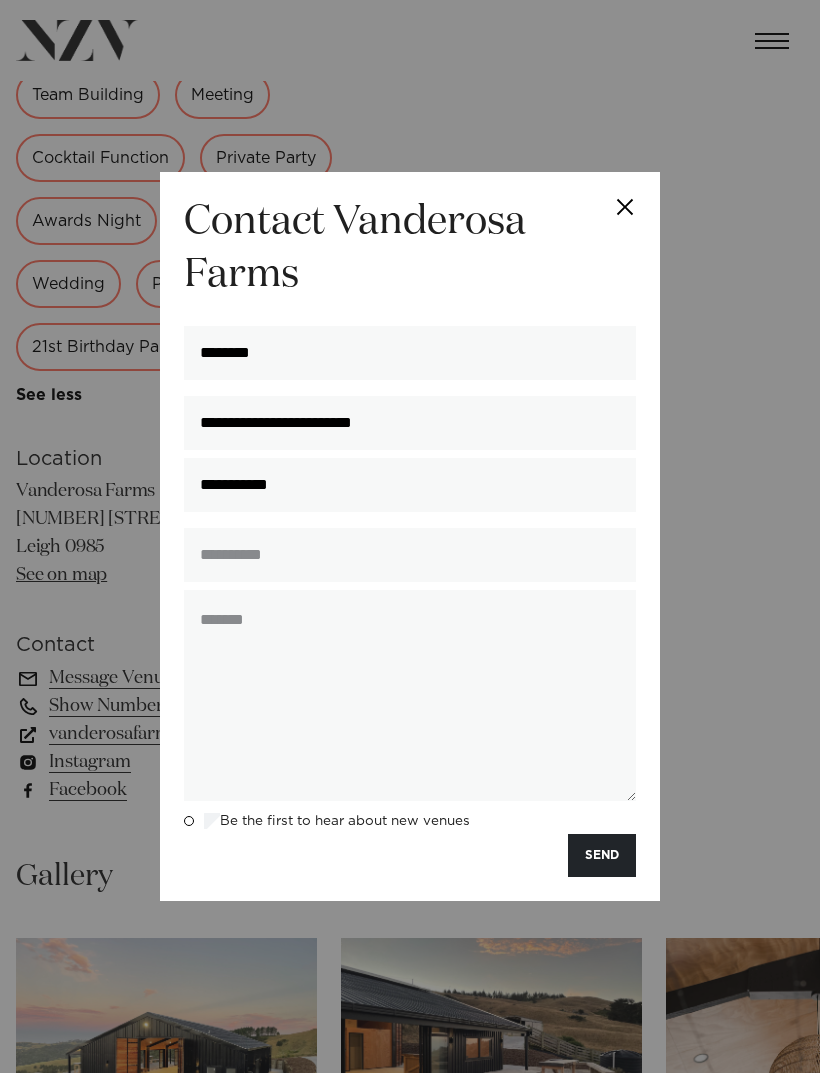 type on "**********" 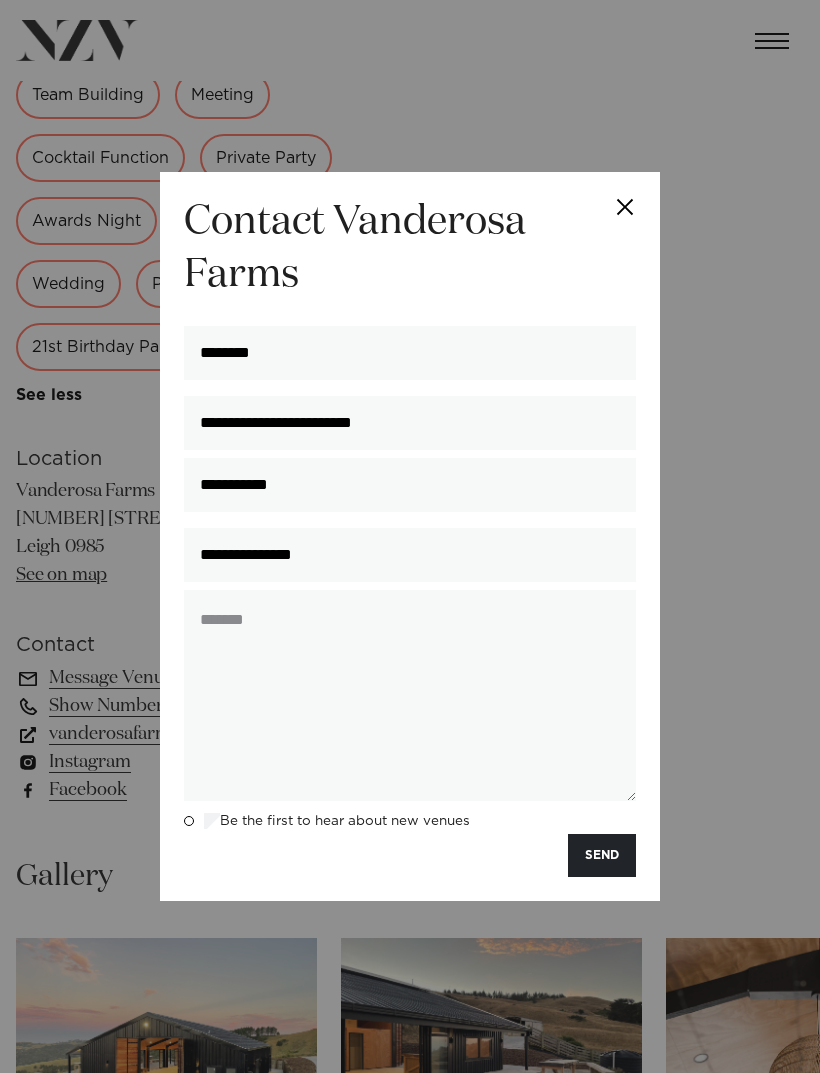 type on "**********" 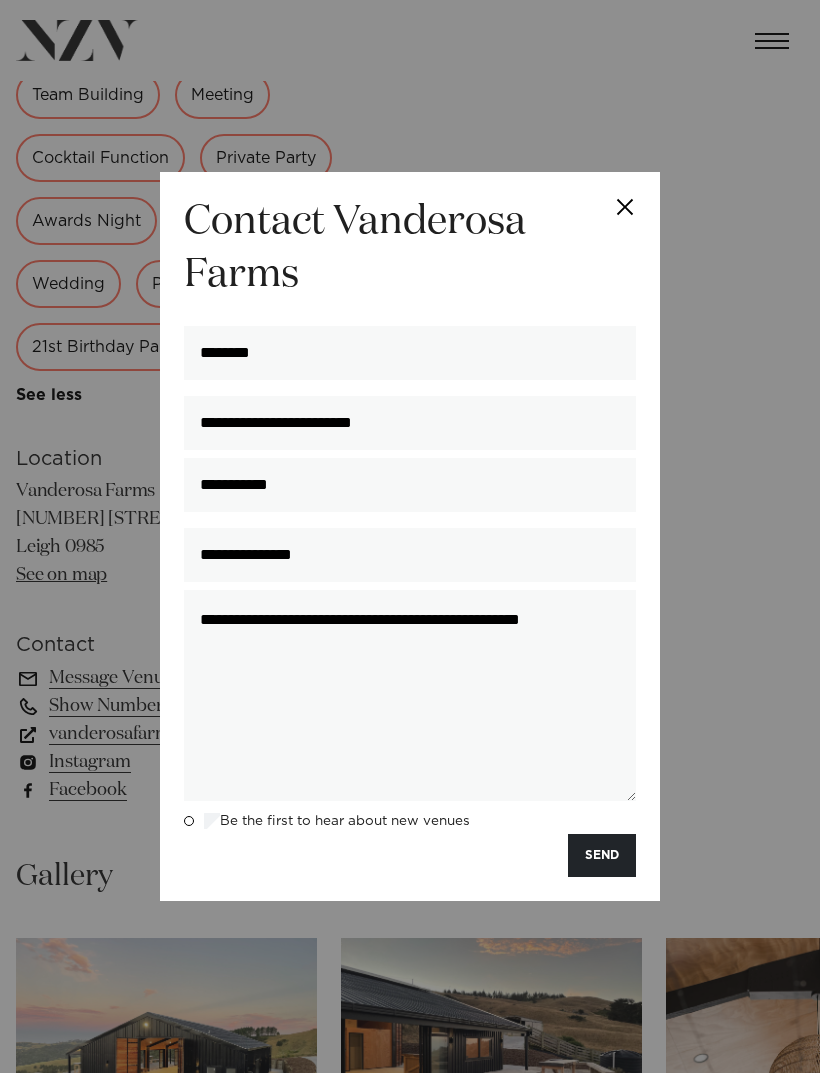click on "**********" at bounding box center [410, 695] 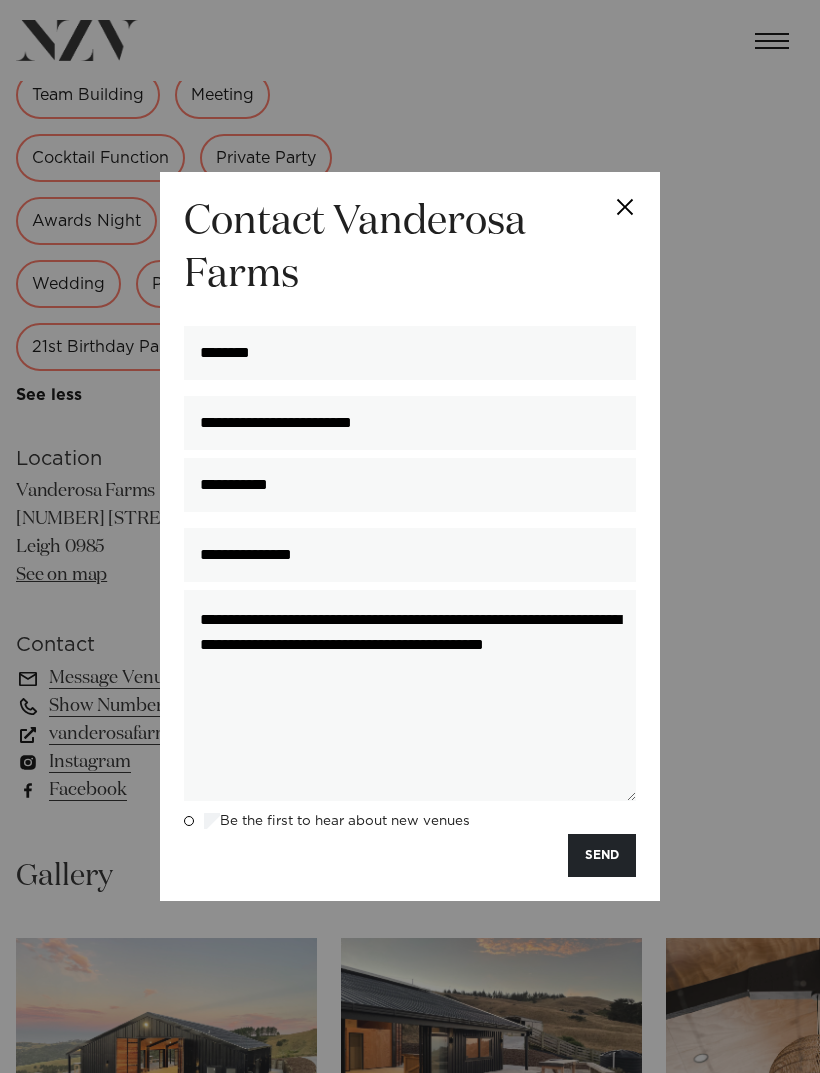 click on "**********" at bounding box center (410, 695) 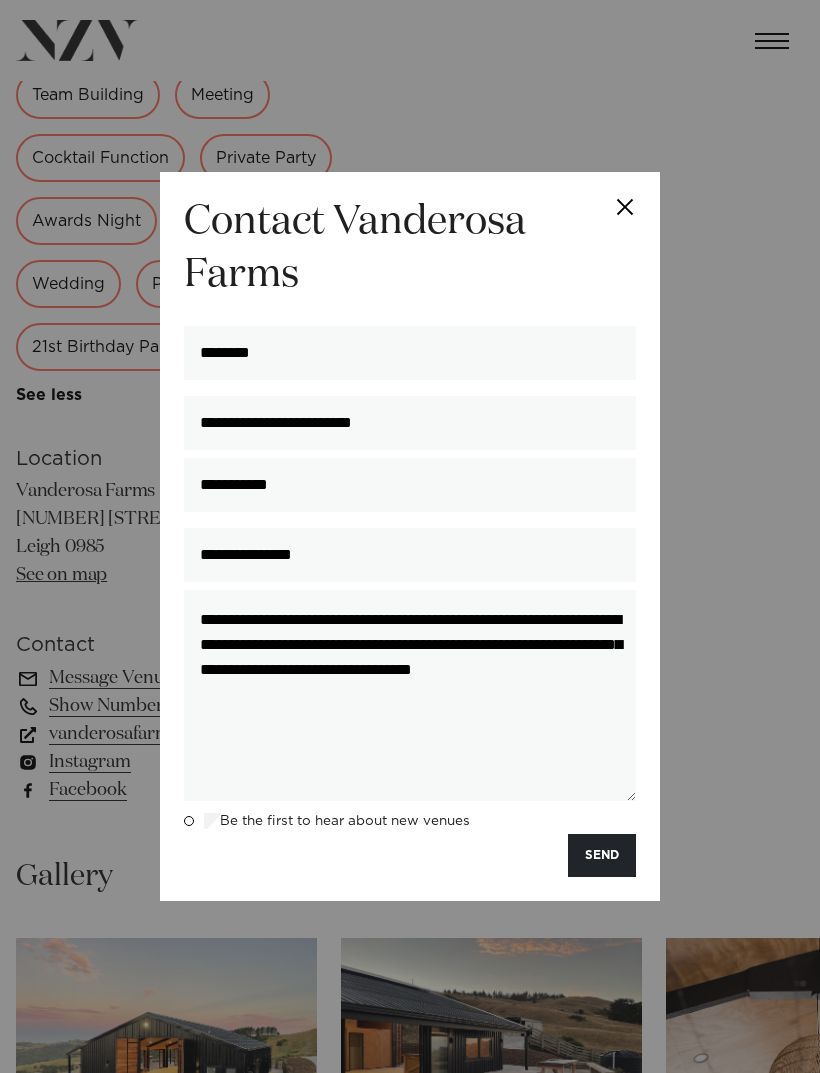 click on "**********" at bounding box center [410, 695] 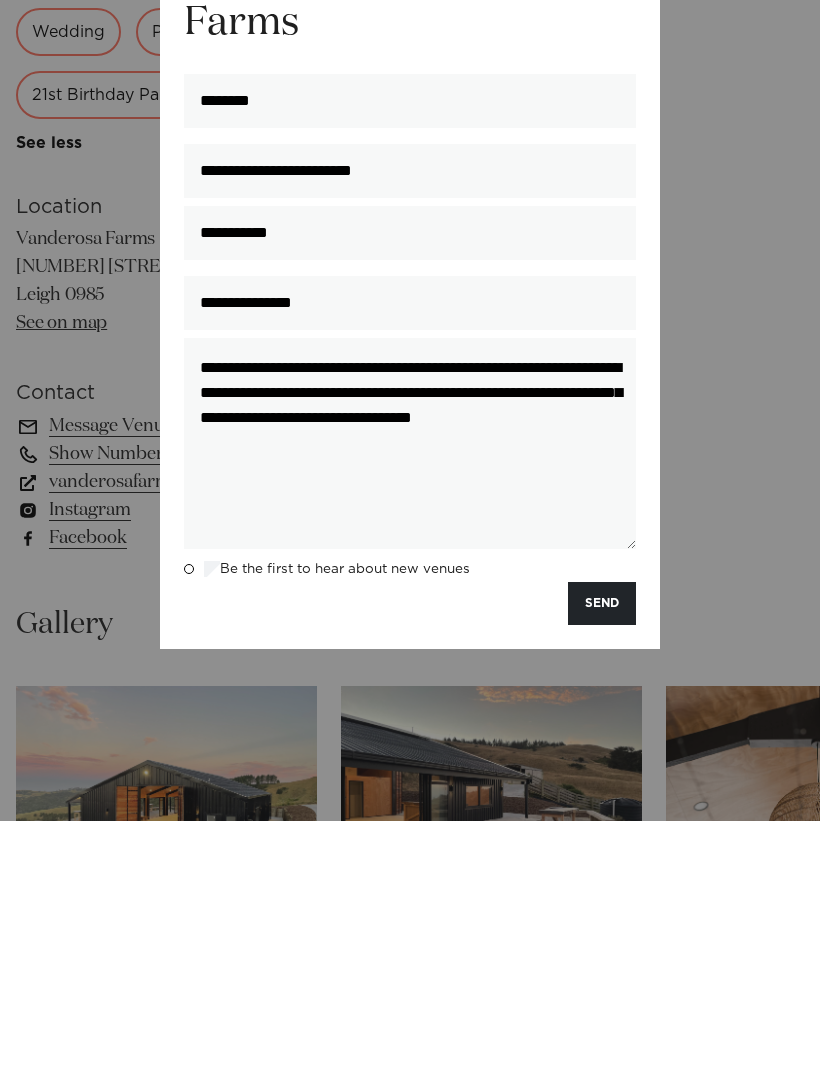 type on "**********" 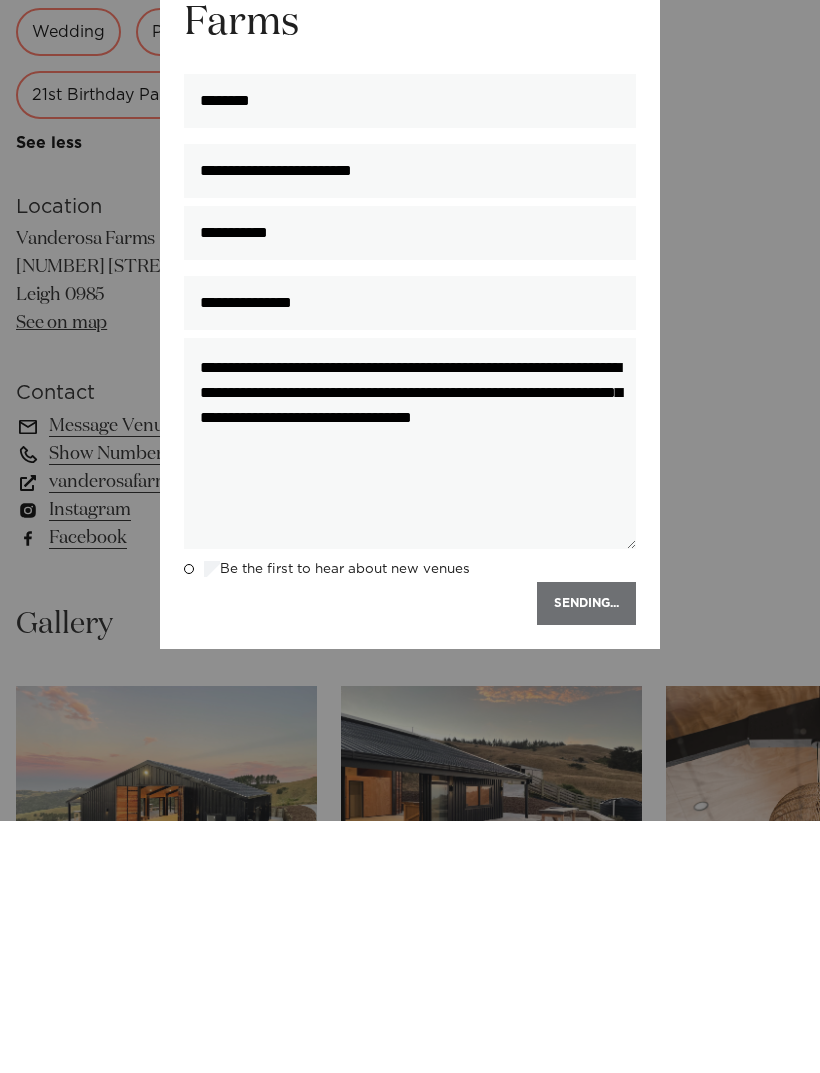 scroll, scrollTop: 1328, scrollLeft: 0, axis: vertical 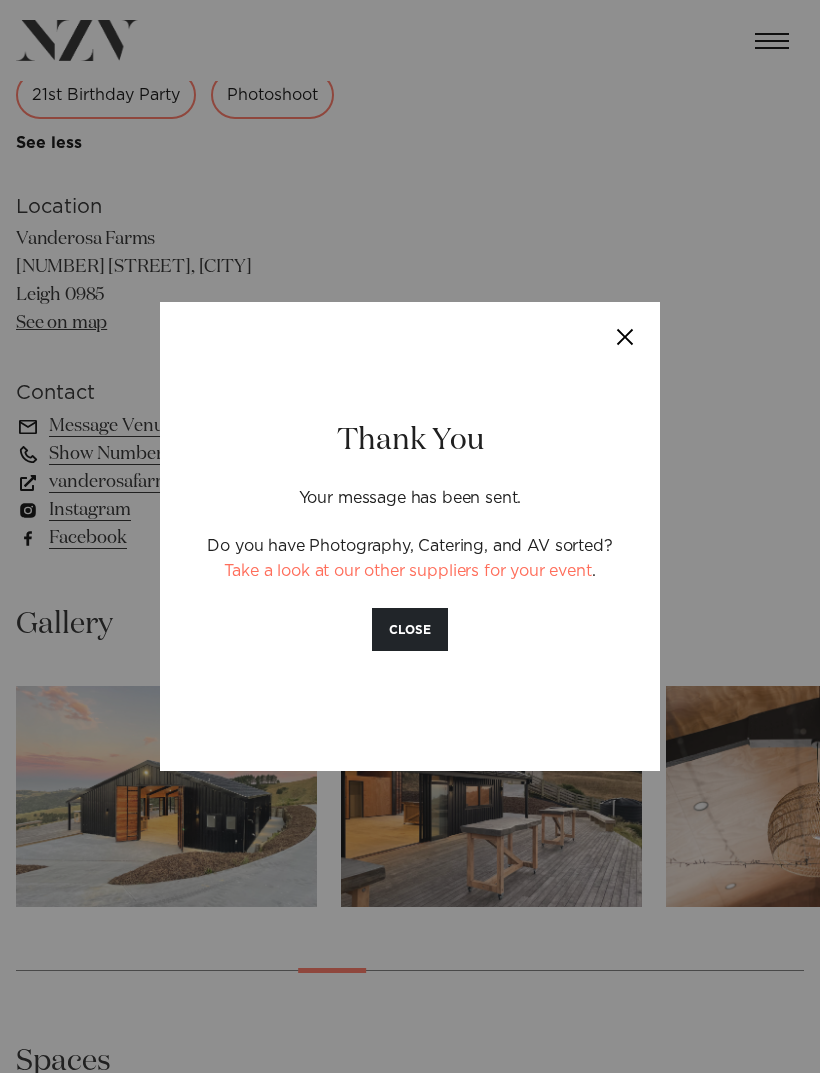 click on "CLOSE" at bounding box center (410, 629) 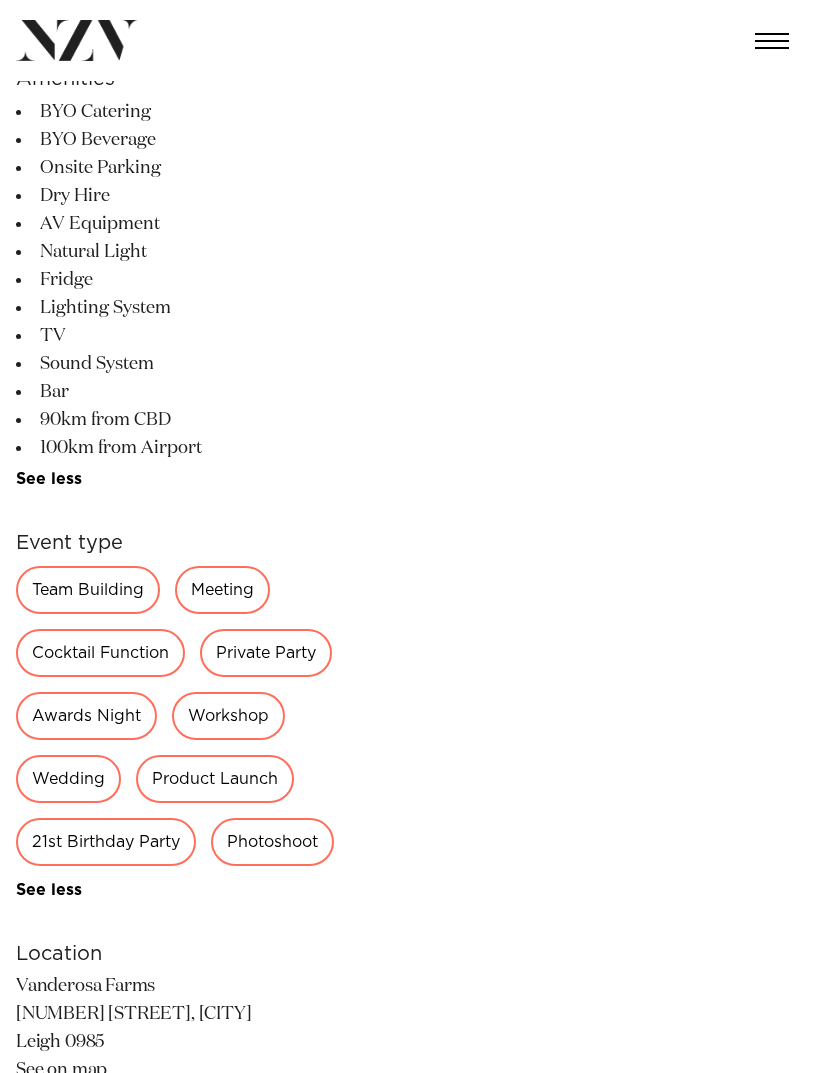 scroll, scrollTop: 524, scrollLeft: 0, axis: vertical 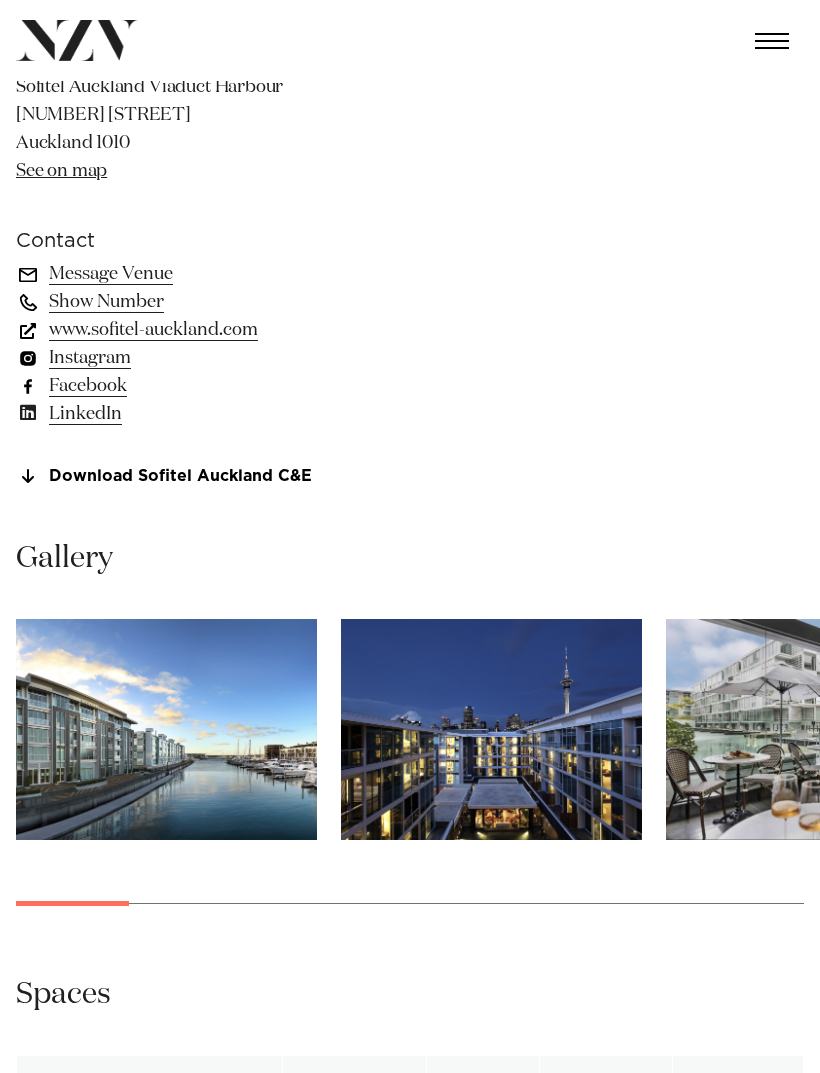 click at bounding box center [166, 729] 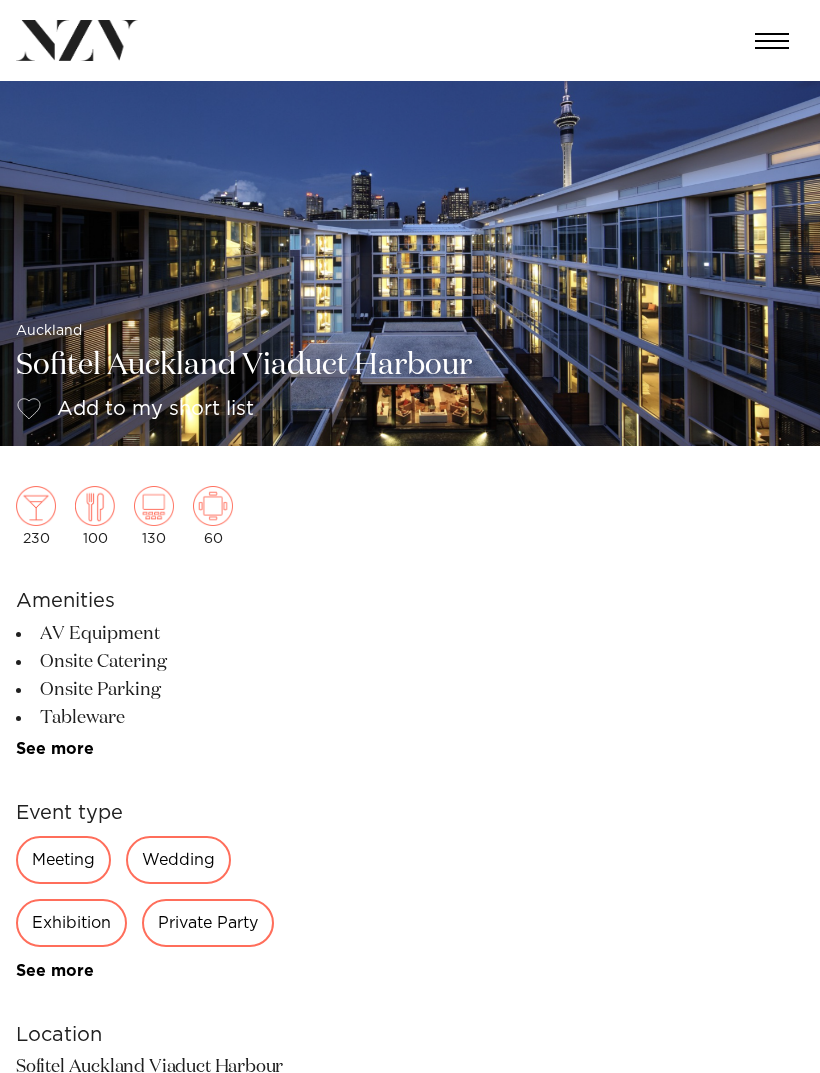 scroll, scrollTop: 0, scrollLeft: 0, axis: both 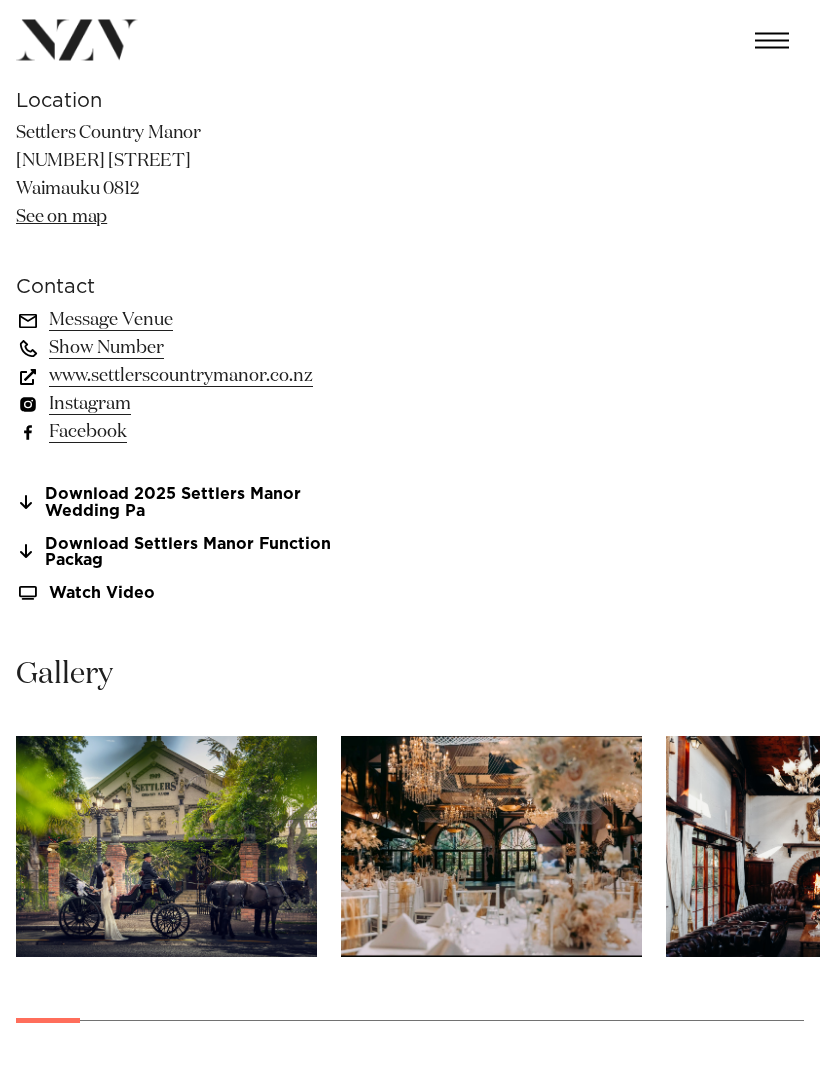 click at bounding box center [166, 847] 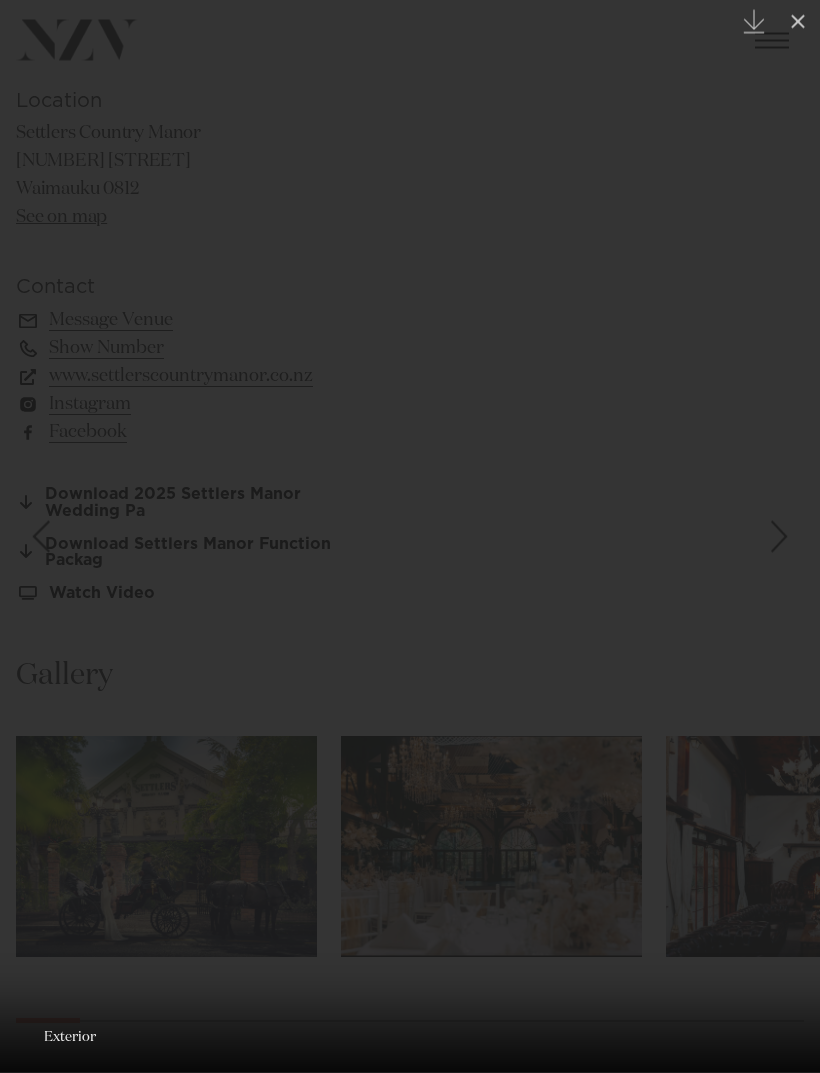 scroll, scrollTop: 993, scrollLeft: 0, axis: vertical 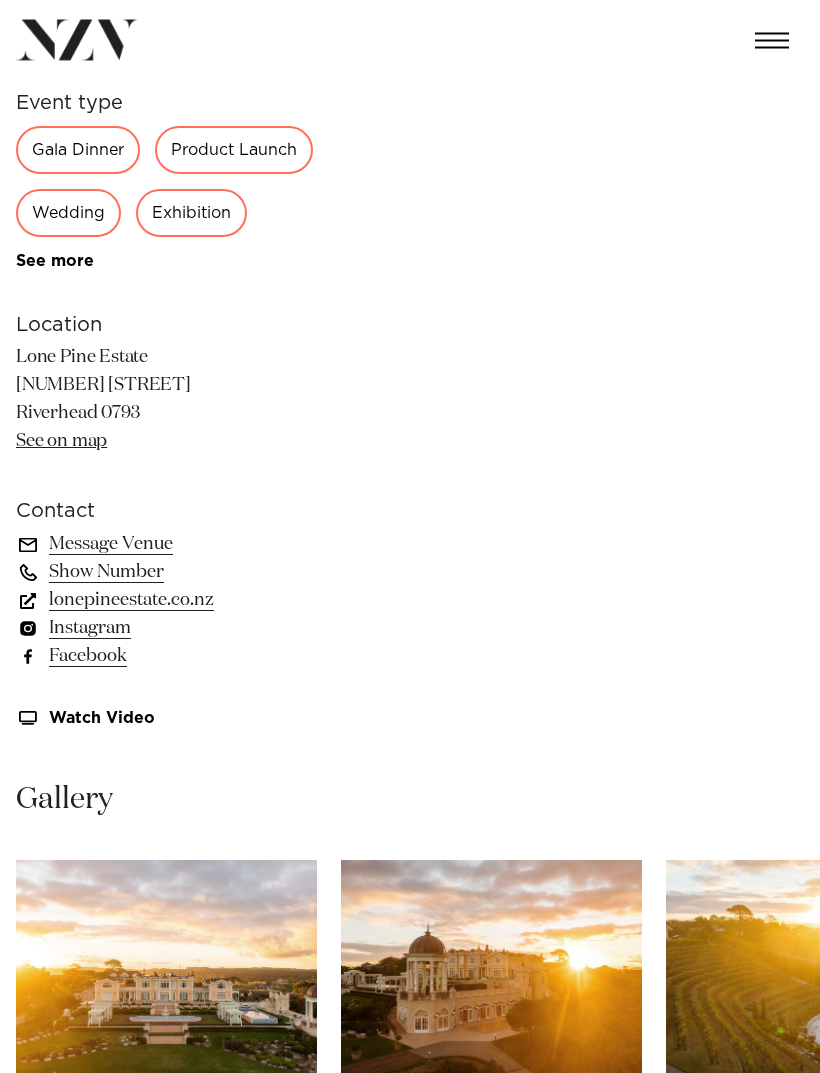click at bounding box center [166, 971] 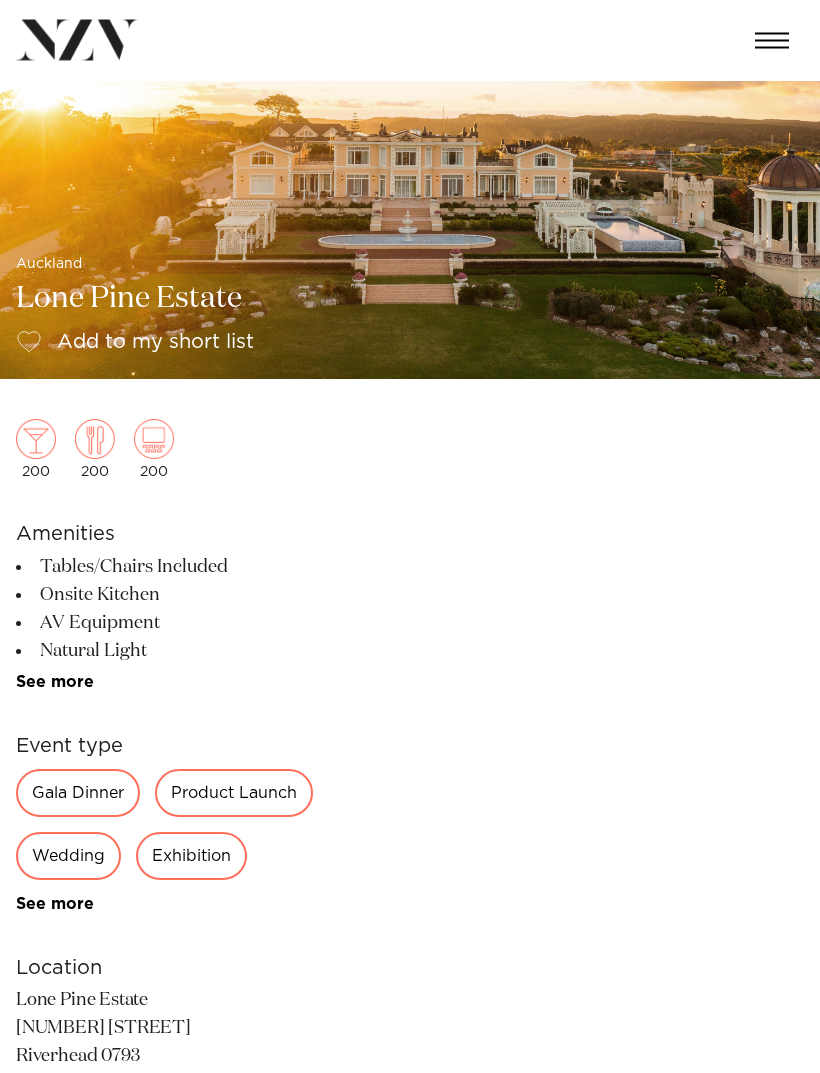 scroll, scrollTop: 0, scrollLeft: 0, axis: both 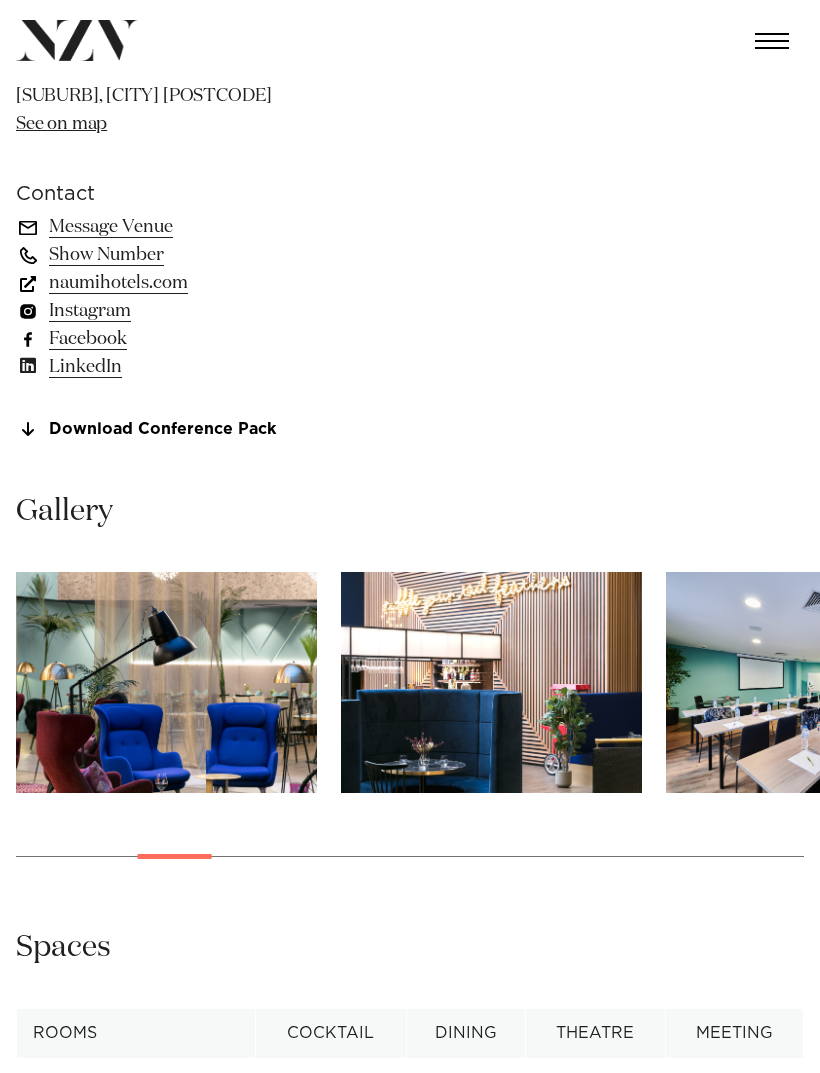 click at bounding box center [410, 730] 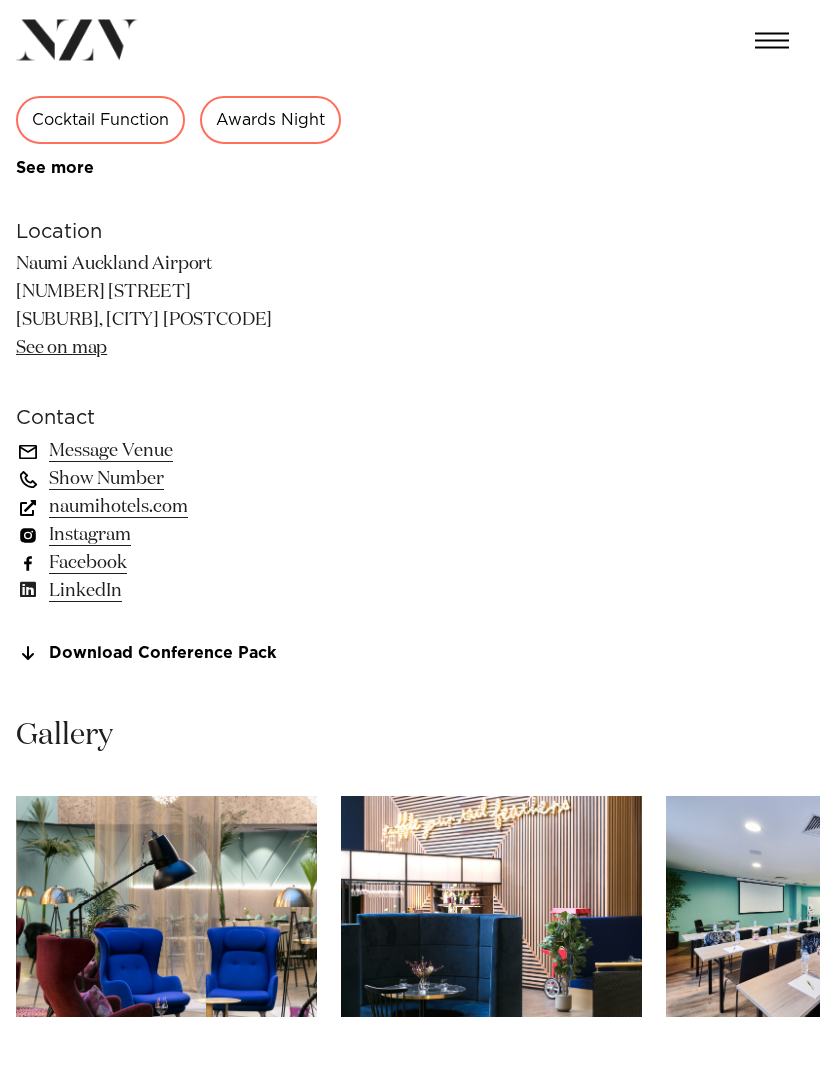scroll, scrollTop: 850, scrollLeft: 0, axis: vertical 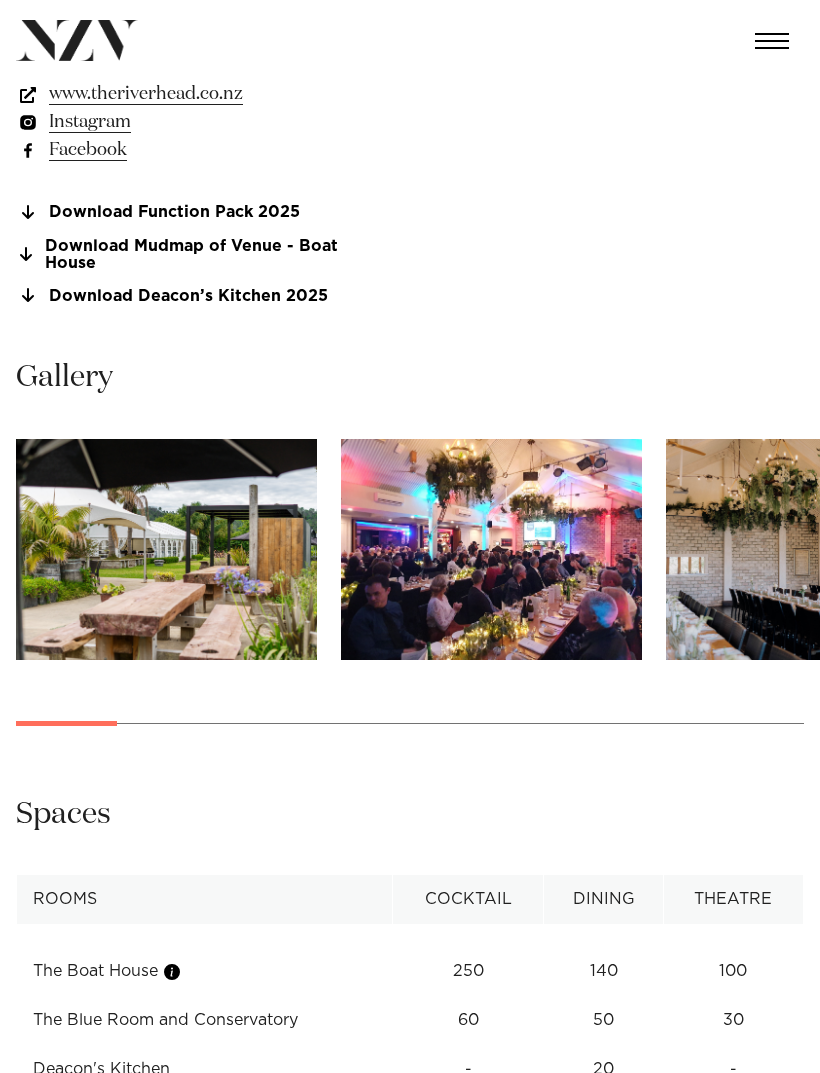 click at bounding box center [166, 549] 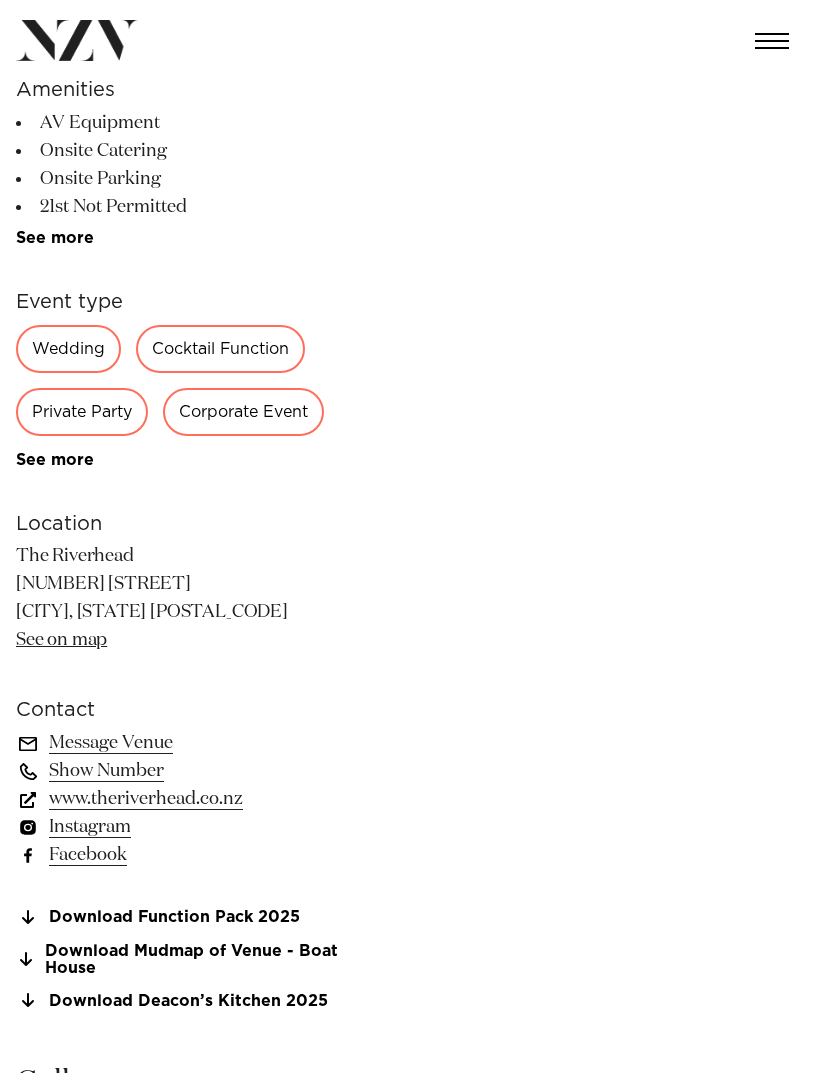 scroll, scrollTop: 554, scrollLeft: 0, axis: vertical 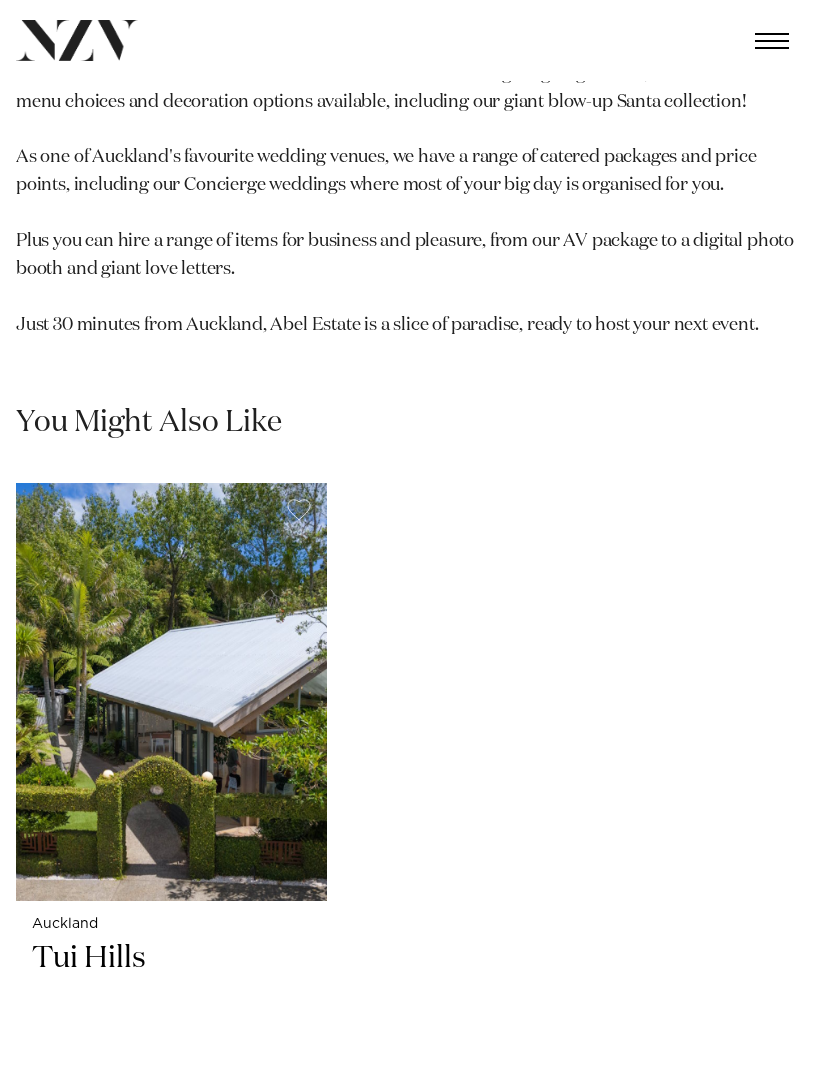 click at bounding box center (171, 691) 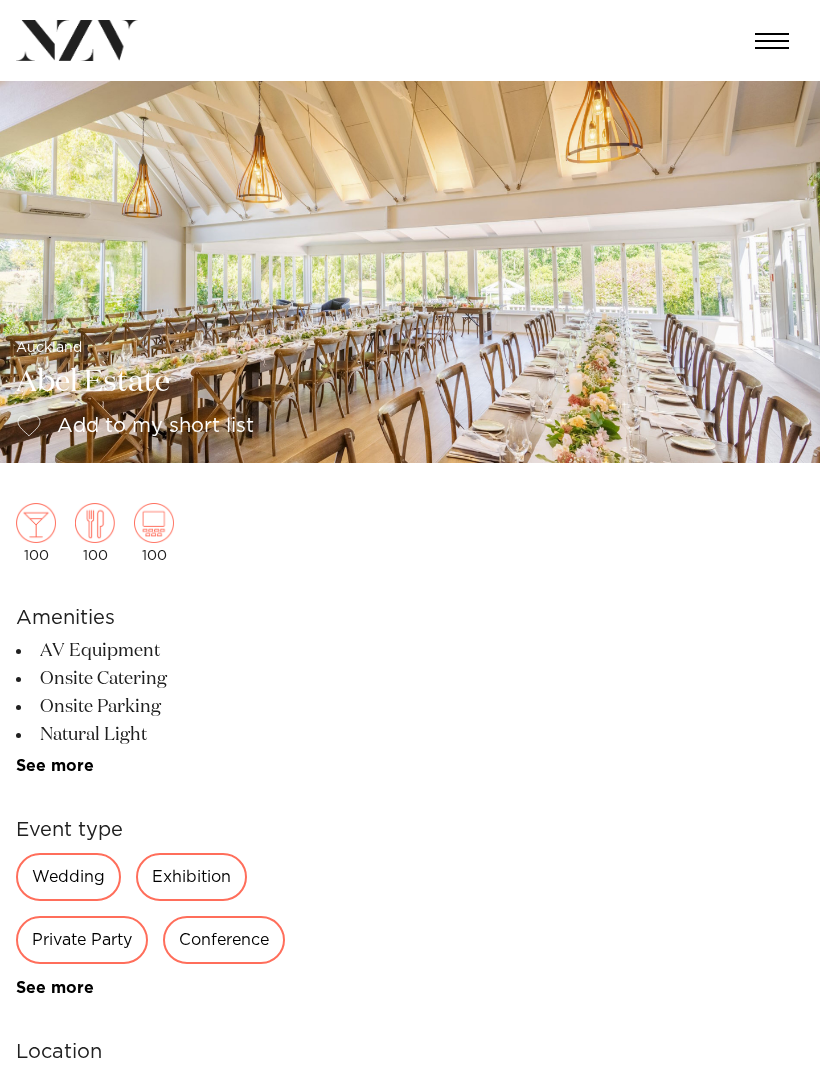 scroll, scrollTop: 0, scrollLeft: 0, axis: both 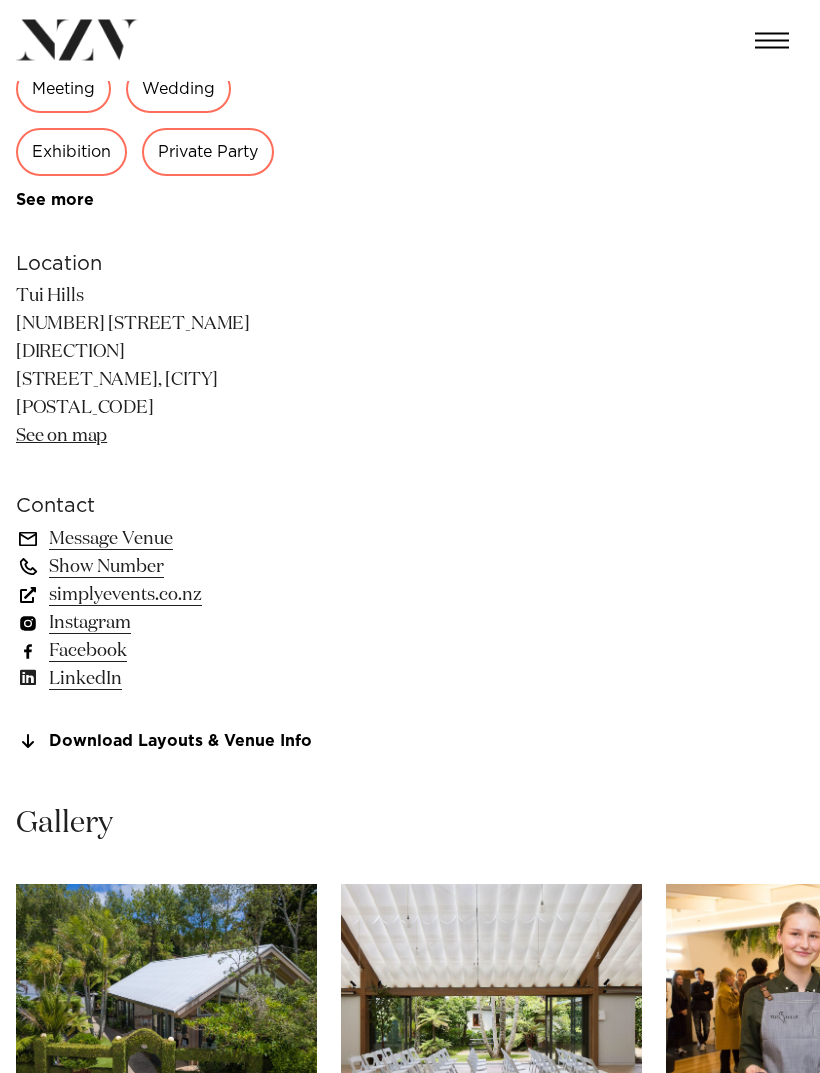 click at bounding box center (166, 995) 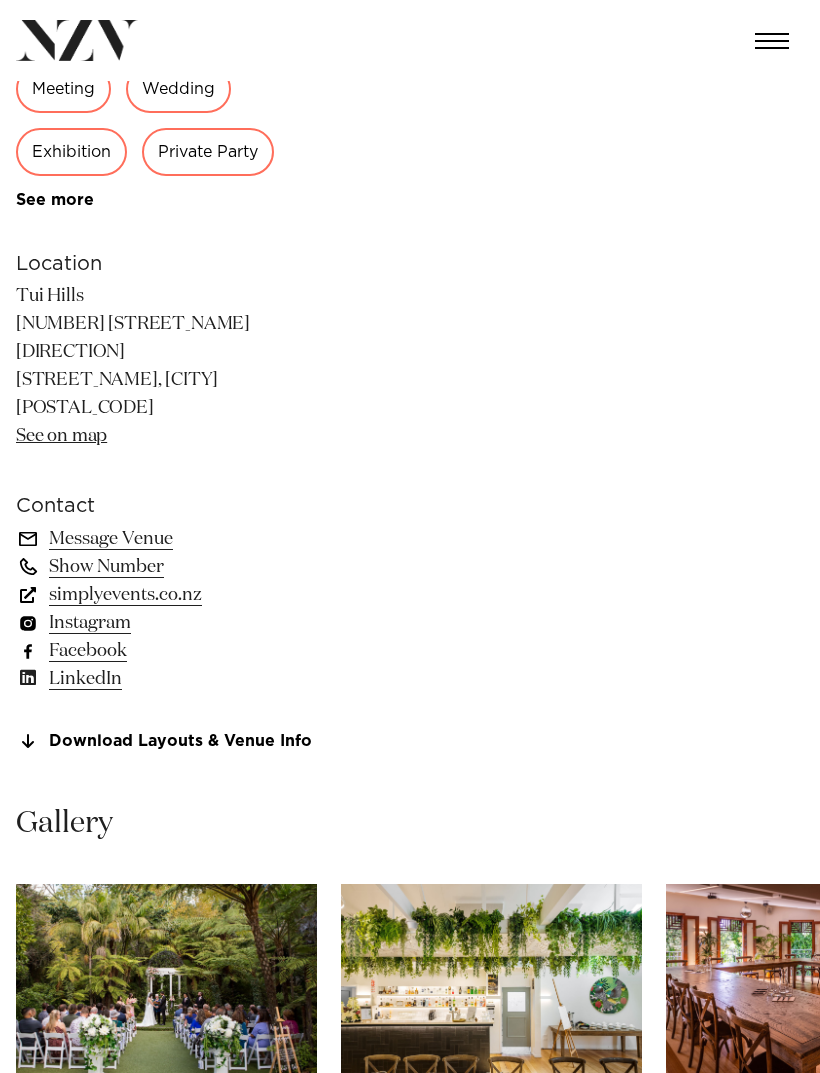 click at bounding box center (491, 994) 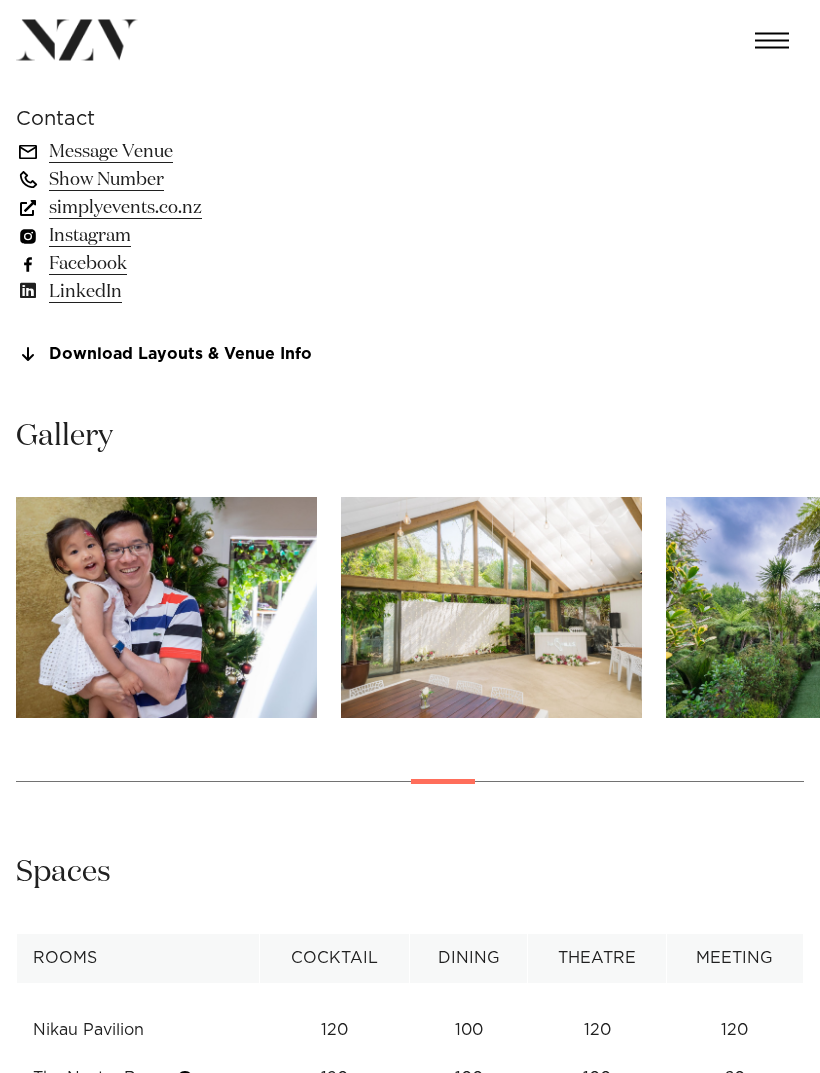 scroll, scrollTop: 1216, scrollLeft: 0, axis: vertical 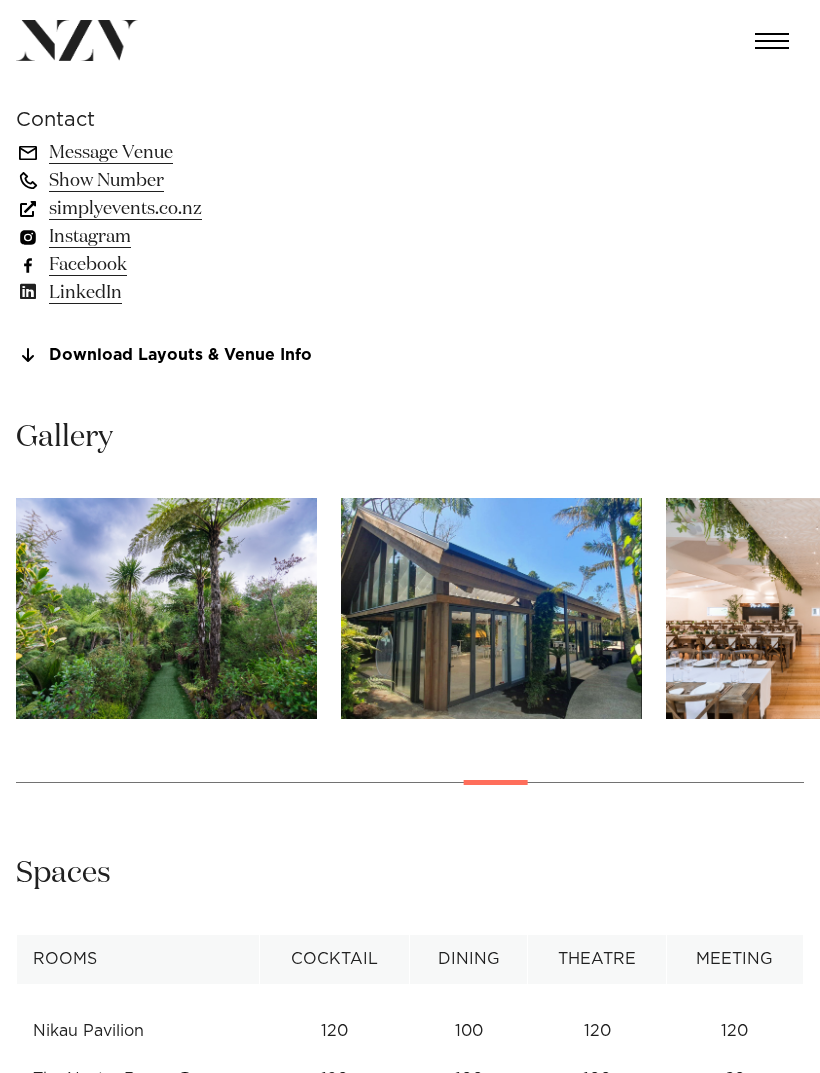 click at bounding box center (166, 608) 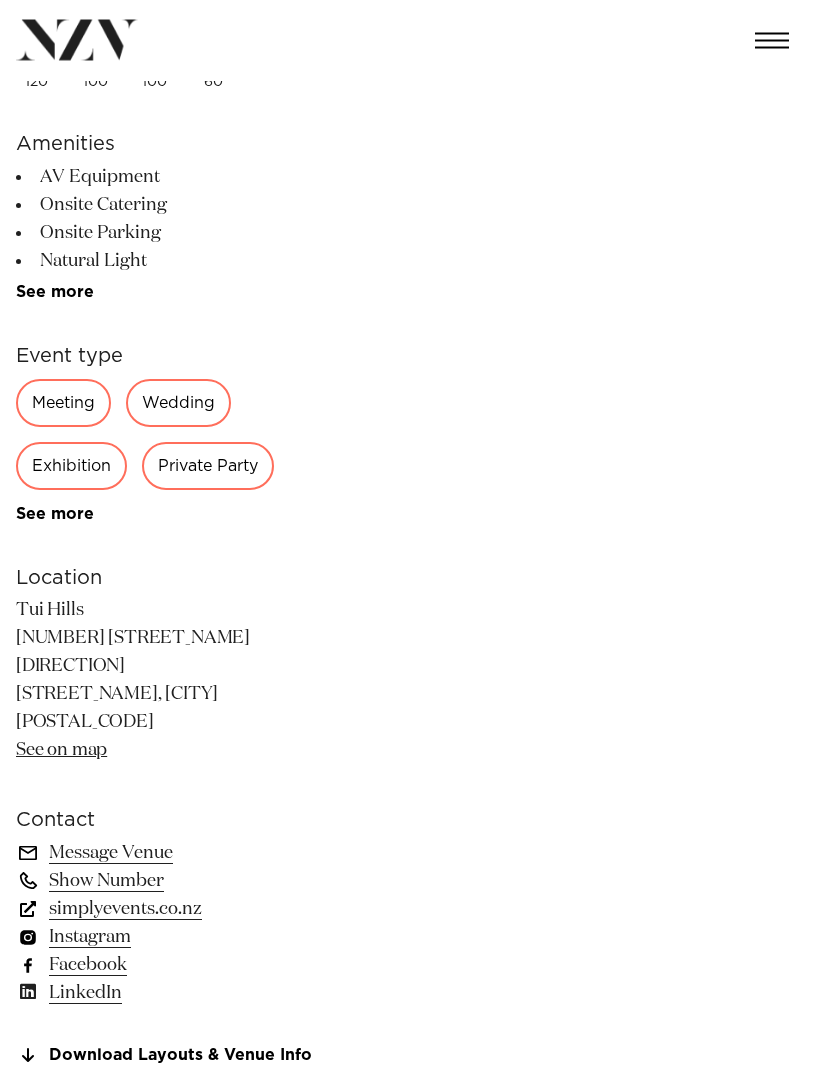 scroll, scrollTop: 496, scrollLeft: 0, axis: vertical 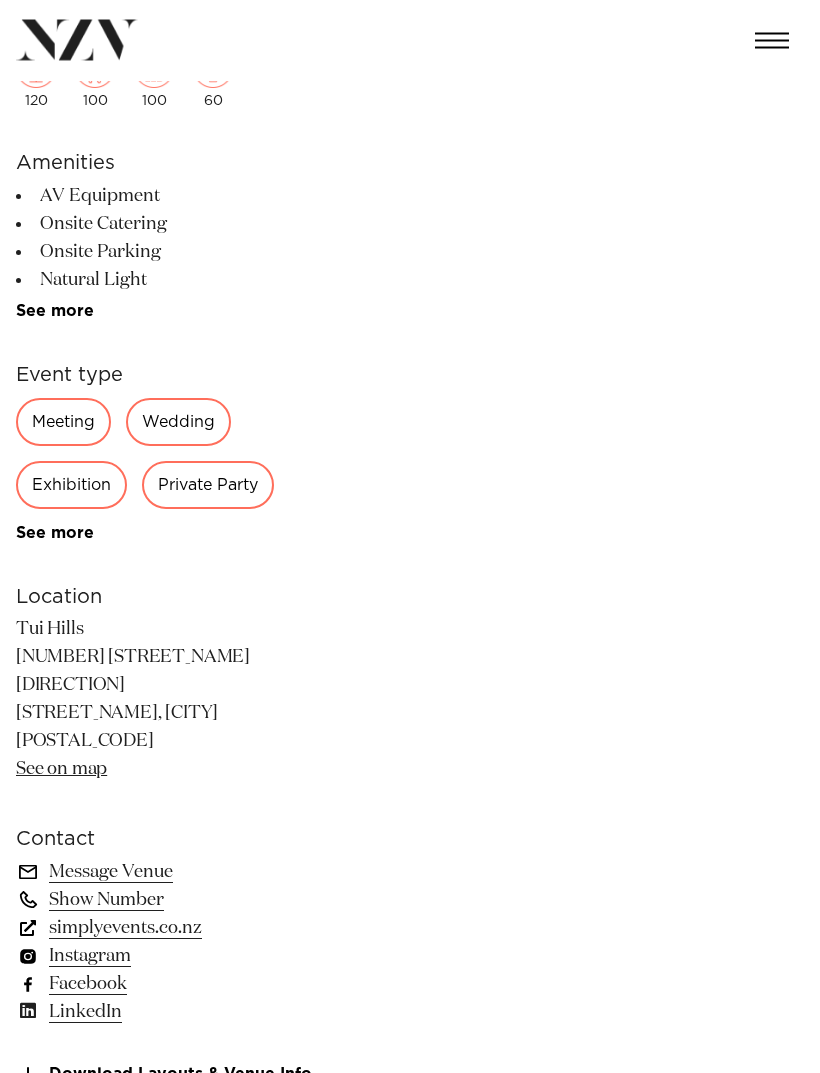 click on "Message Venue" at bounding box center (179, 873) 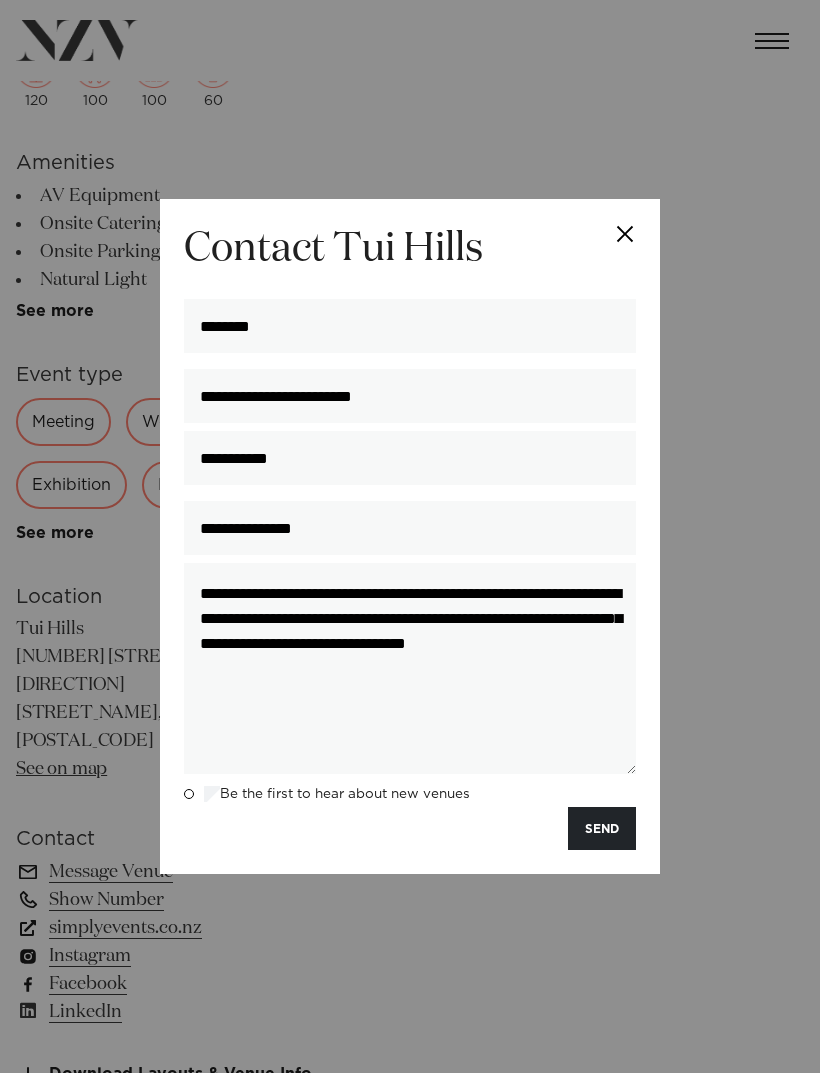 click on "SEND" at bounding box center [602, 828] 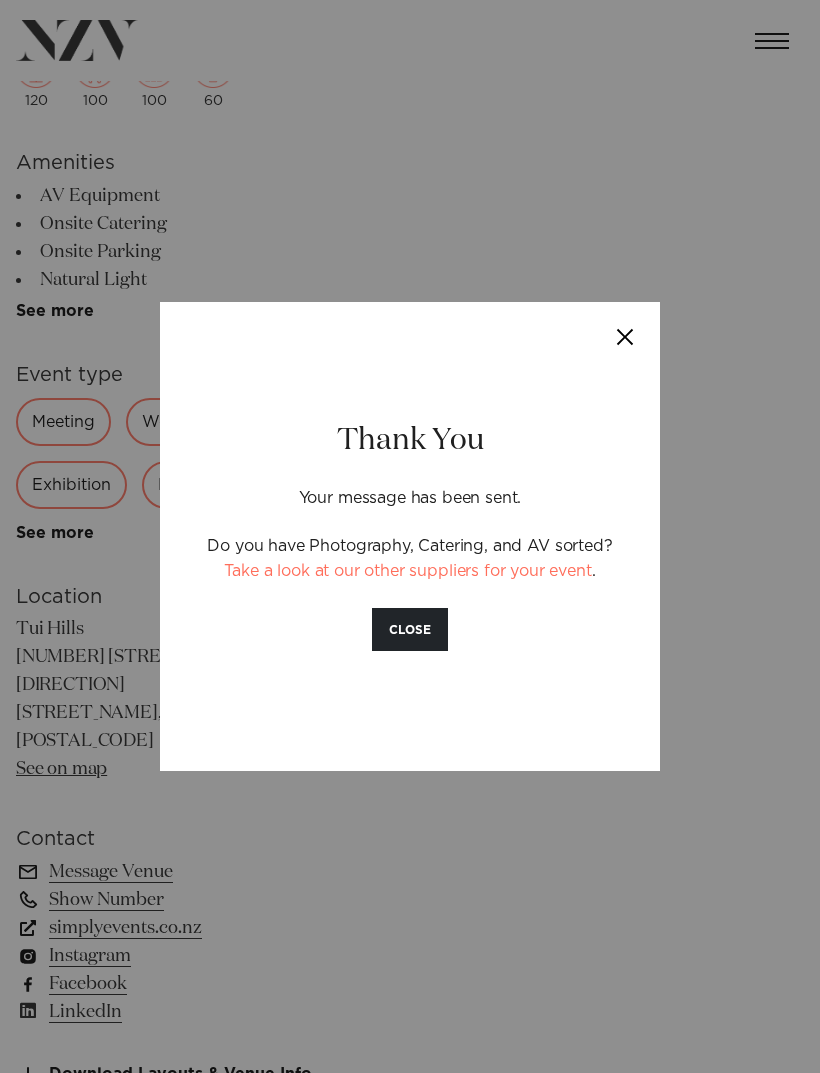click on "CLOSE" at bounding box center (410, 629) 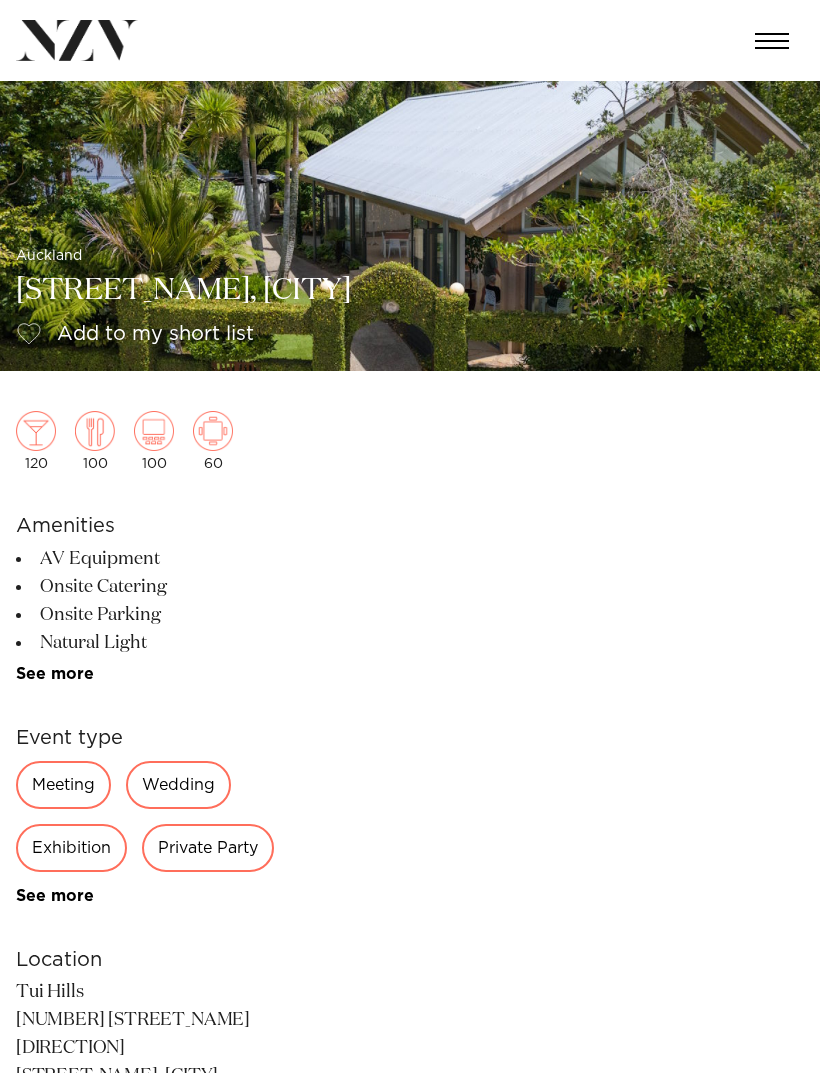 scroll, scrollTop: 0, scrollLeft: 0, axis: both 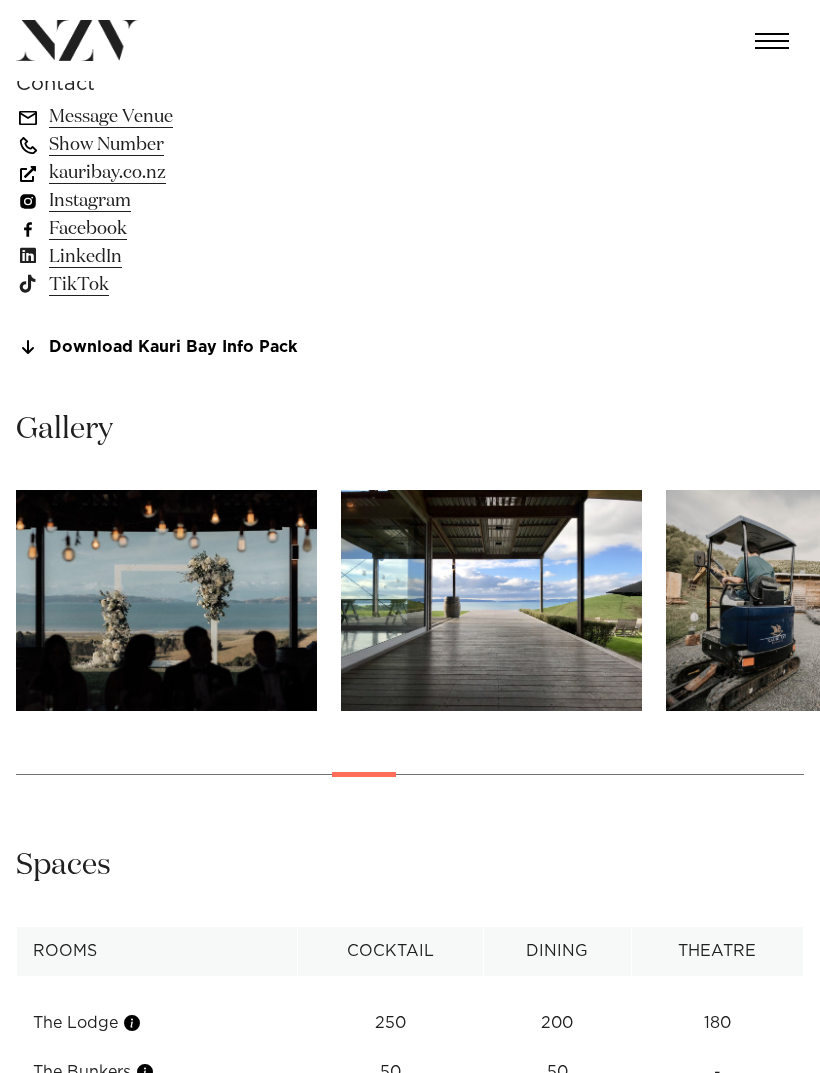 click at bounding box center [166, 600] 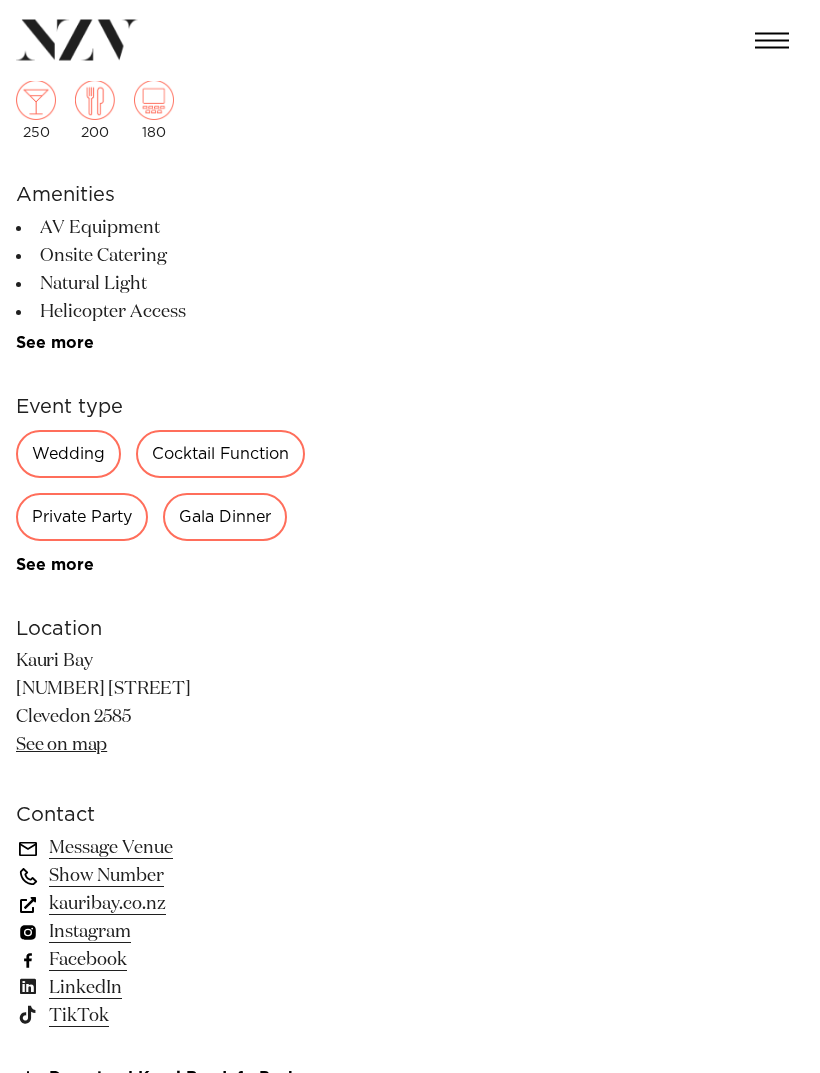 scroll, scrollTop: 430, scrollLeft: 0, axis: vertical 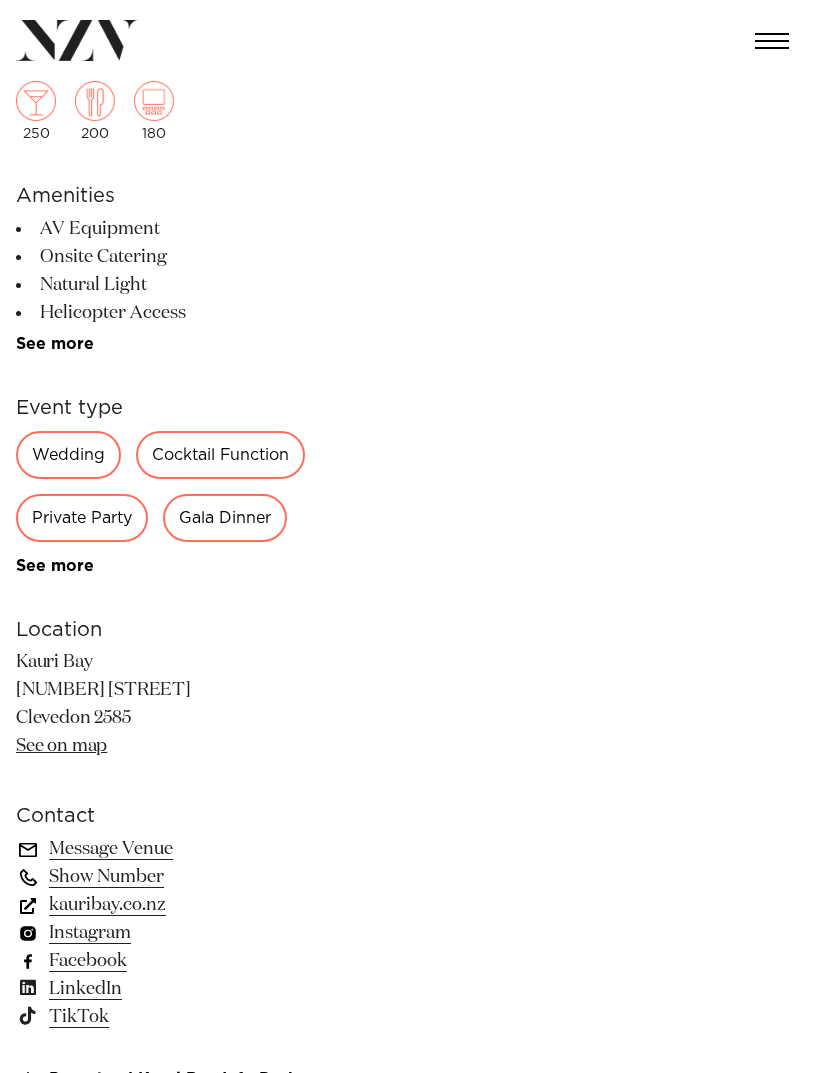 click on "Wedding" at bounding box center [68, 455] 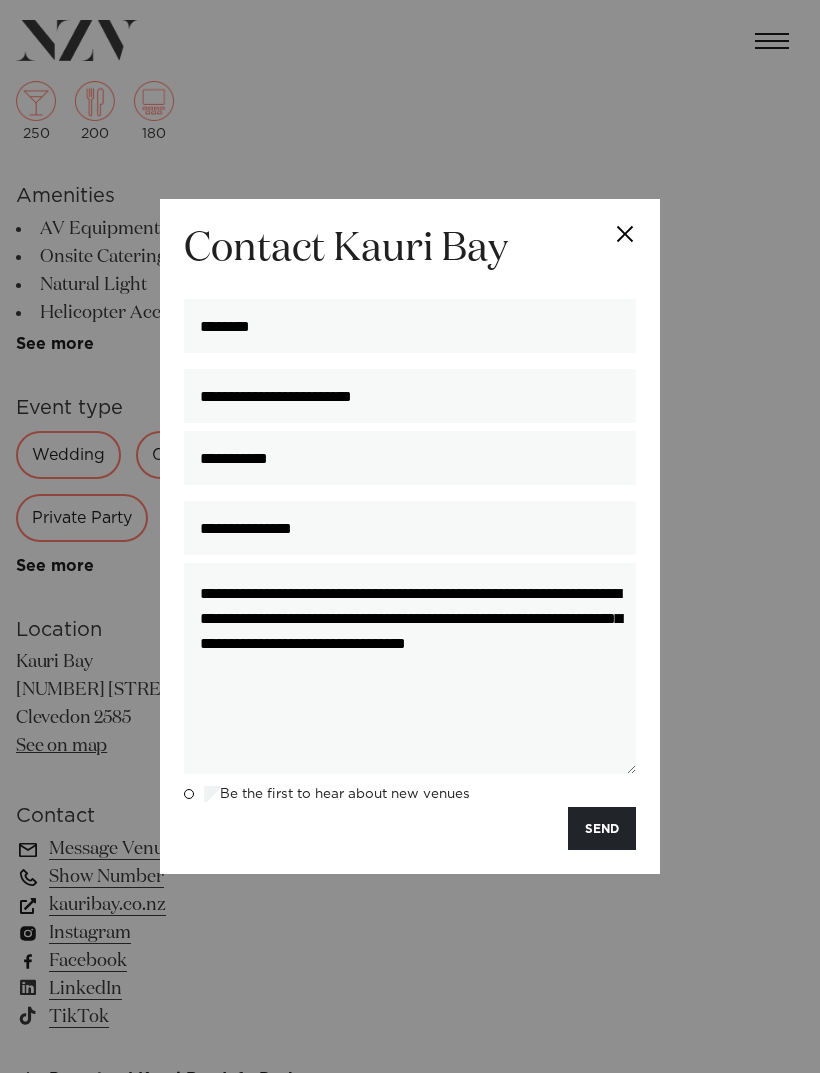 click on "SEND" at bounding box center [602, 828] 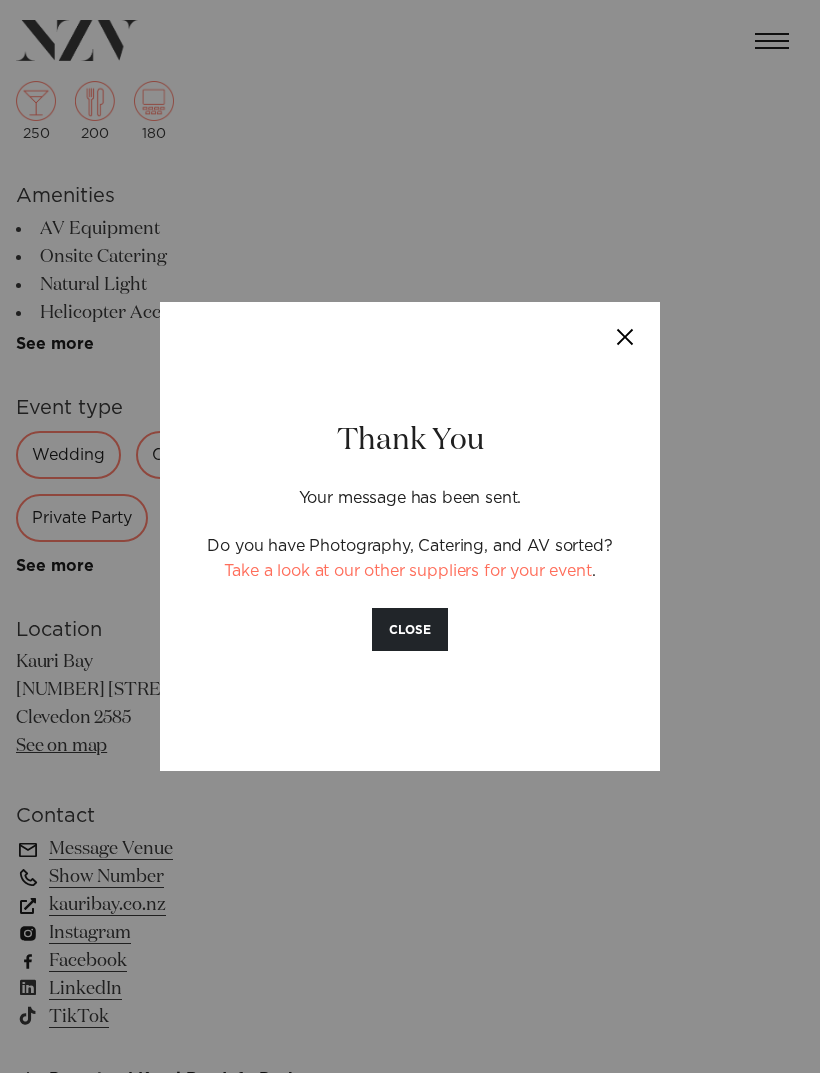 click at bounding box center [625, 337] 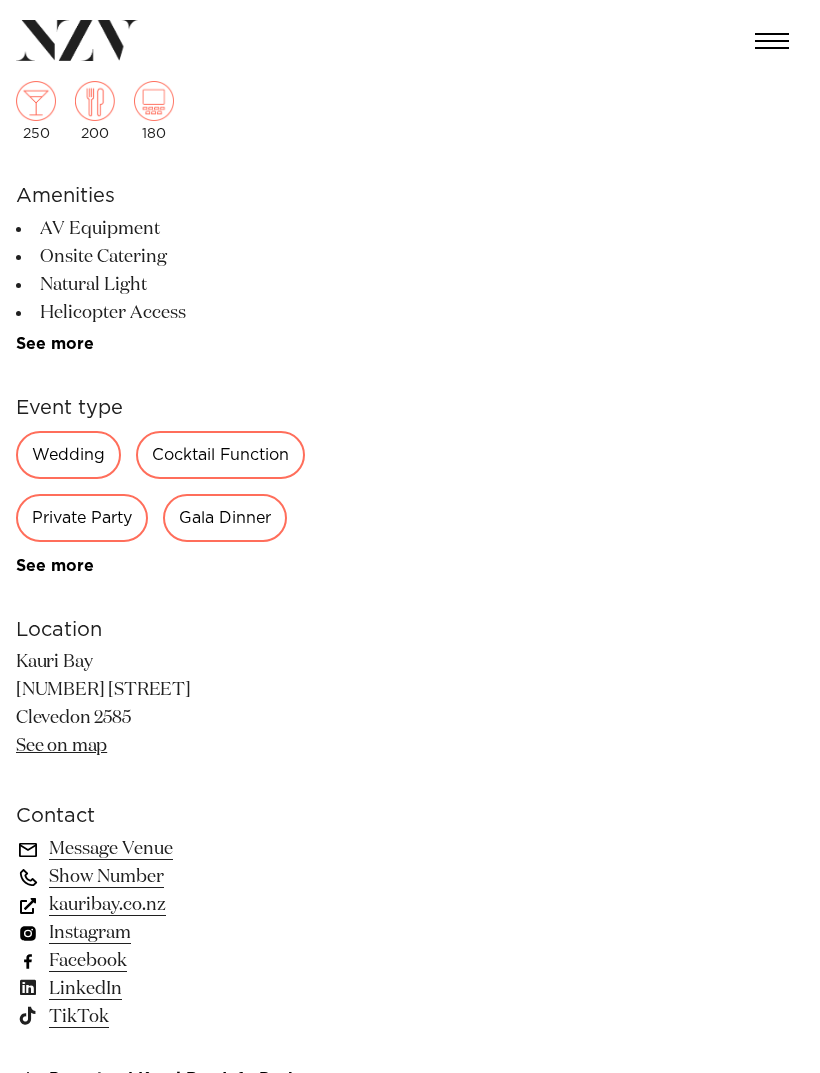 click on "See more" at bounding box center [94, 344] 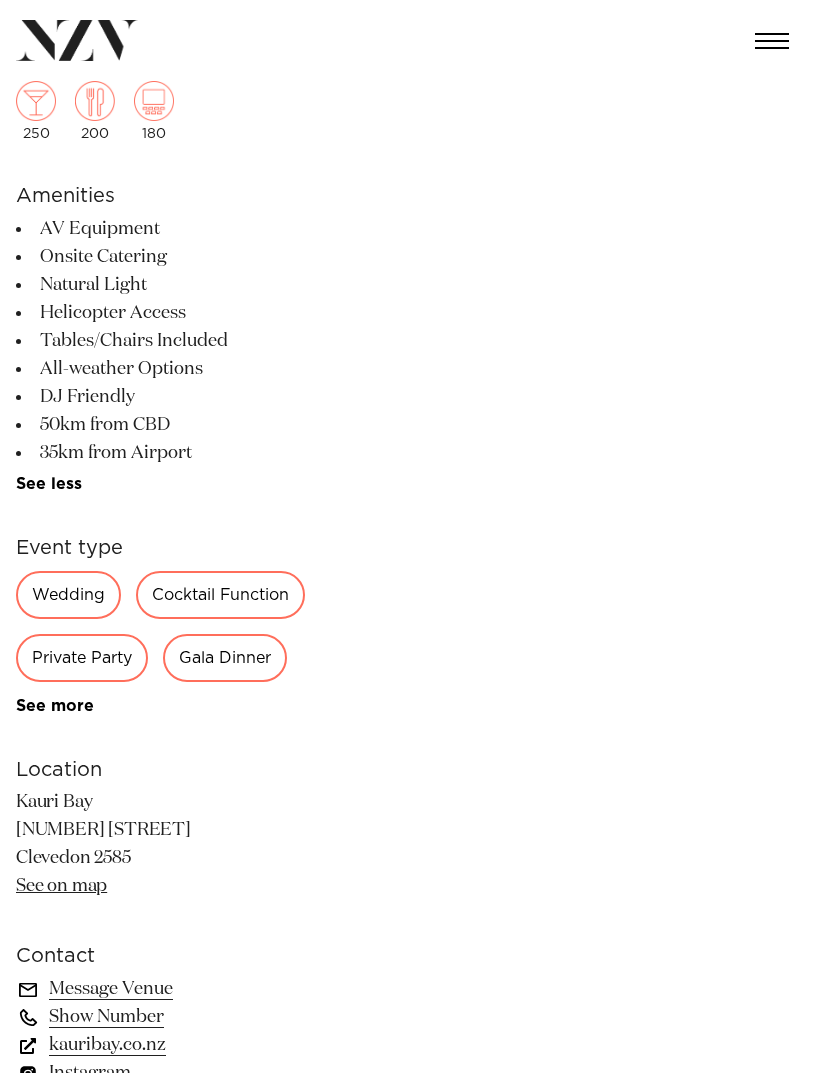 click on "All-weather Options" at bounding box center (179, 369) 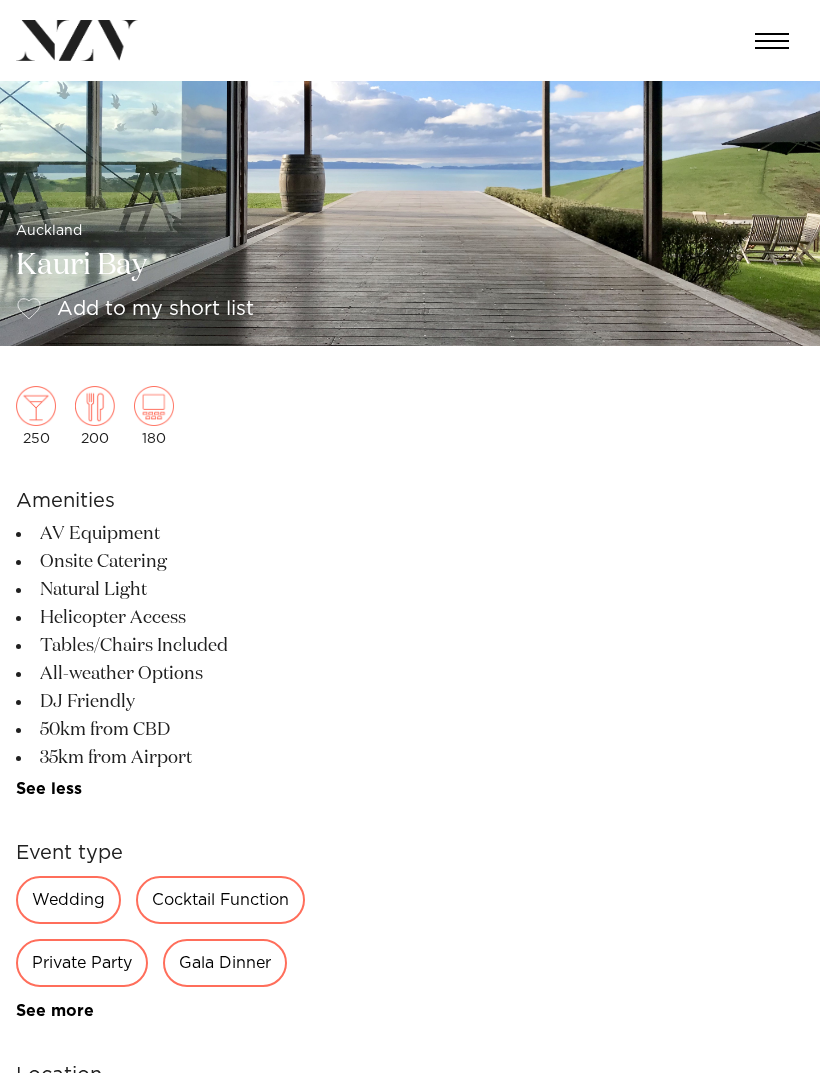 scroll, scrollTop: 0, scrollLeft: 0, axis: both 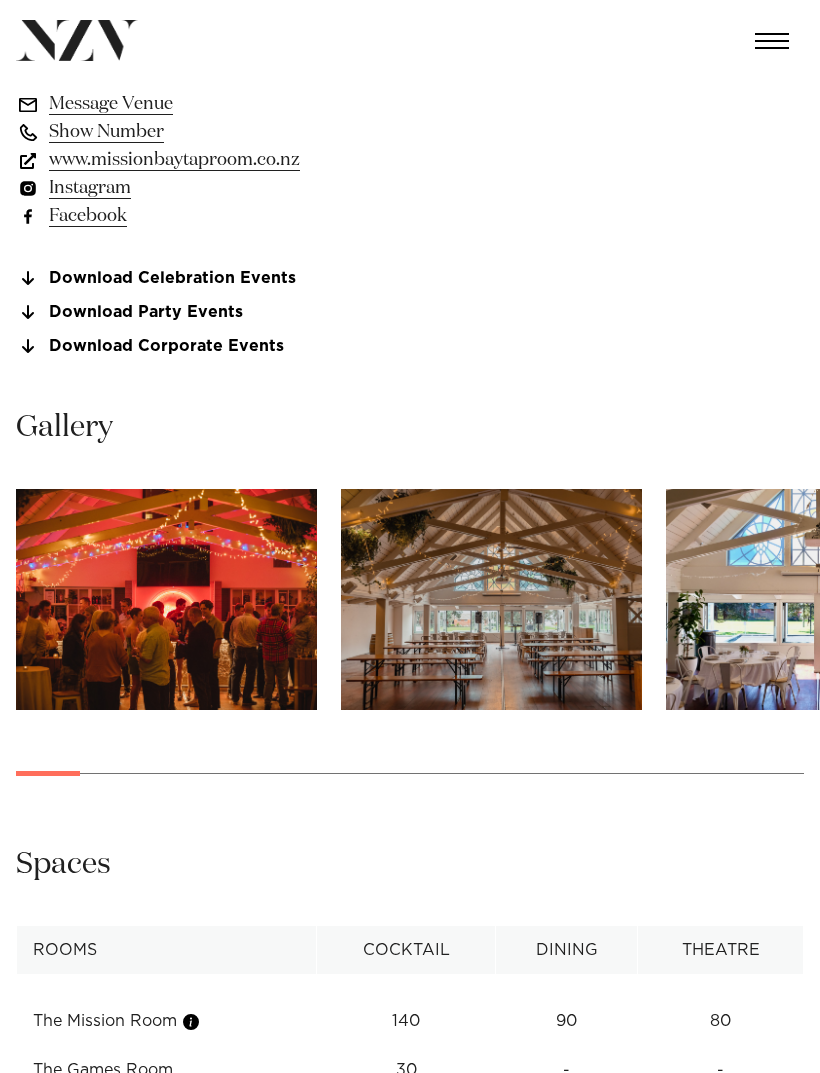 click at bounding box center (166, 599) 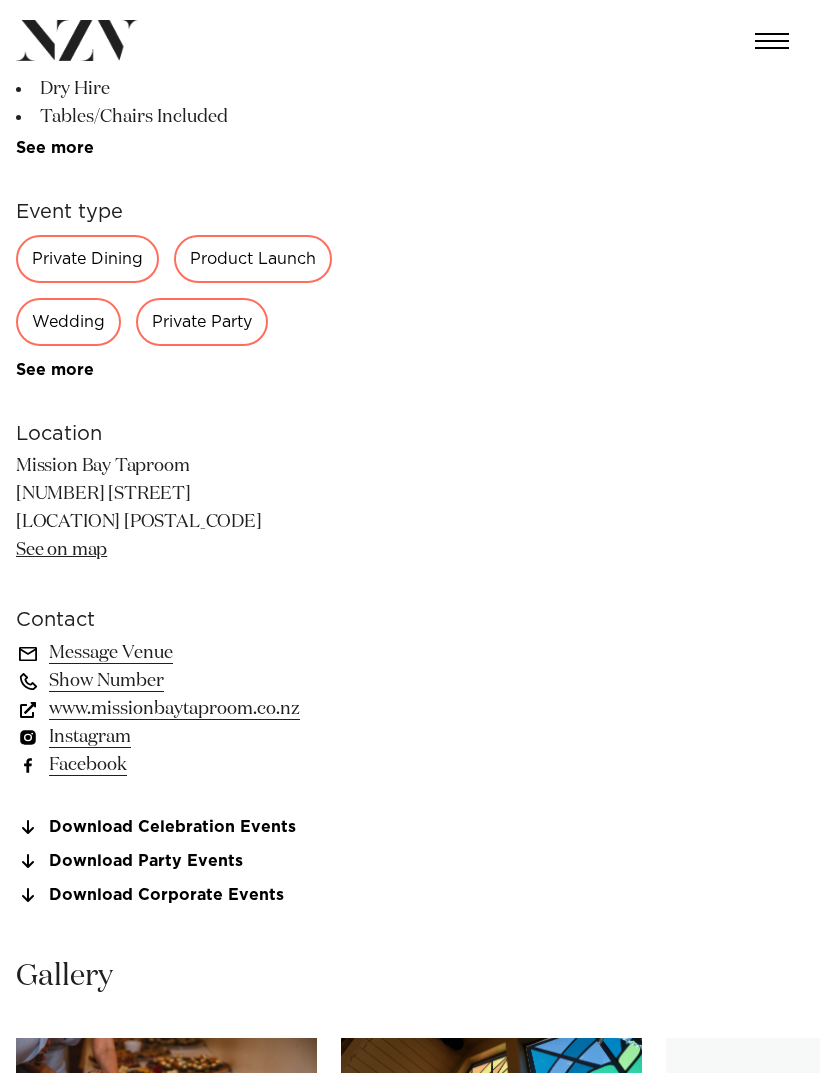 scroll, scrollTop: 625, scrollLeft: 0, axis: vertical 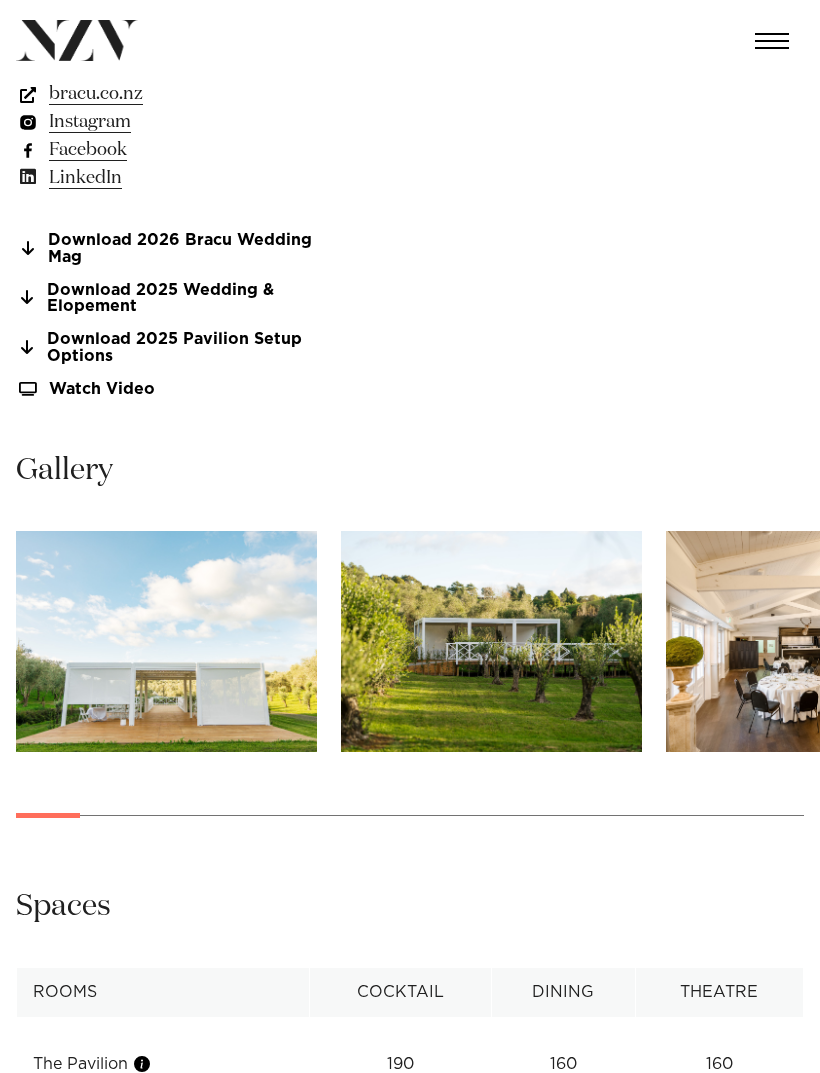 click at bounding box center [166, 641] 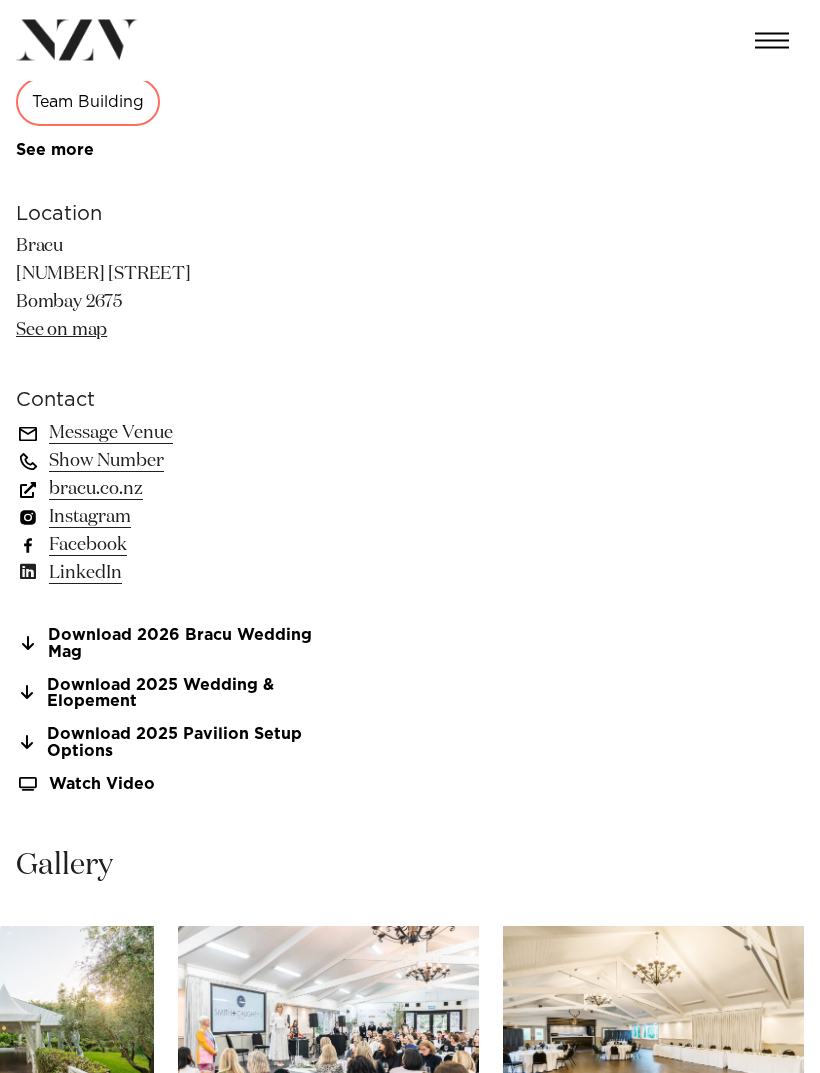 scroll, scrollTop: 942, scrollLeft: 0, axis: vertical 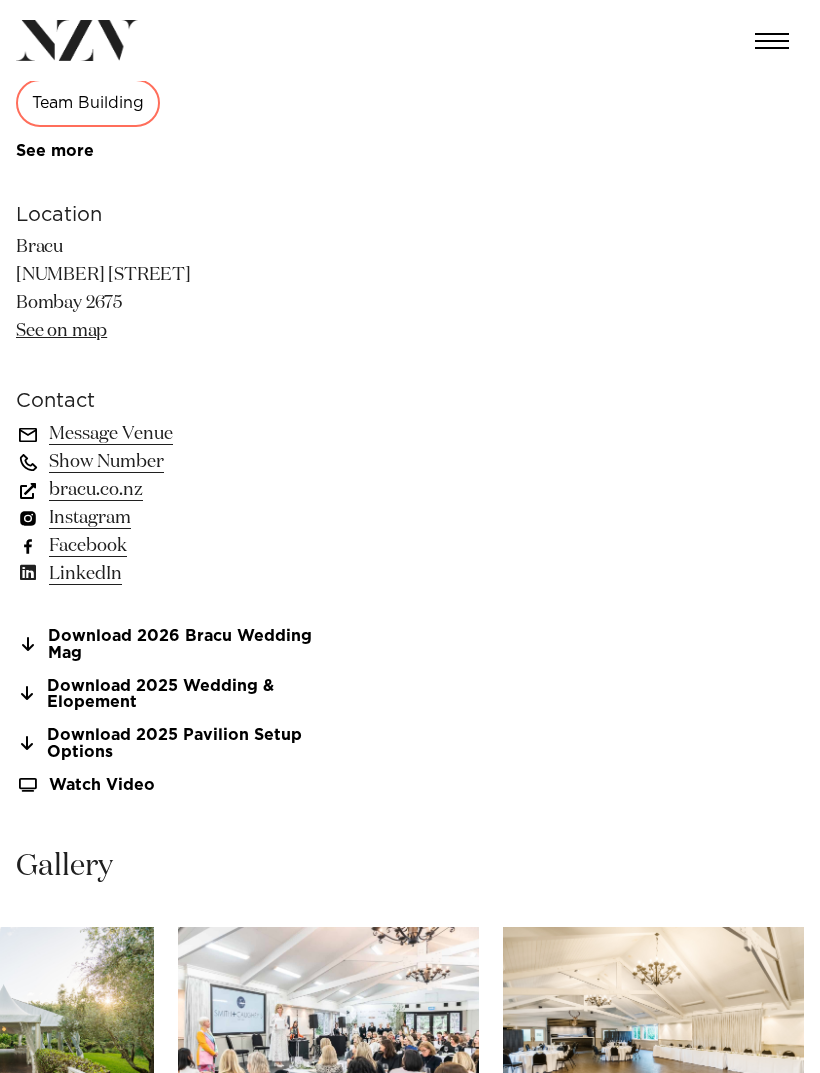 click on "Message Venue" at bounding box center (179, 434) 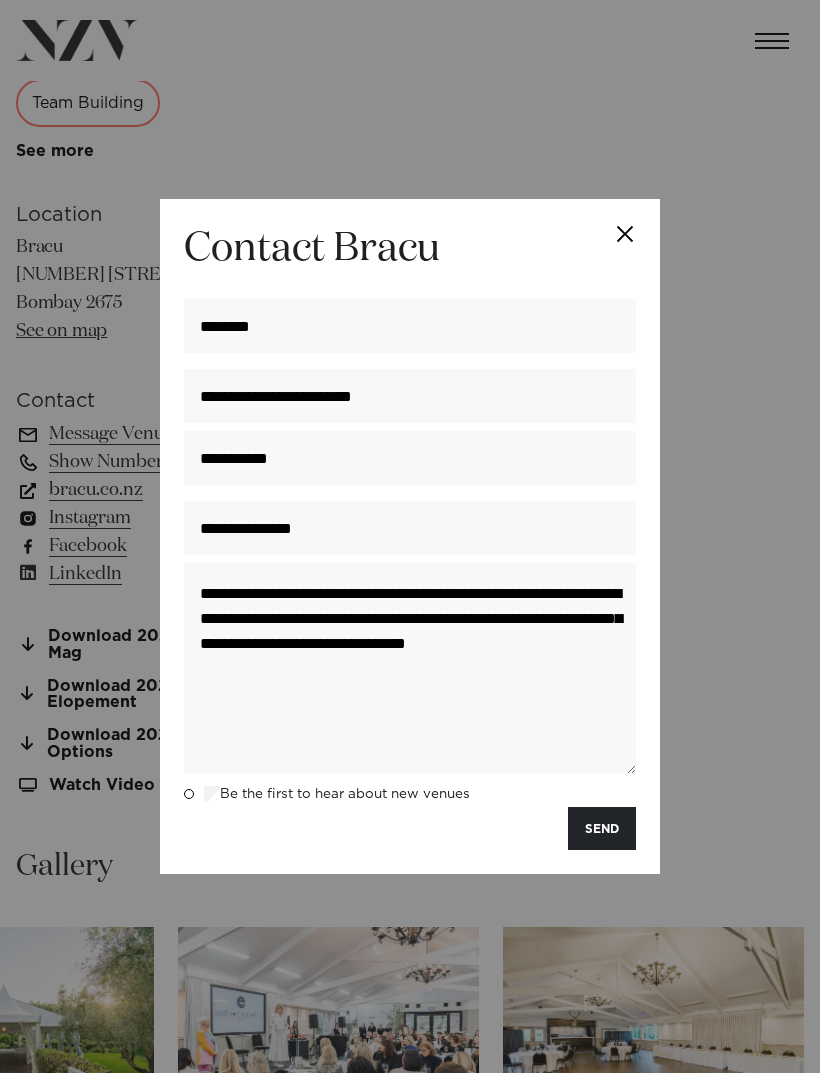 click on "SEND" at bounding box center [602, 828] 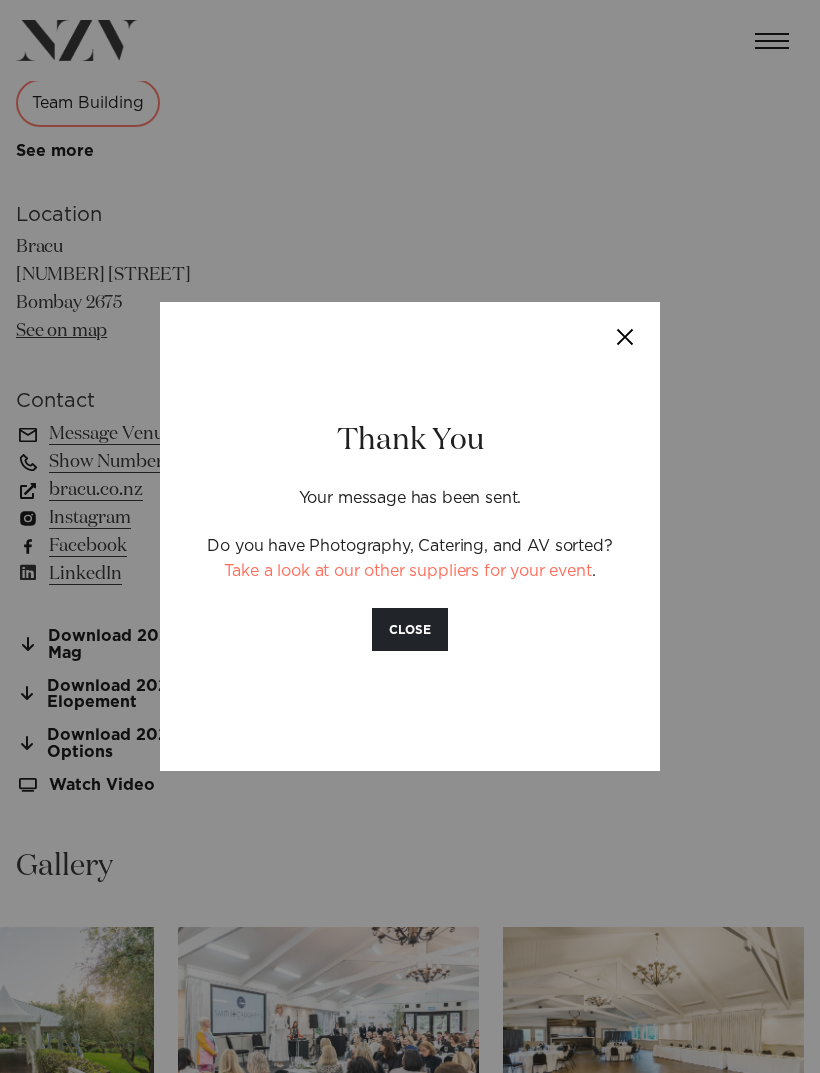 click on "CLOSE" at bounding box center (410, 629) 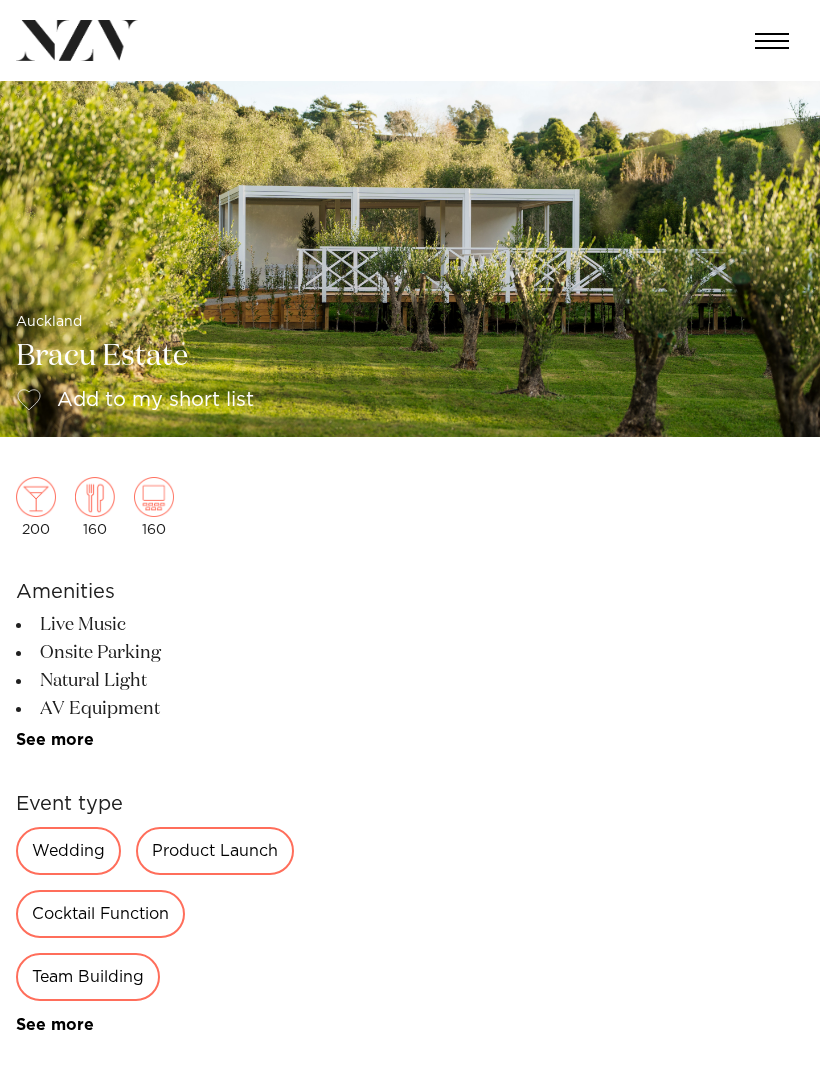 scroll, scrollTop: 0, scrollLeft: 0, axis: both 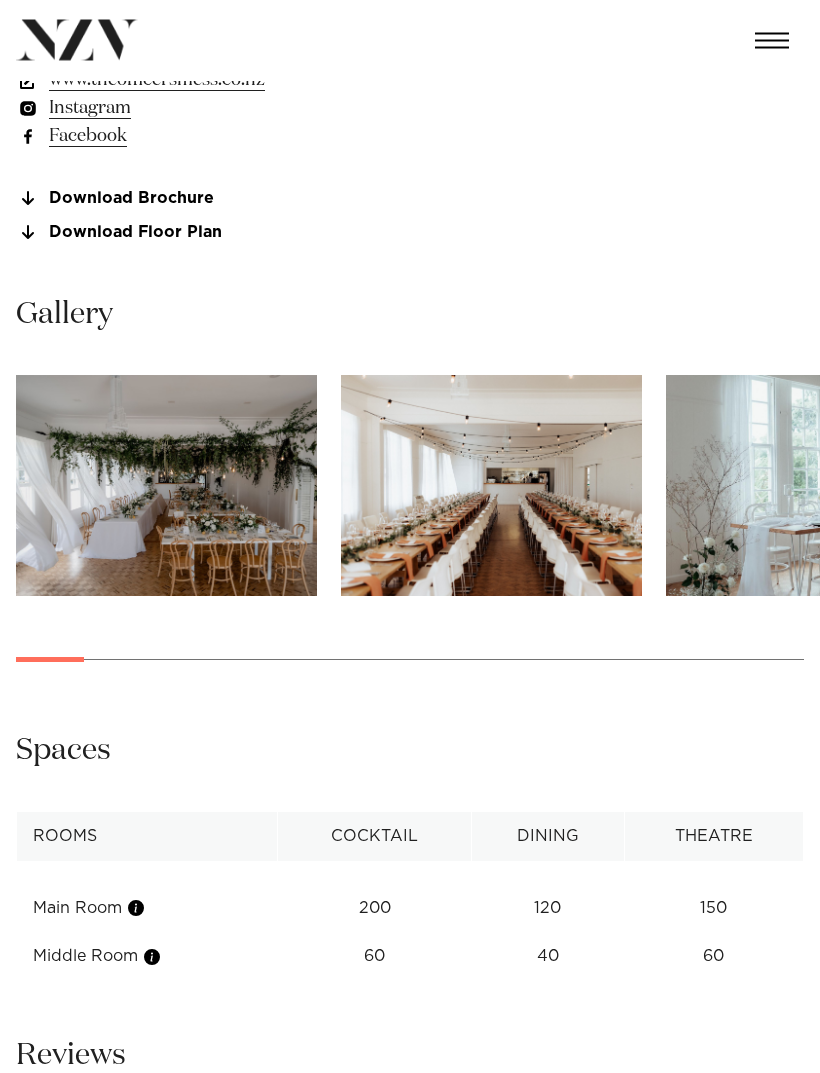click at bounding box center (166, 486) 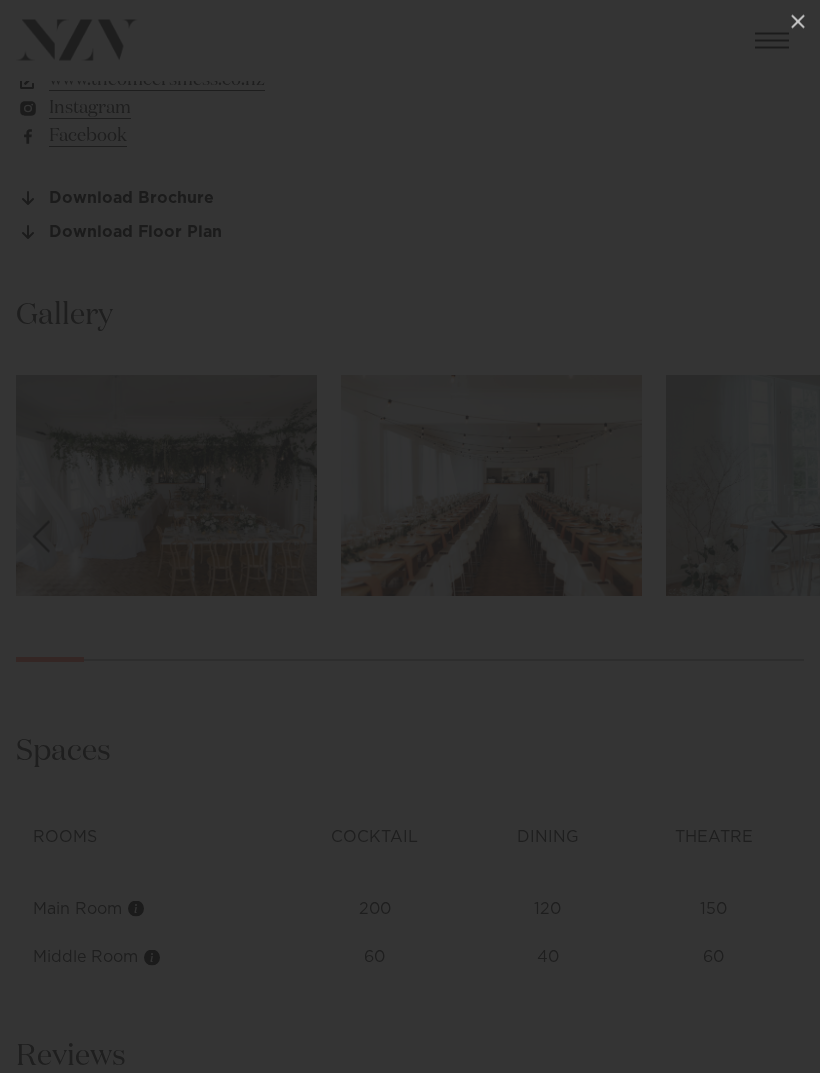 scroll, scrollTop: 1289, scrollLeft: 0, axis: vertical 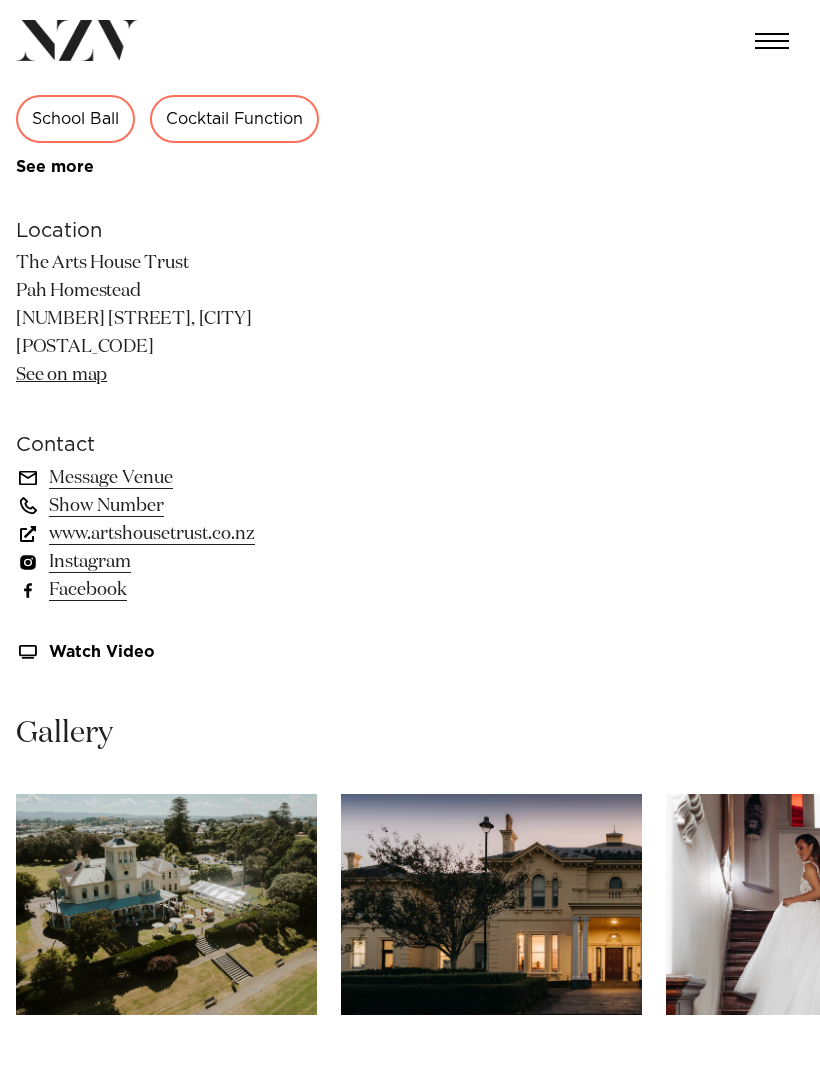 click at bounding box center [166, 904] 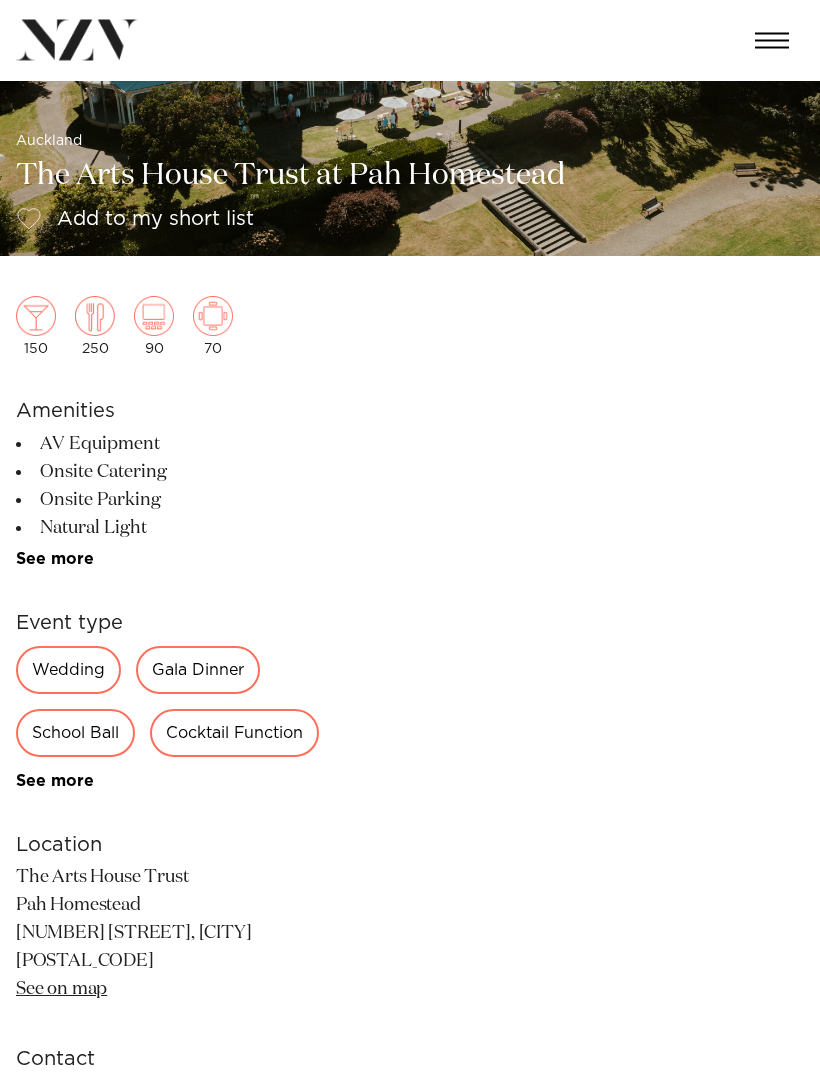 scroll, scrollTop: 178, scrollLeft: 0, axis: vertical 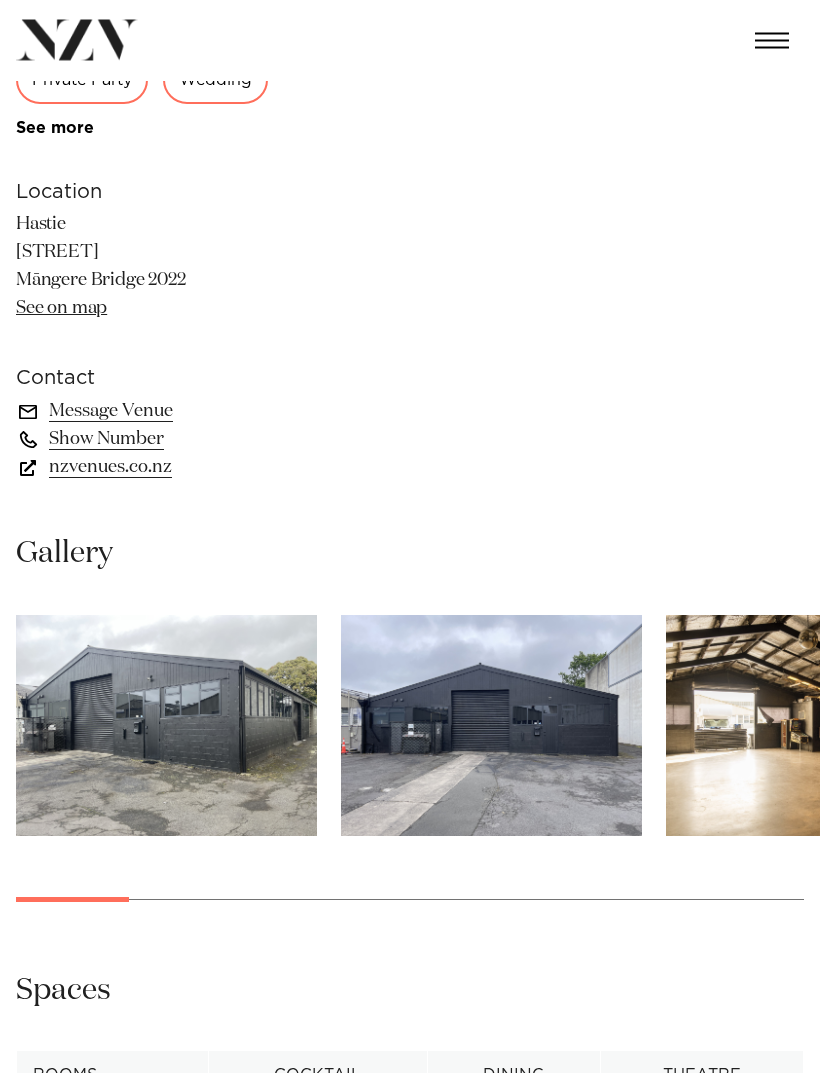 click at bounding box center (166, 726) 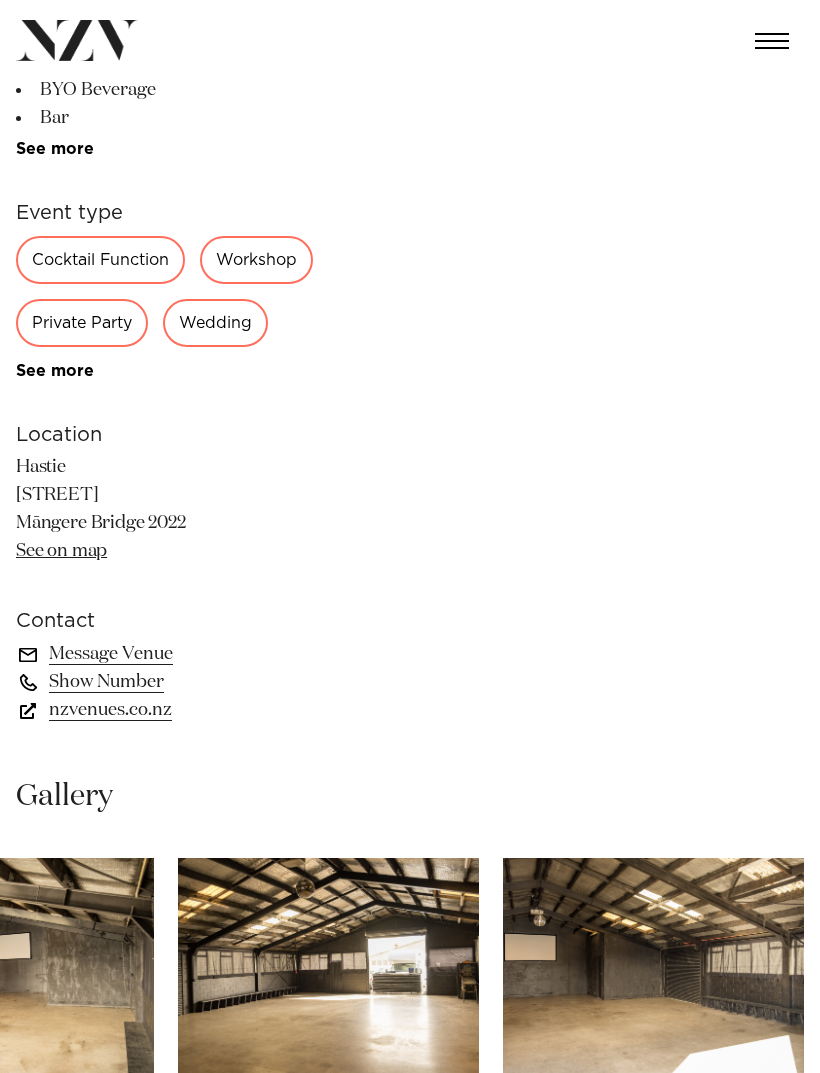 scroll, scrollTop: 658, scrollLeft: 0, axis: vertical 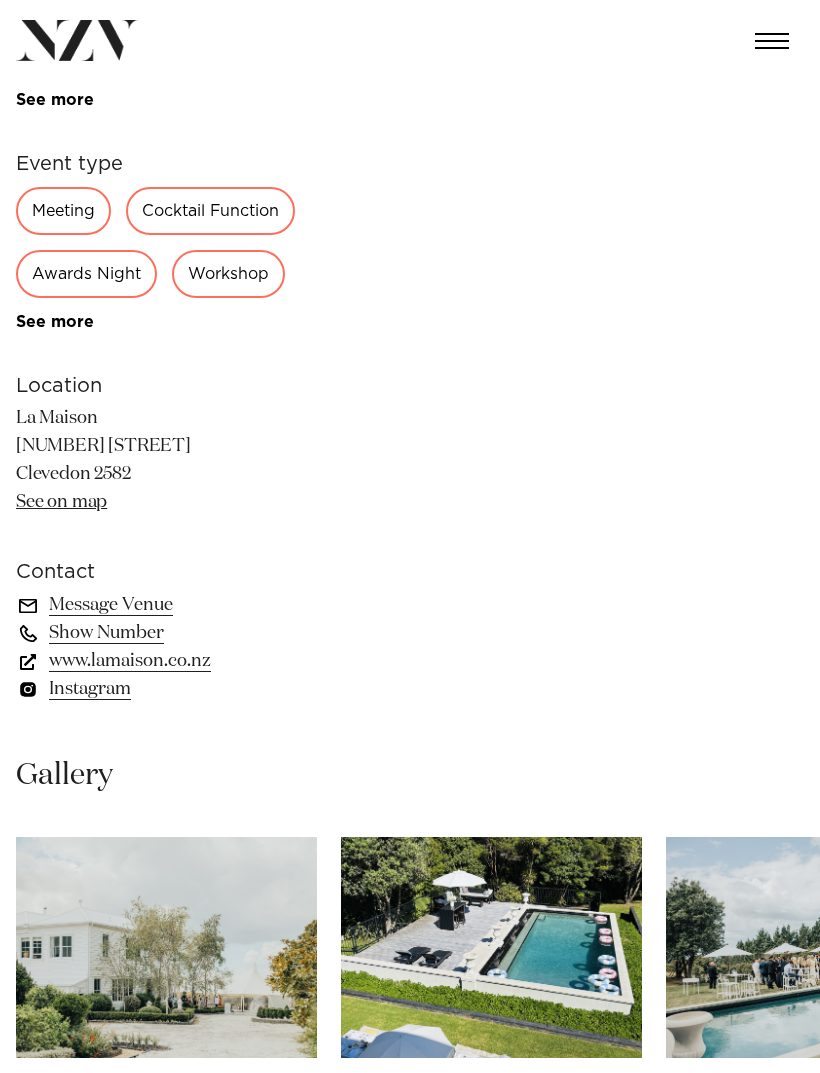 click at bounding box center (166, 947) 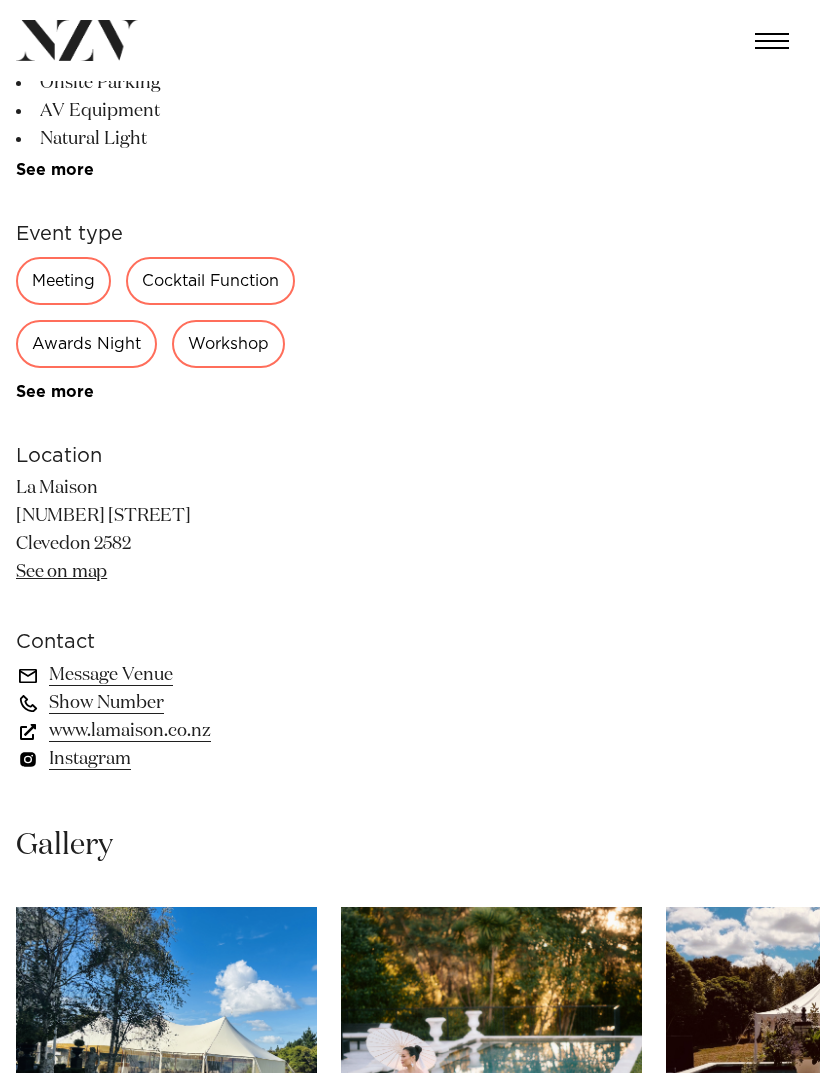 scroll, scrollTop: 634, scrollLeft: 0, axis: vertical 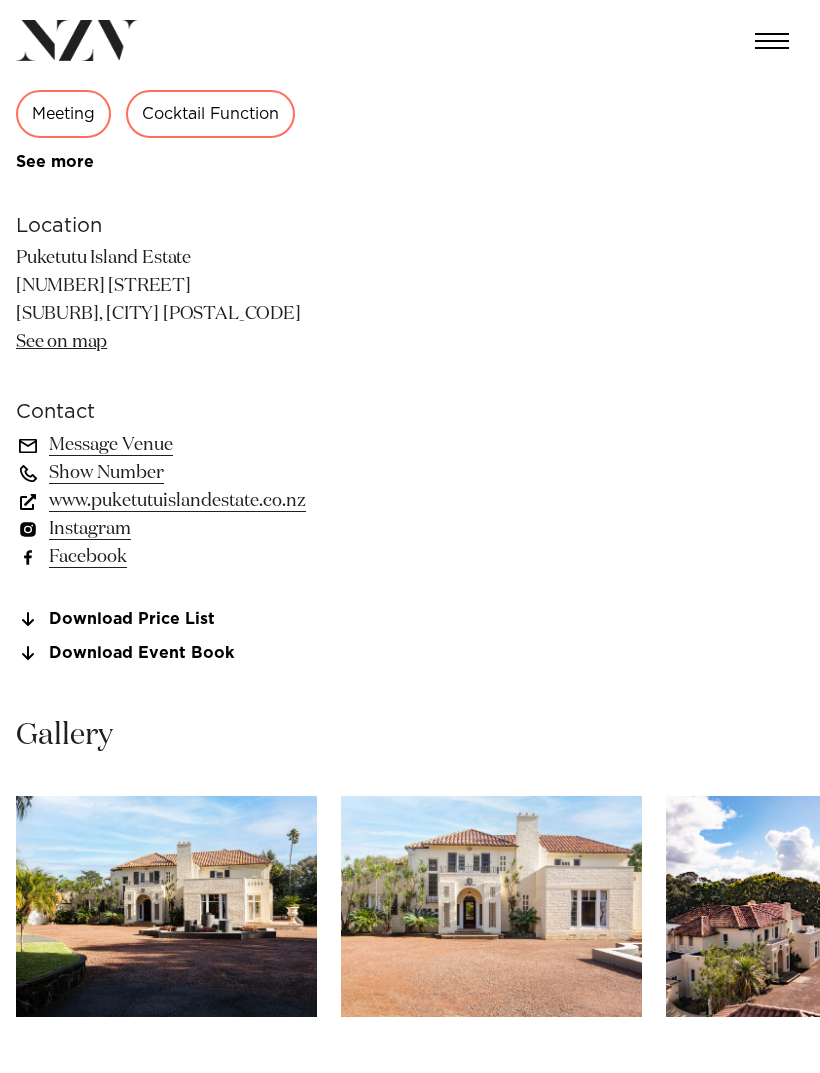 click at bounding box center [166, 906] 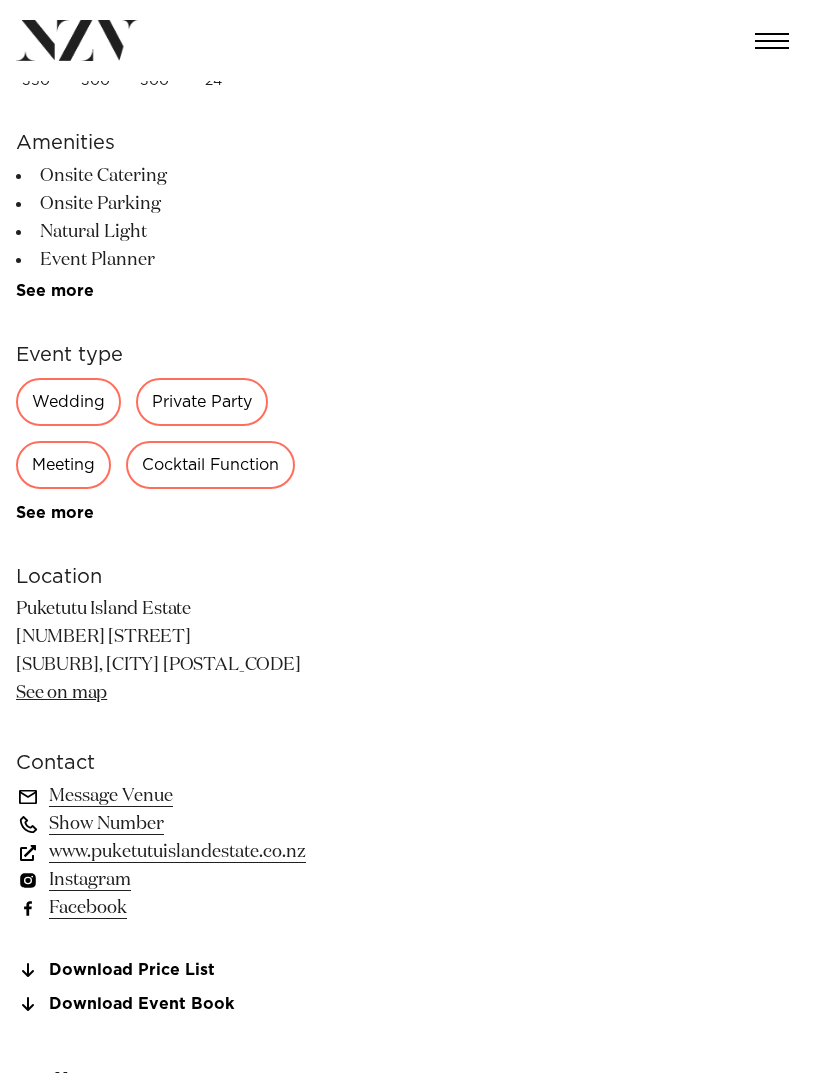 scroll, scrollTop: 518, scrollLeft: 0, axis: vertical 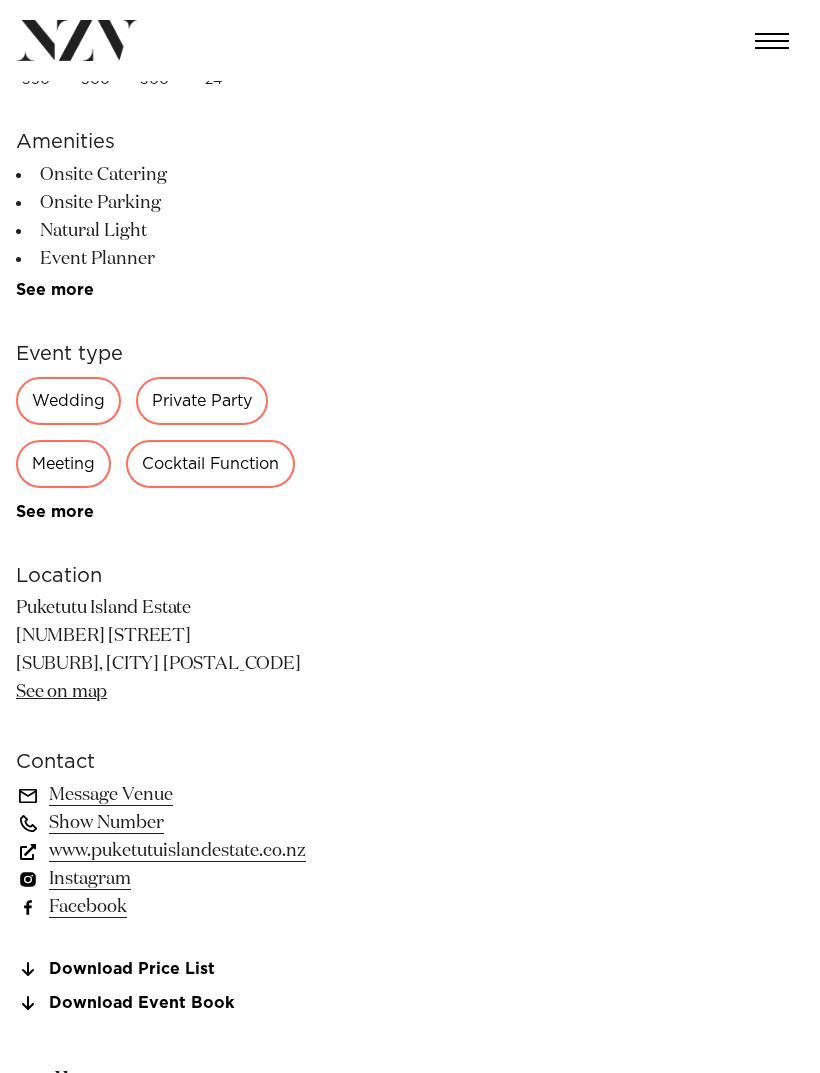click on "Message Venue" at bounding box center [179, 795] 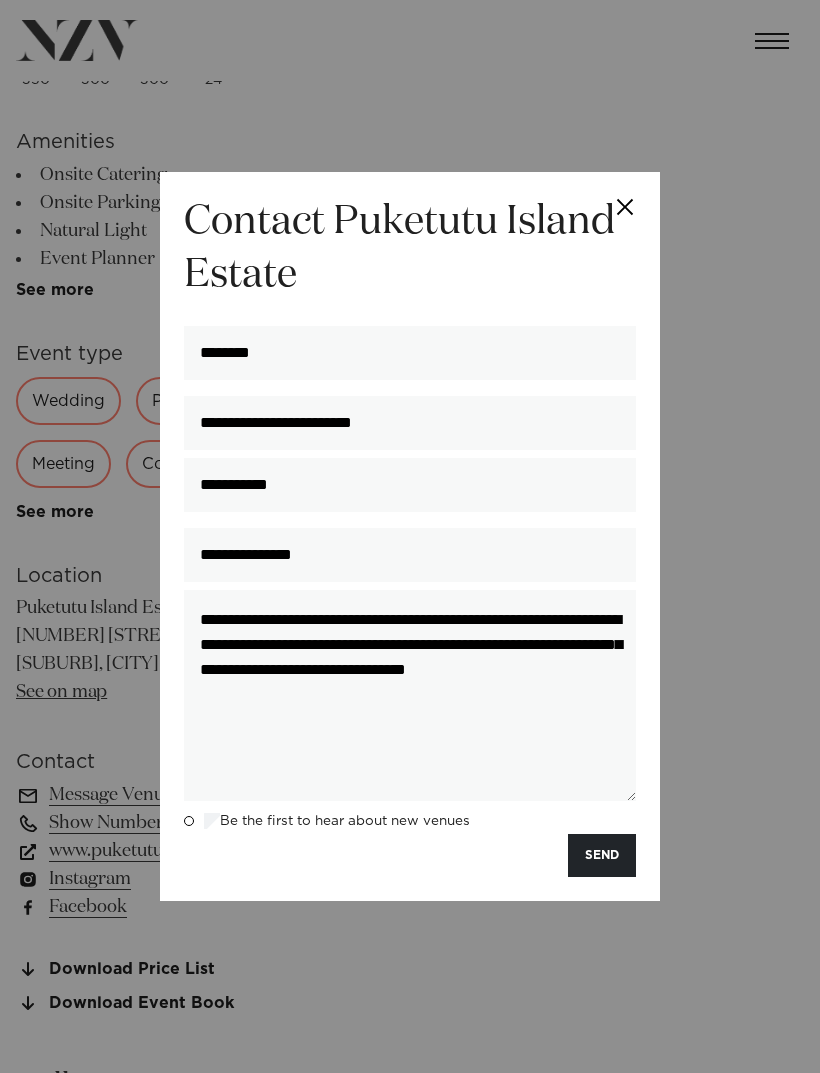 click on "SEND" at bounding box center [602, 855] 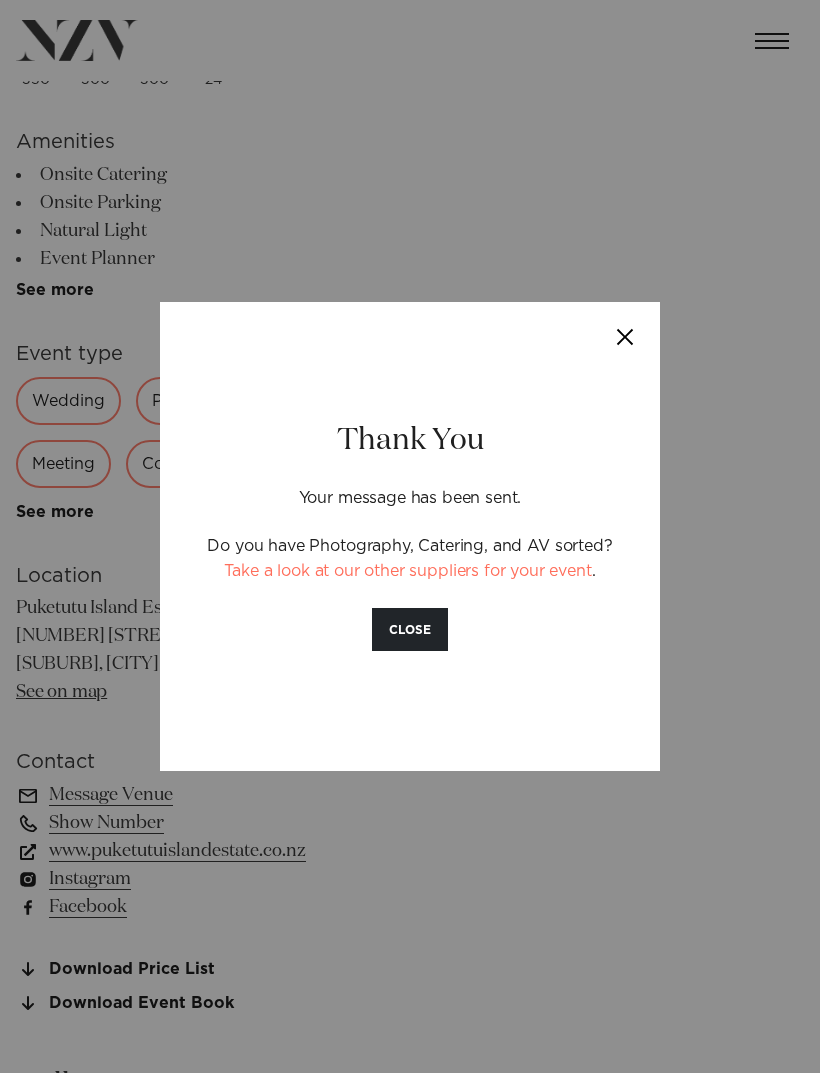 click on "Thank You
Your message has been sent.
Do you have Photography, Catering, and AV sorted?
Take a look at our other suppliers for your event .
CLOSE" at bounding box center (410, 536) 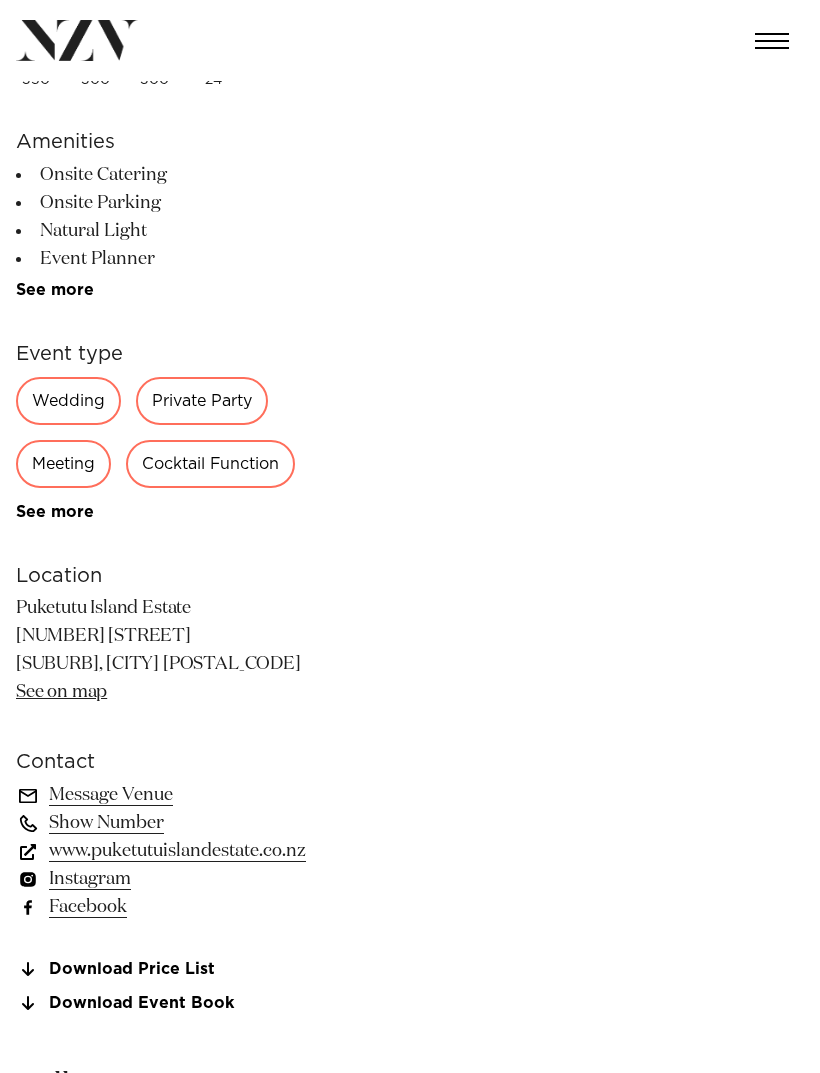 click on "Auckland
Puketutu Island Estate
Nestled amidst a tropical landscape of palms, terraced gardens and waterfalls, Puketutu Island Estate is a glorious escape from the bustling city.
350
300
300
24
Amenities
Onsite Catering
Onsite Parking
Natural Light
Event Planner" at bounding box center [410, 511] 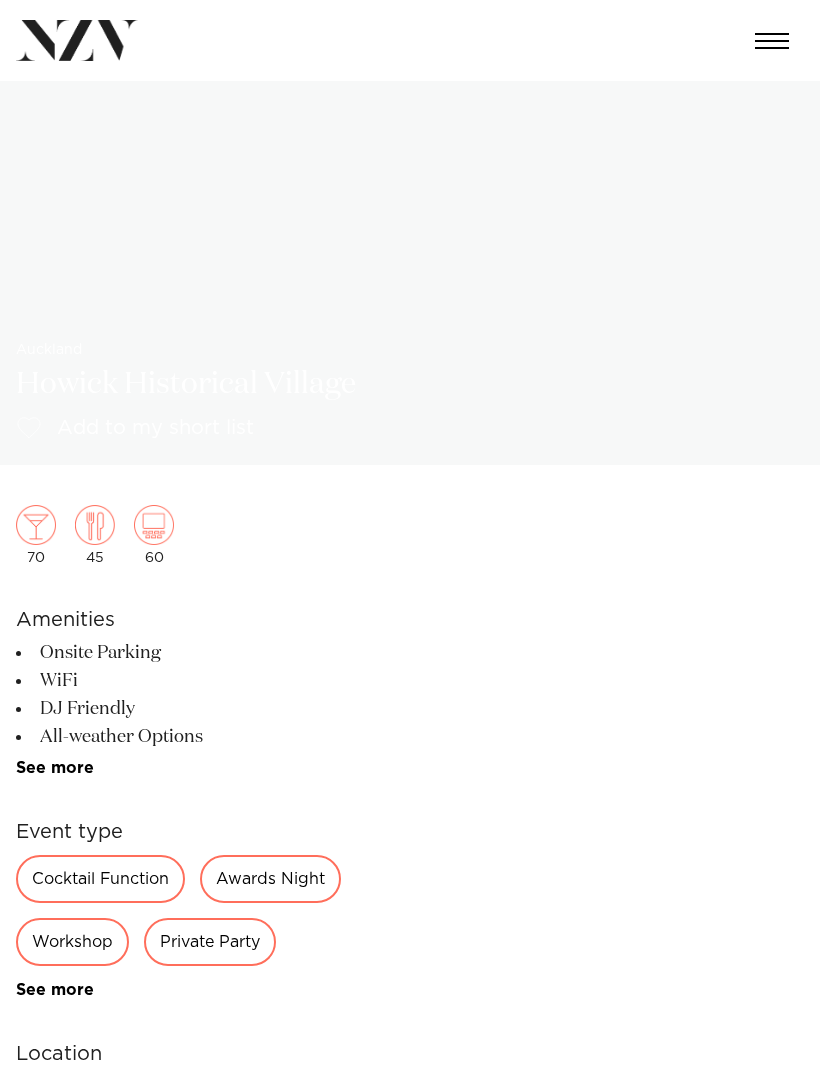scroll, scrollTop: 0, scrollLeft: 0, axis: both 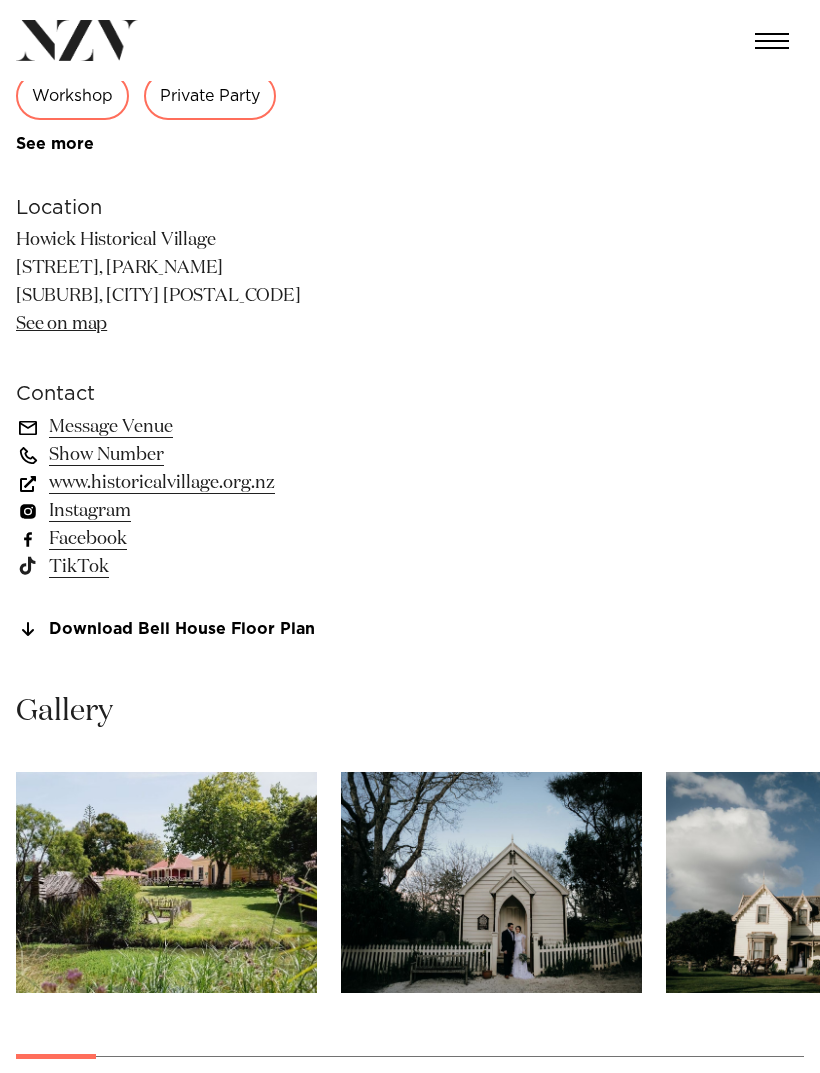 click at bounding box center [166, 882] 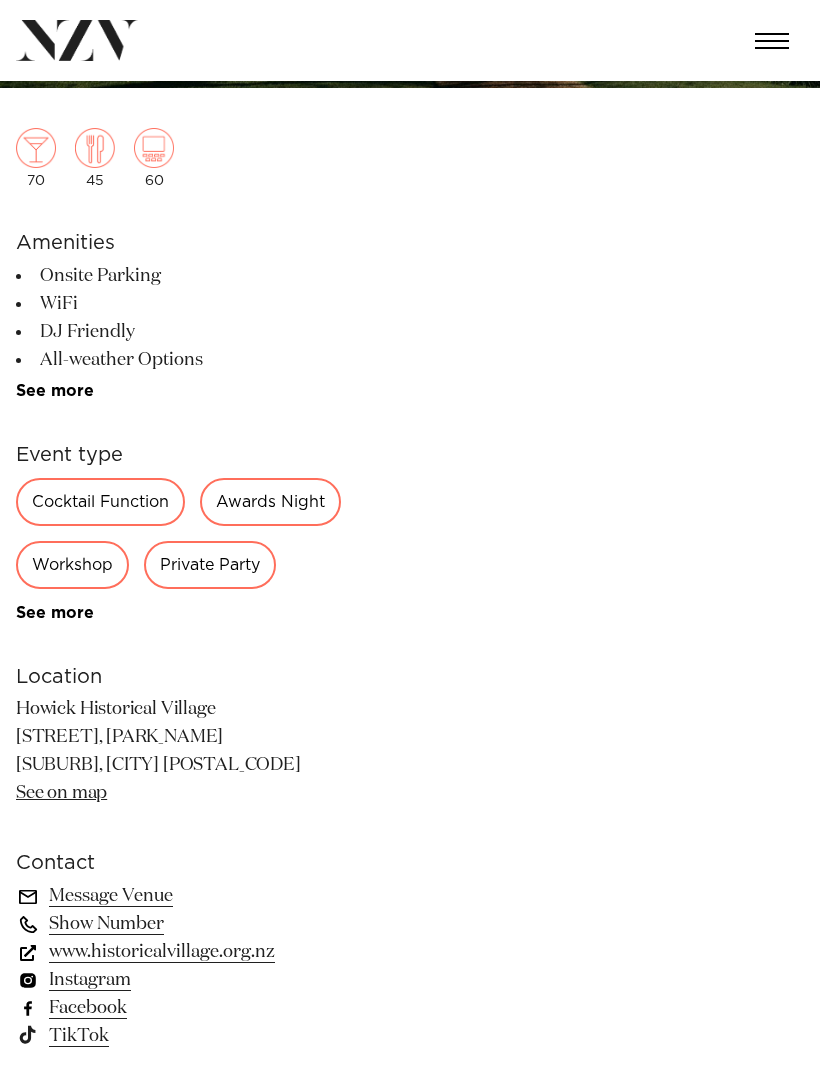 scroll, scrollTop: 295, scrollLeft: 0, axis: vertical 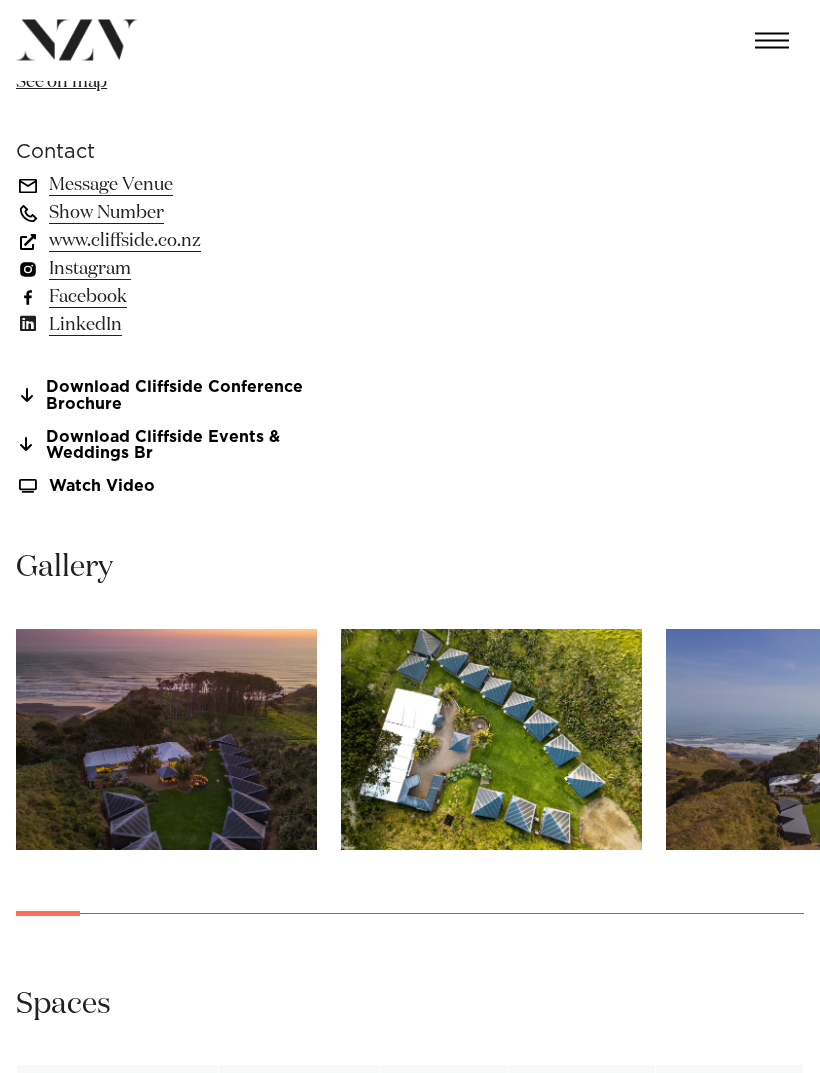 click at bounding box center [166, 740] 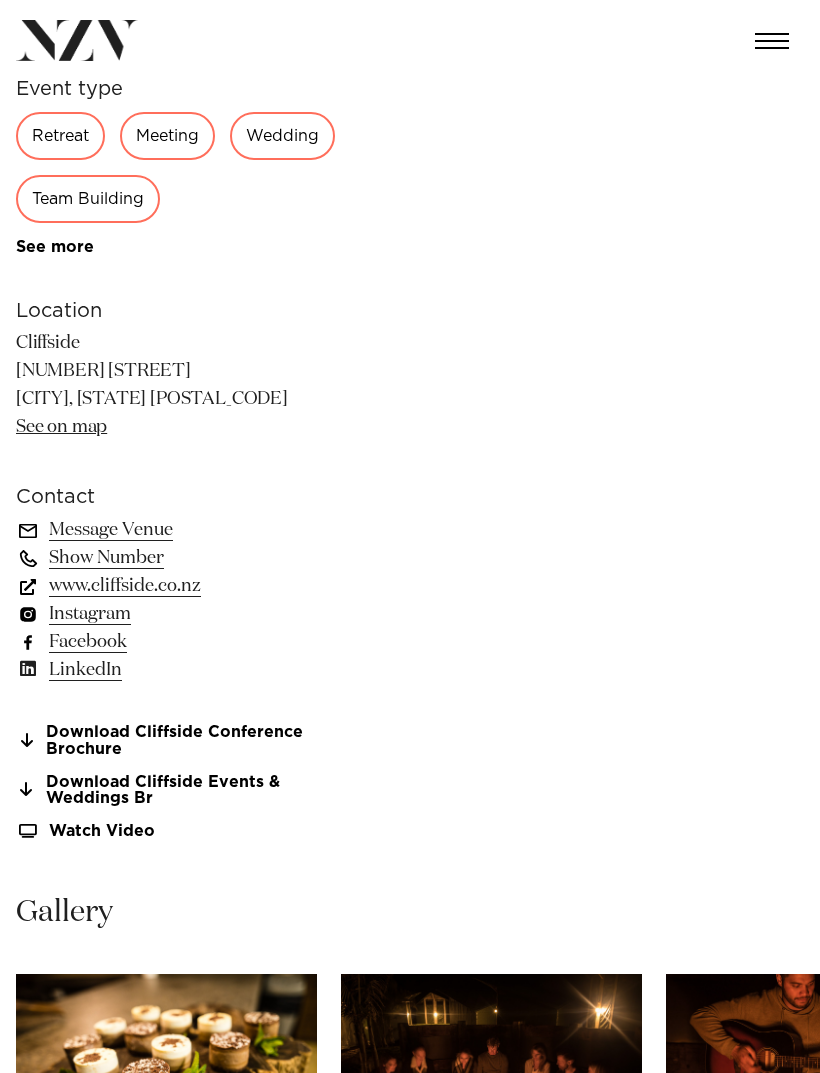 scroll, scrollTop: 782, scrollLeft: 0, axis: vertical 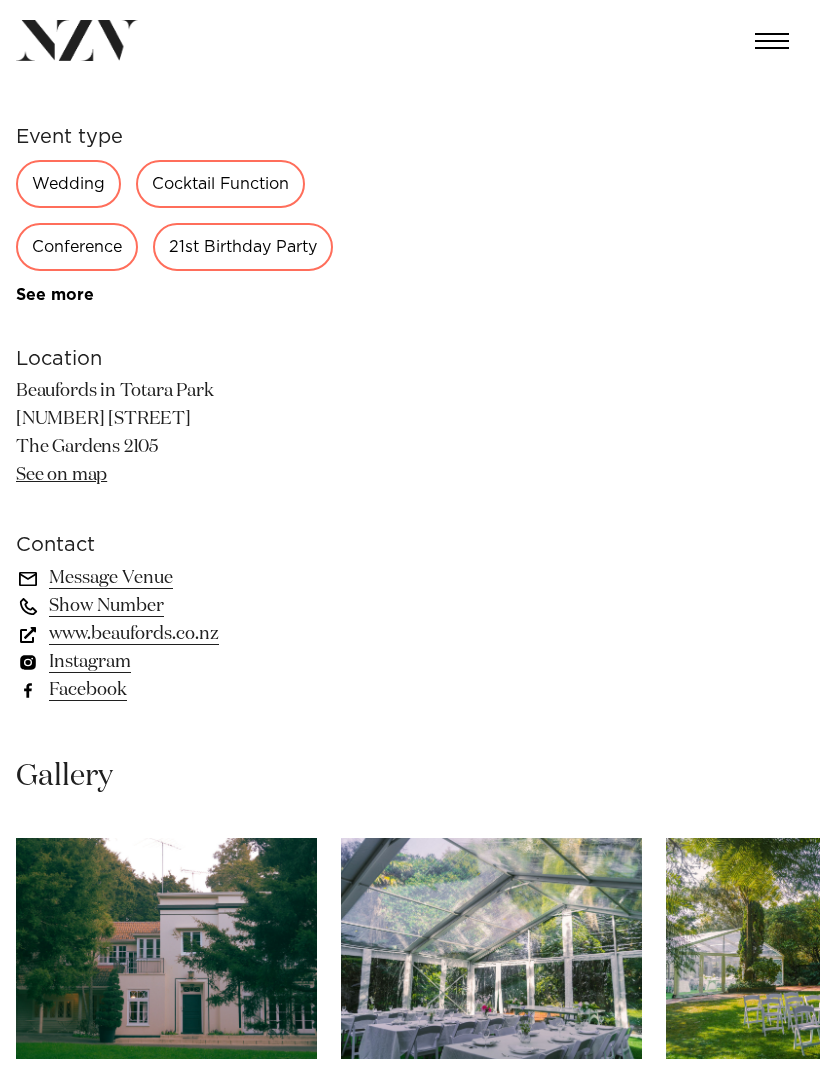 click at bounding box center (166, 948) 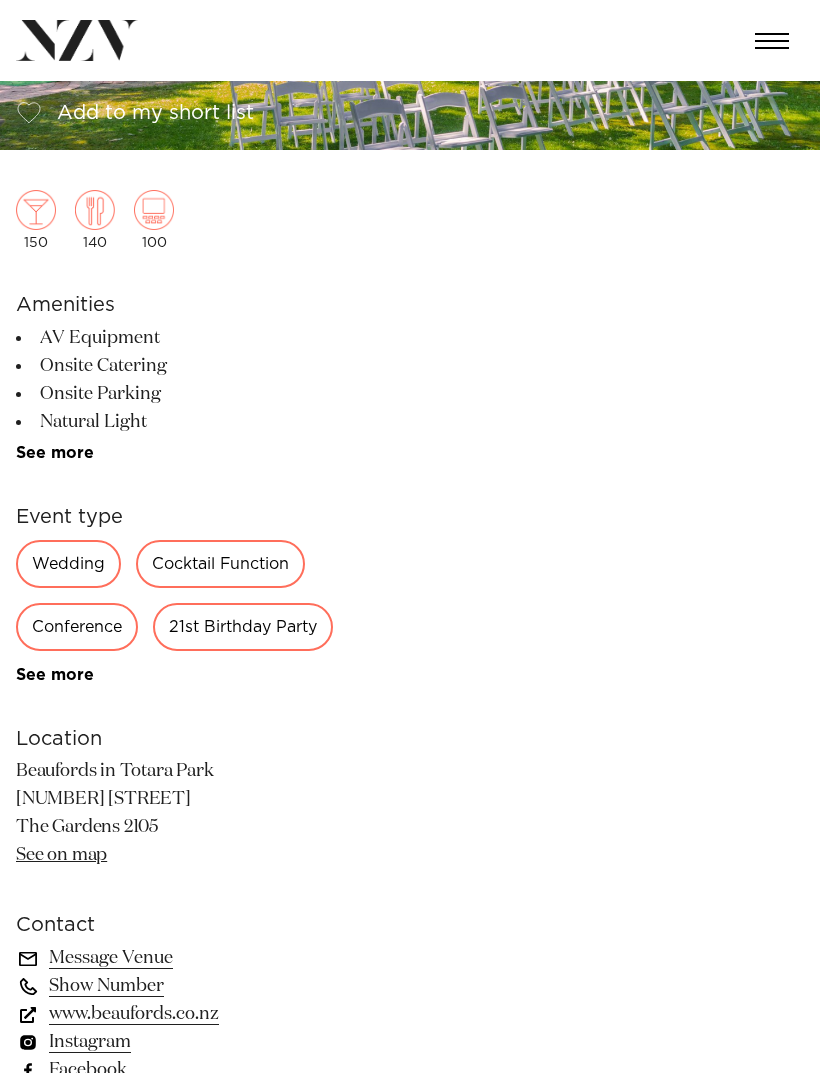 scroll, scrollTop: 331, scrollLeft: 0, axis: vertical 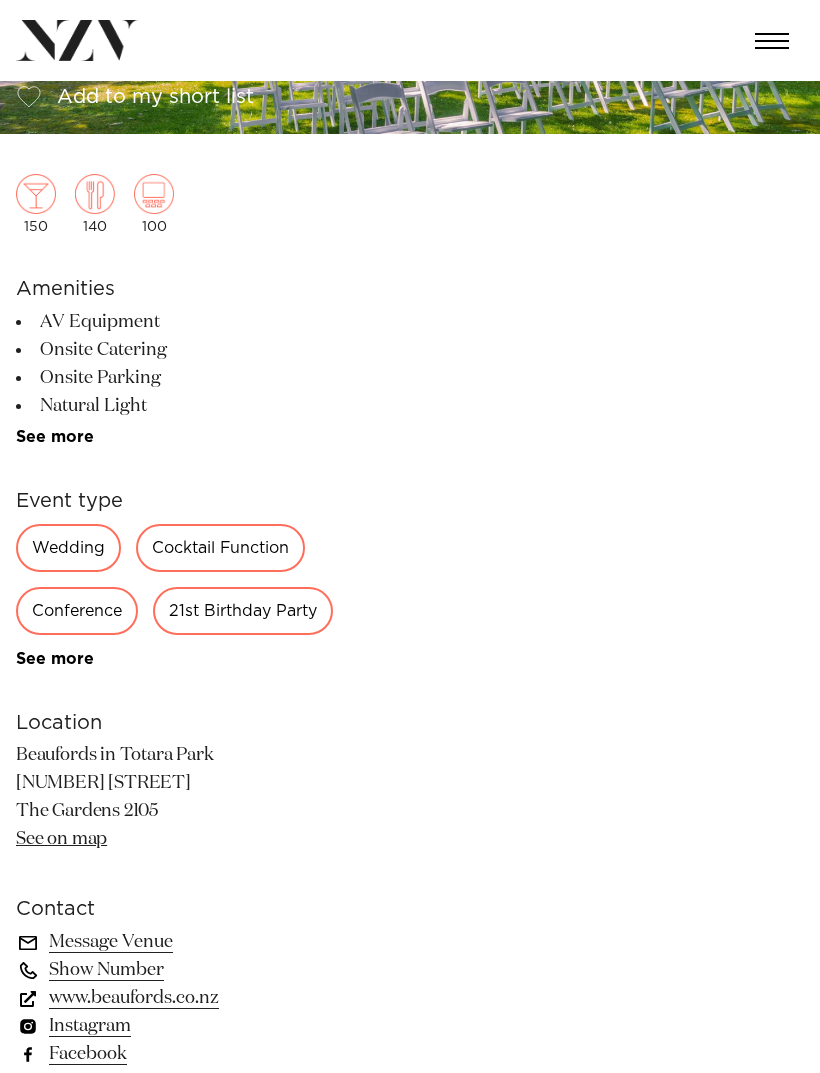 click on "Message Venue" at bounding box center [179, 942] 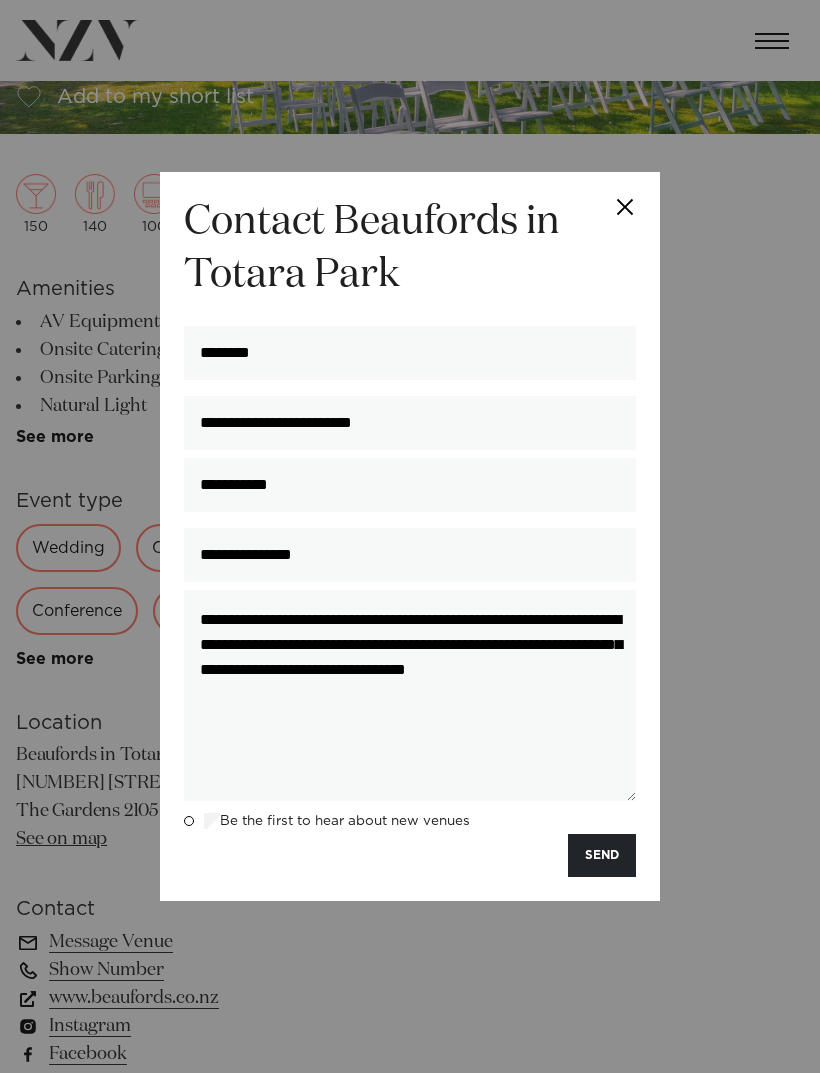 click on "SEND" at bounding box center (602, 855) 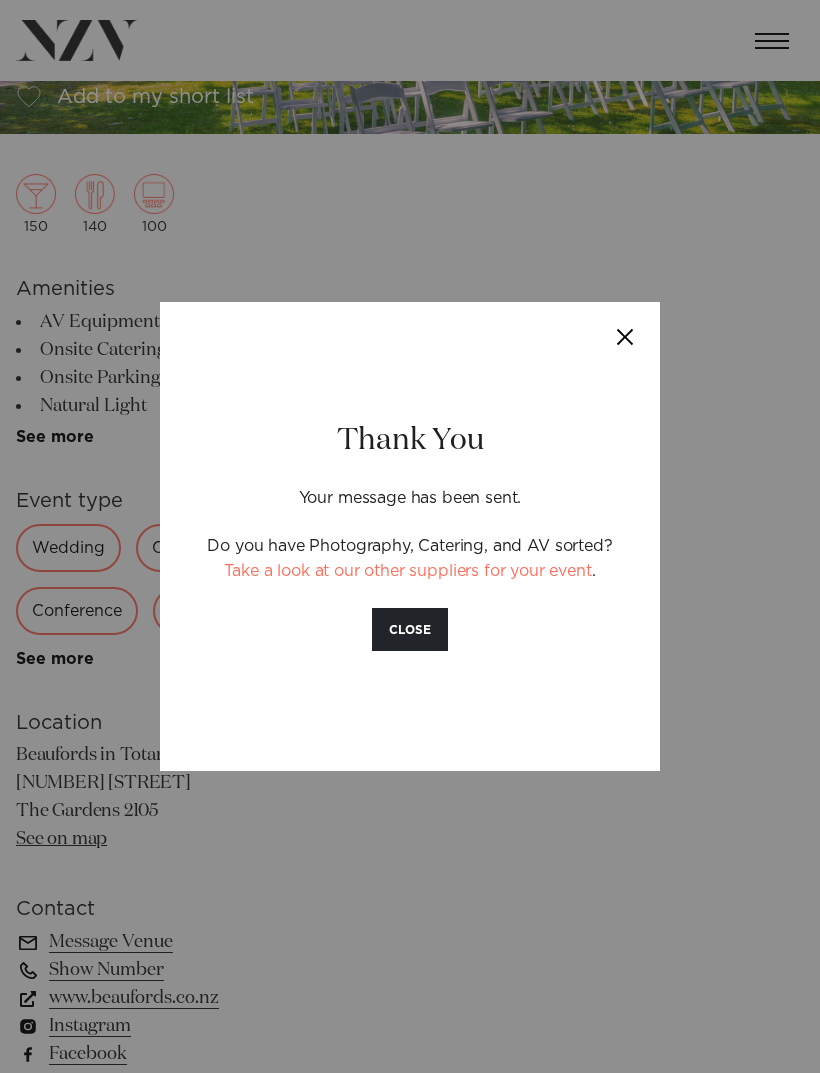 click on "Thank You
Your message has been sent.
Do you have Photography, Catering, and AV sorted?
Take a look at our other suppliers for your event .
CLOSE" at bounding box center (410, 536) 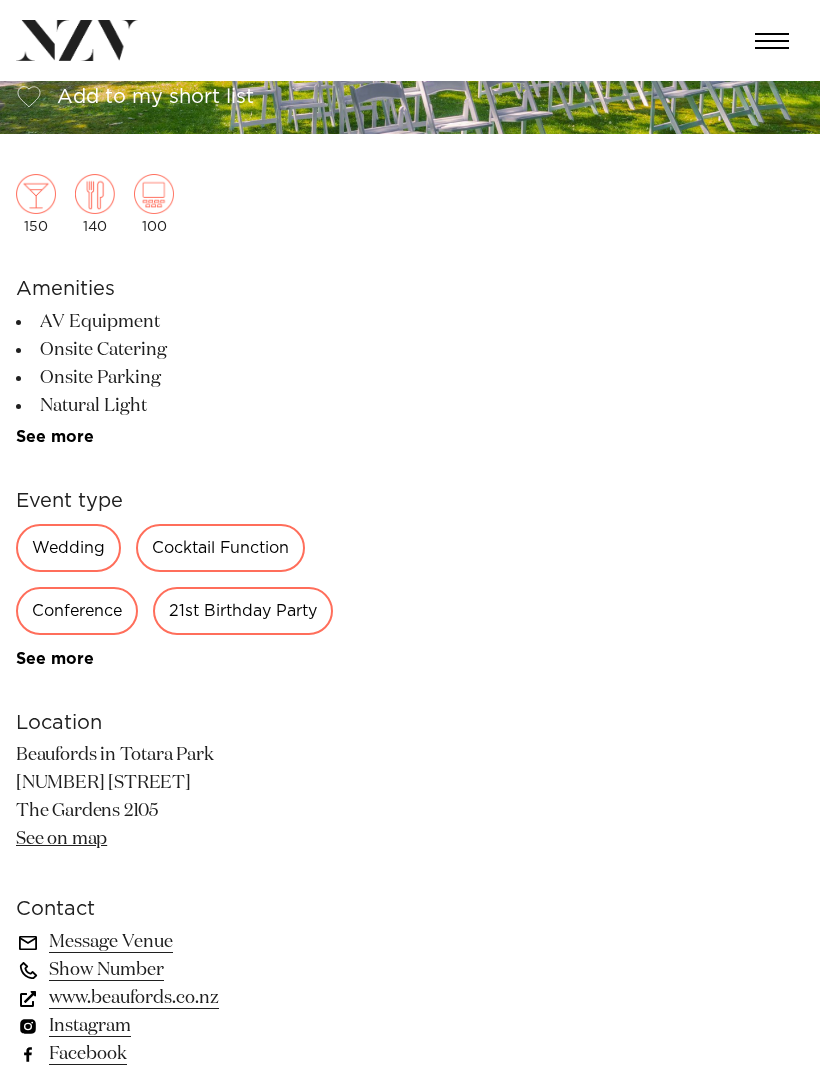 click on "Auckland
Beaufords in Totara Park
Set in the picturesque grounds of Totara Park, adjacent to Auckland's Regional Botanic Gardens, Beaufords magnificent 1930's homestead, with large marquee extension and lush private gardens, provides a full service, all weather venue.
150
140
100
Amenities
AV Equipment
Onsite Catering
Onsite Parking
Natural Light" at bounding box center (410, 653) 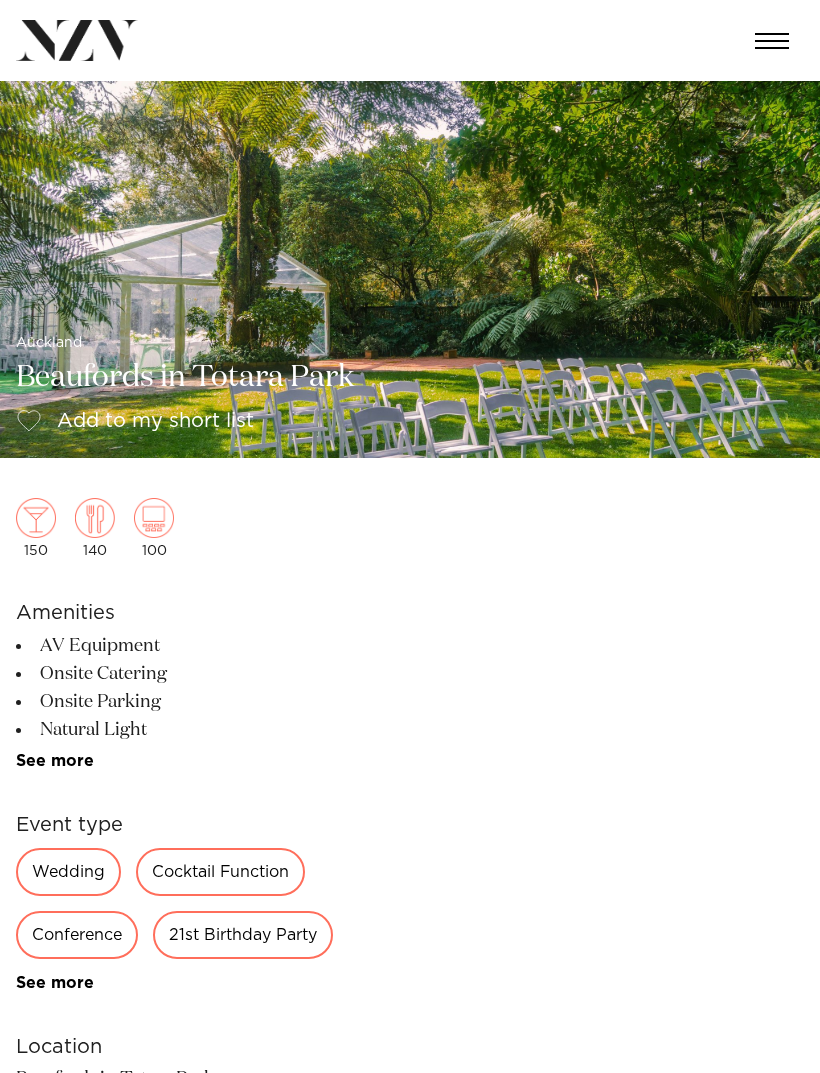 scroll, scrollTop: 0, scrollLeft: 0, axis: both 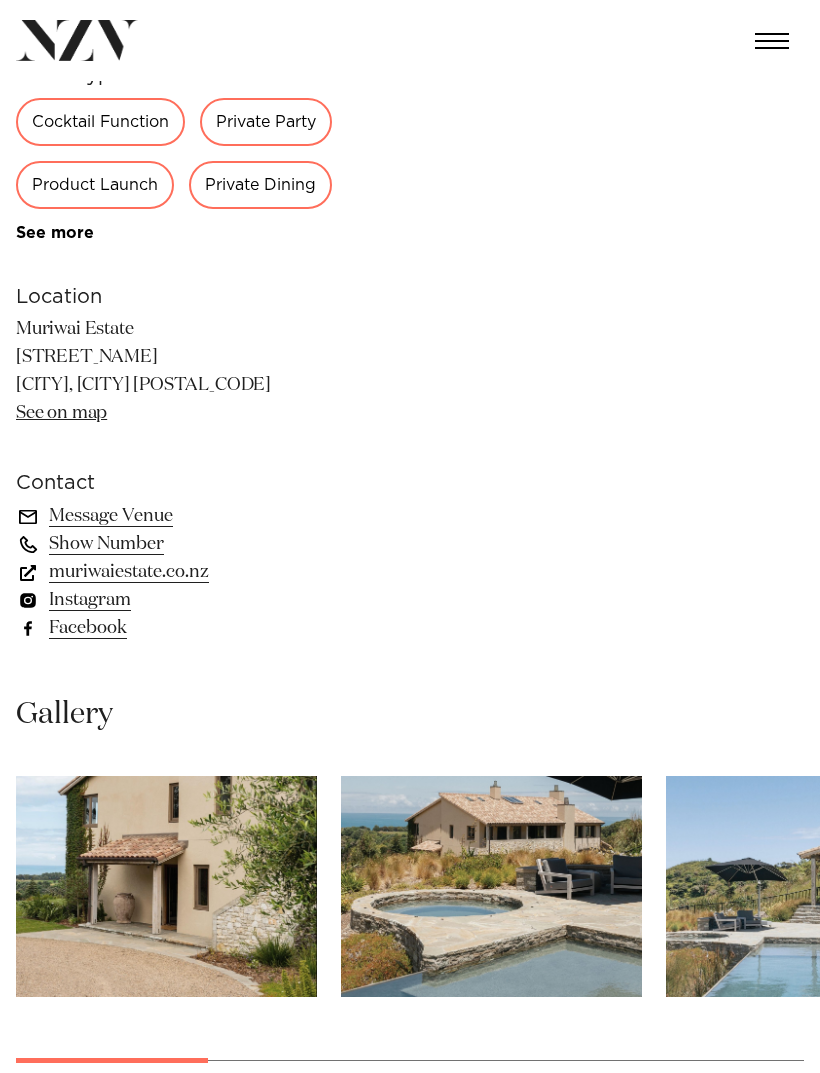click at bounding box center (166, 886) 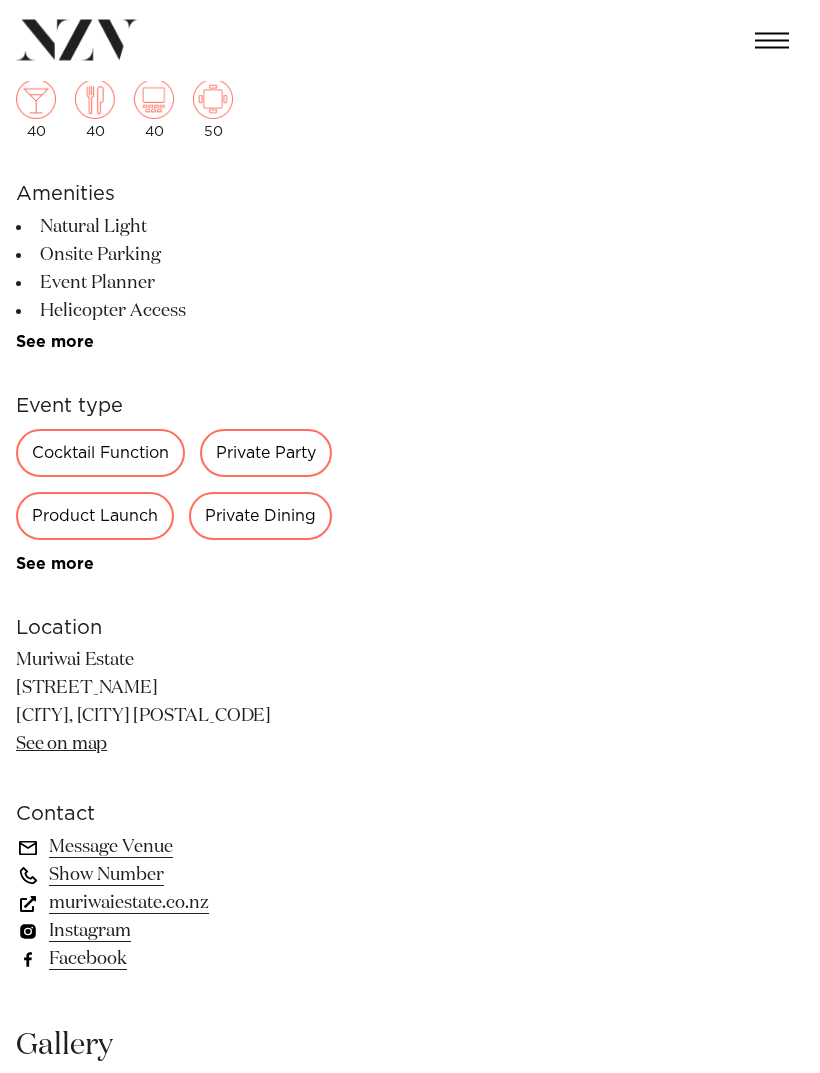 scroll, scrollTop: 401, scrollLeft: 0, axis: vertical 